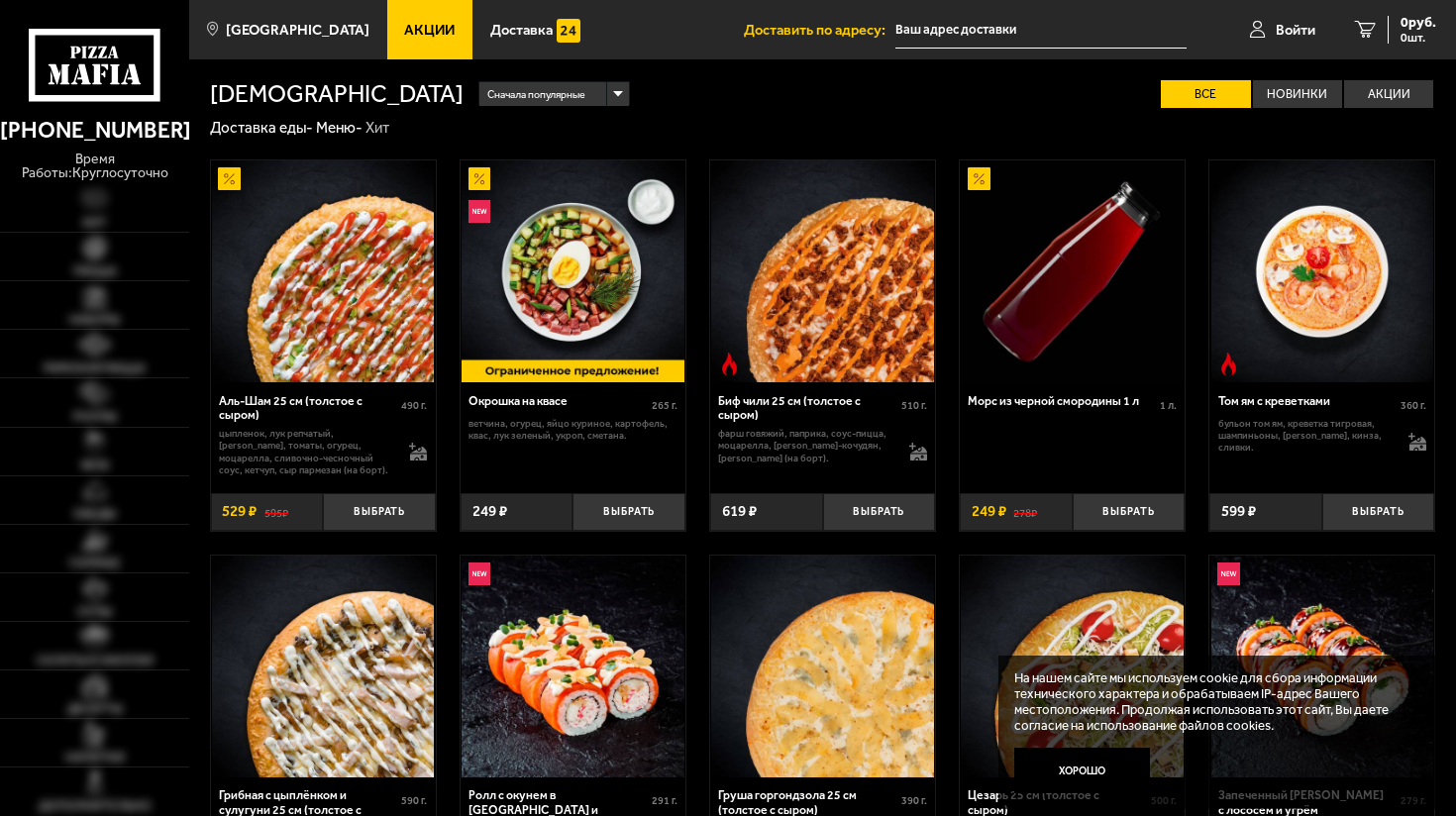 scroll, scrollTop: 0, scrollLeft: 0, axis: both 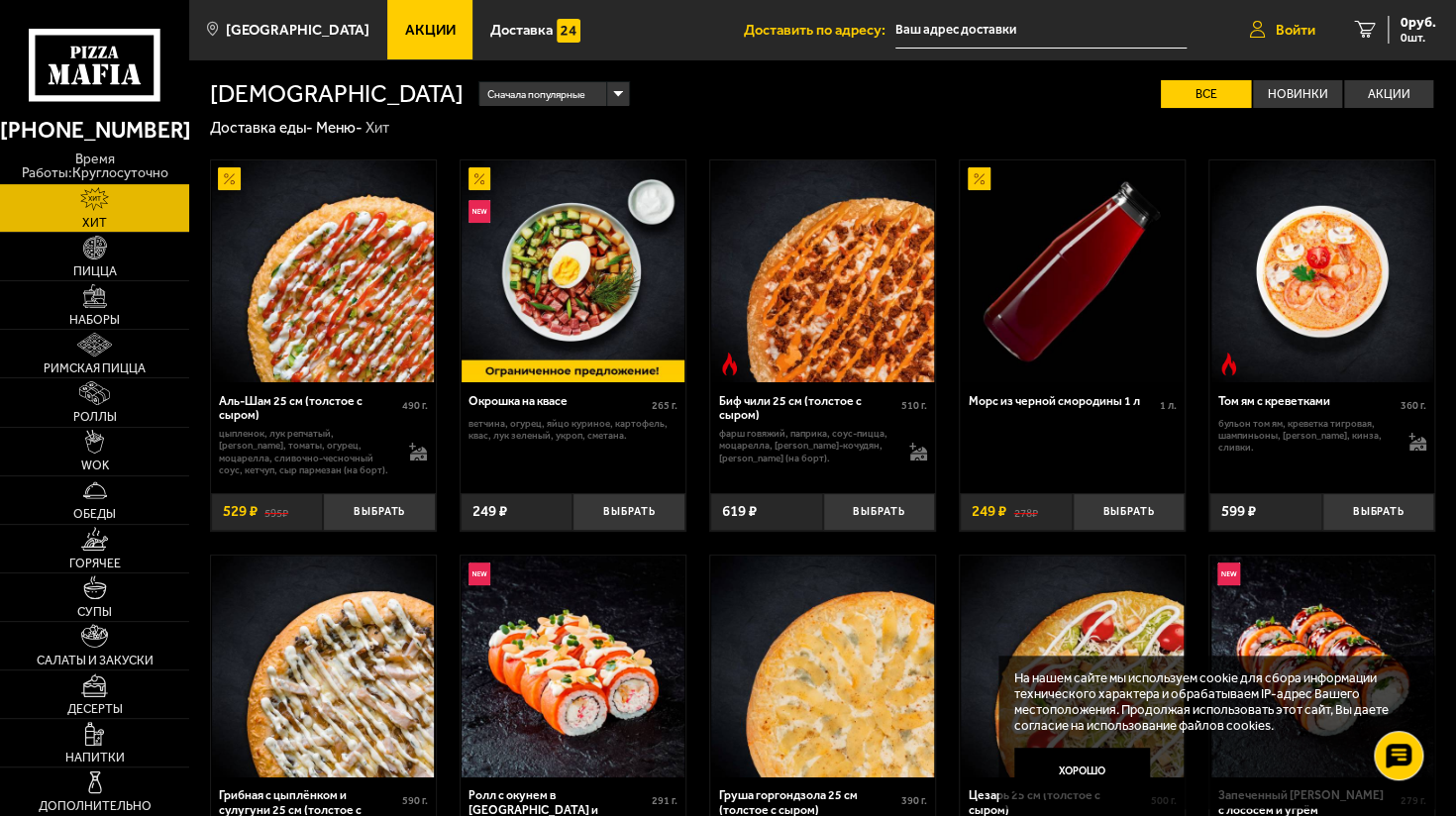 click on "Войти" at bounding box center [1283, 30] 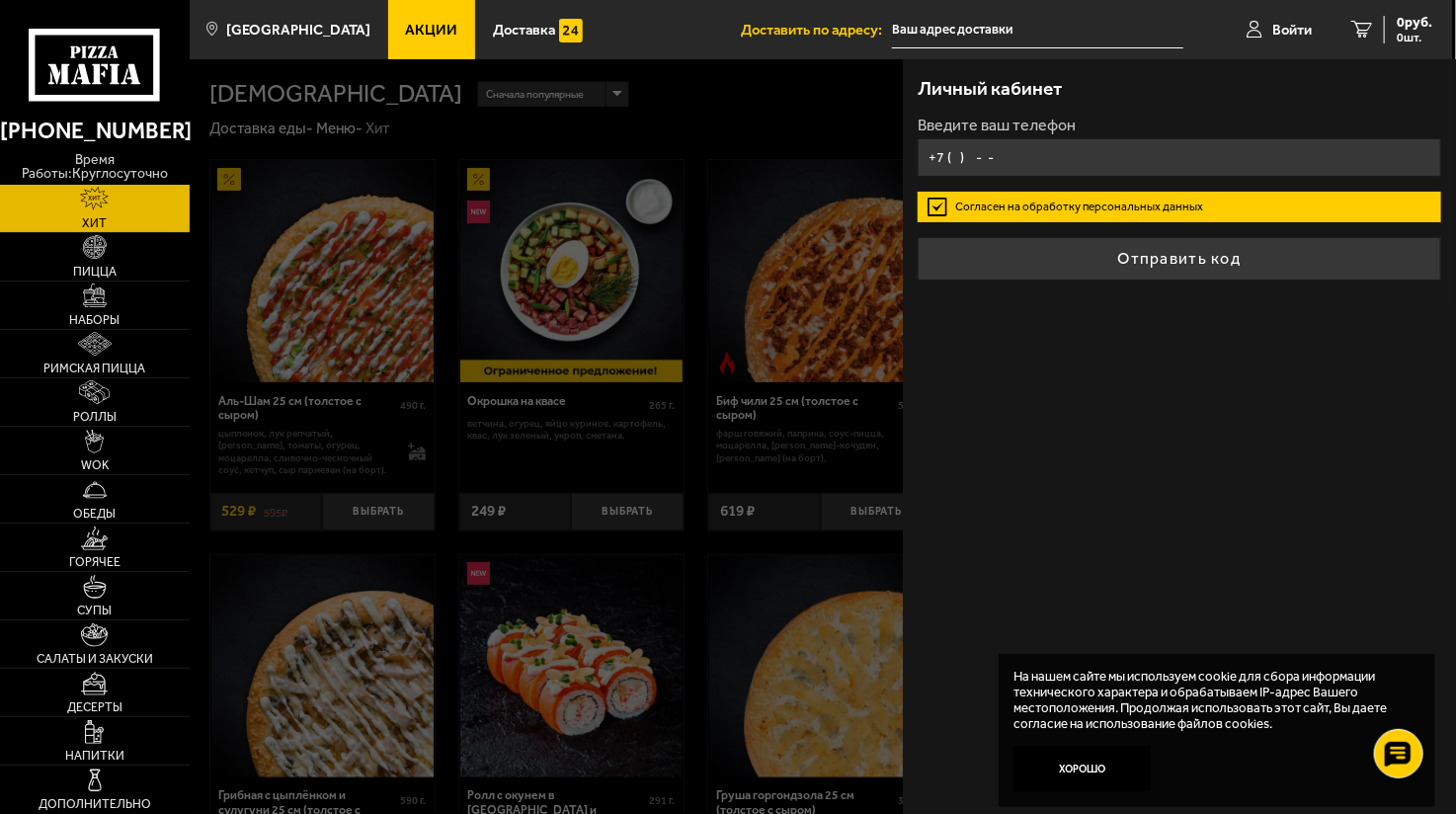 type on "+7 (   )    -  -" 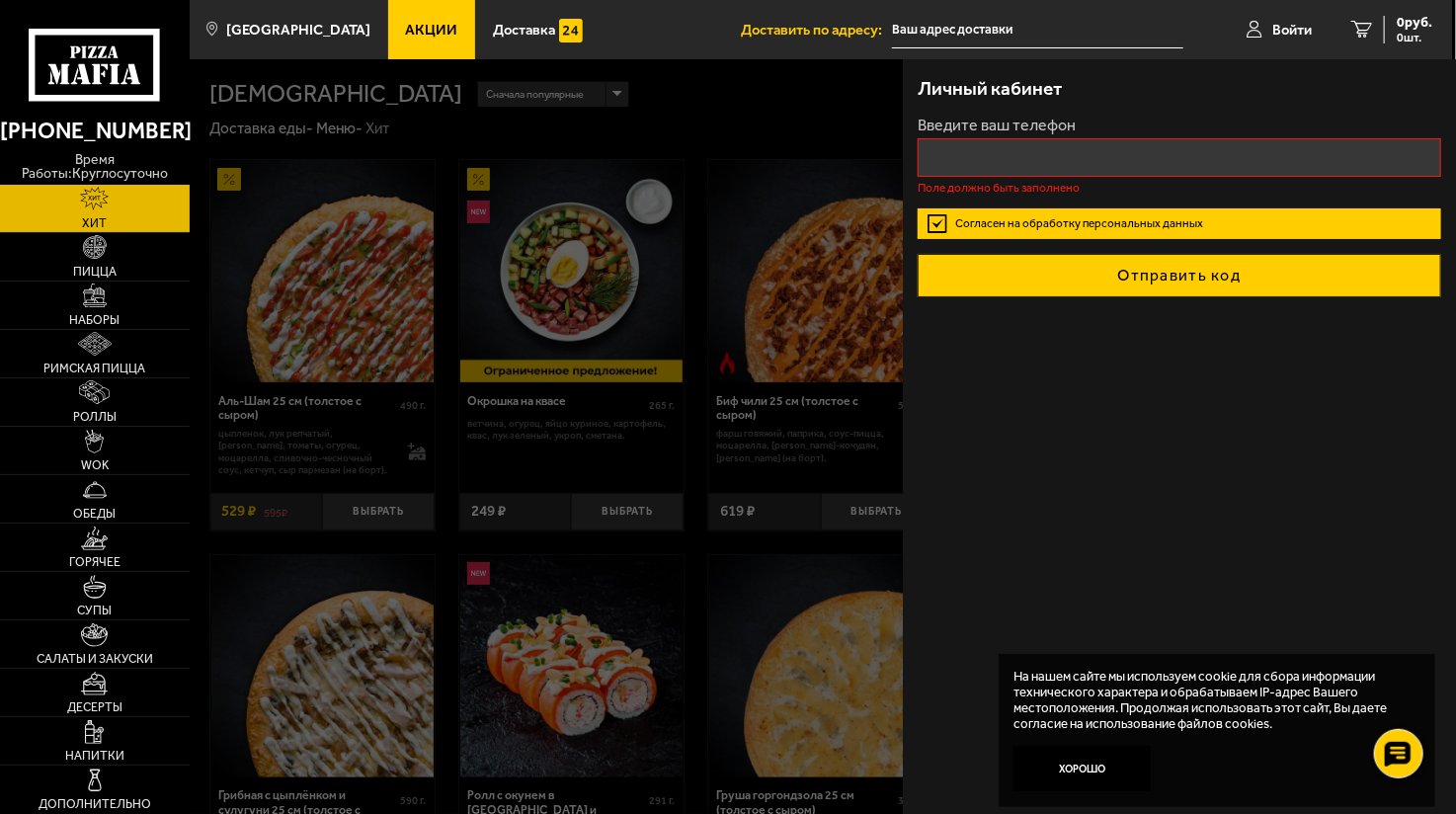click on "Отправить код" at bounding box center (1178, 276) 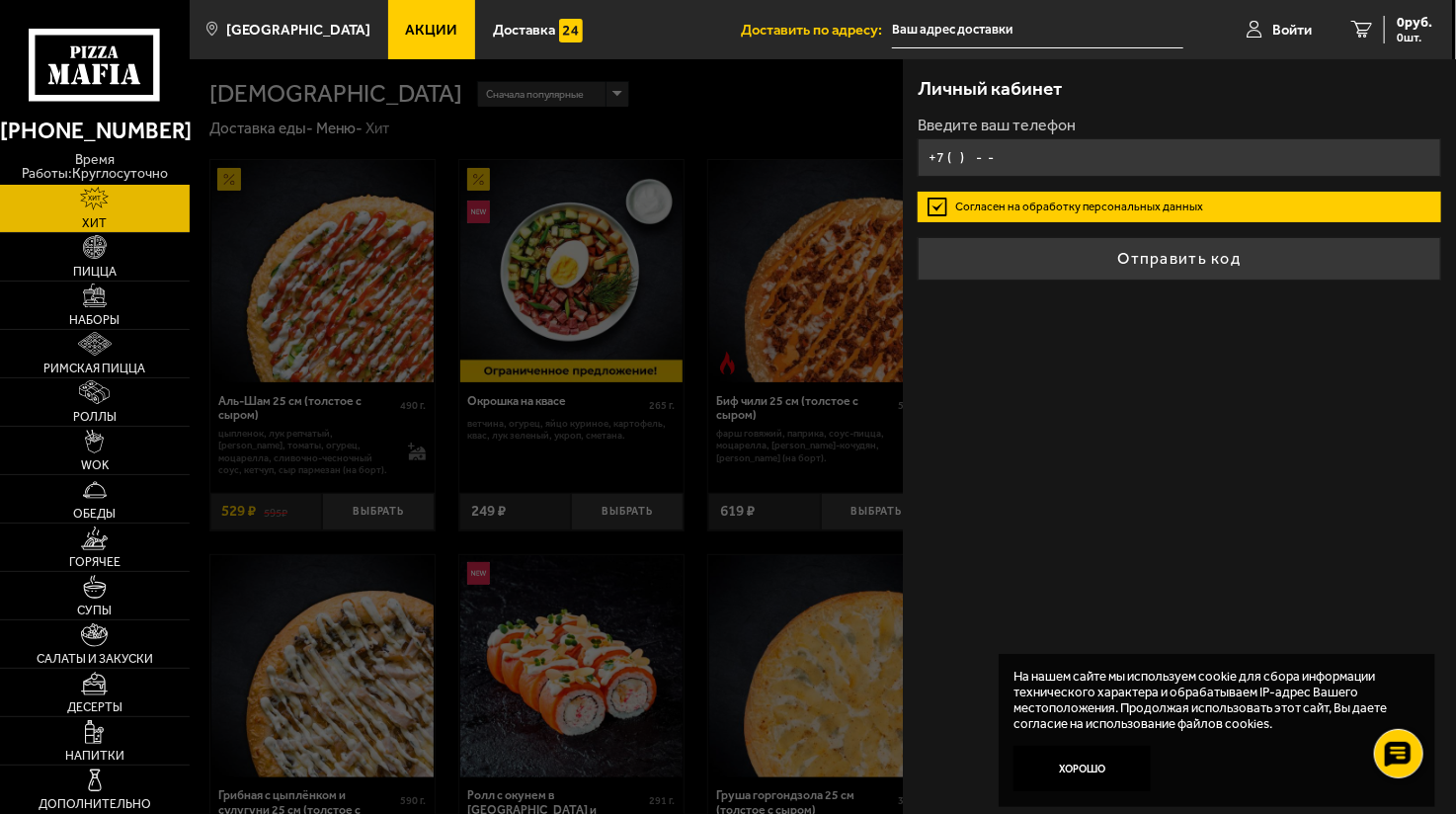 click on "+7 (   )    -  -" at bounding box center [1178, 157] 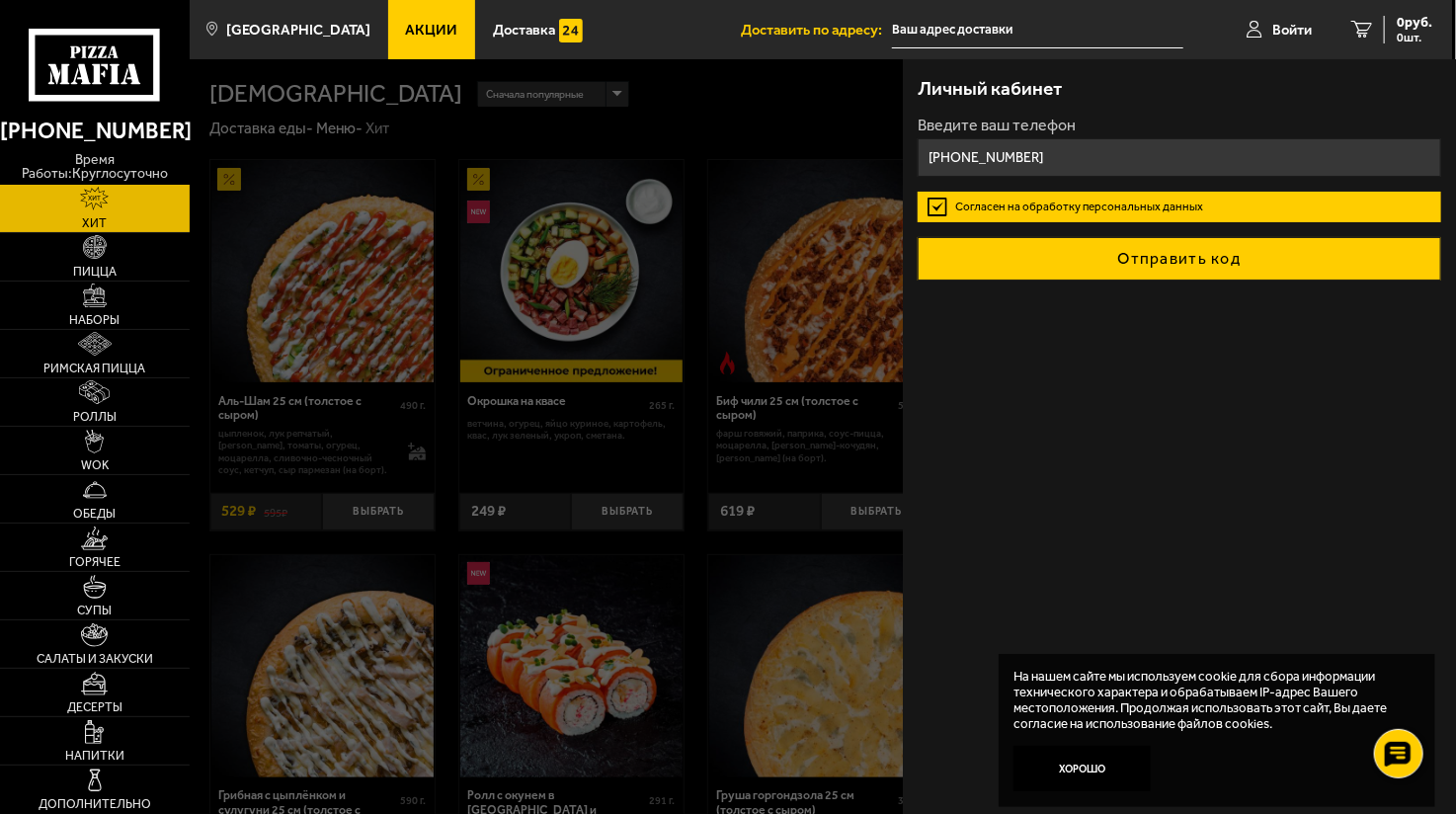 type on "[PHONE_NUMBER]" 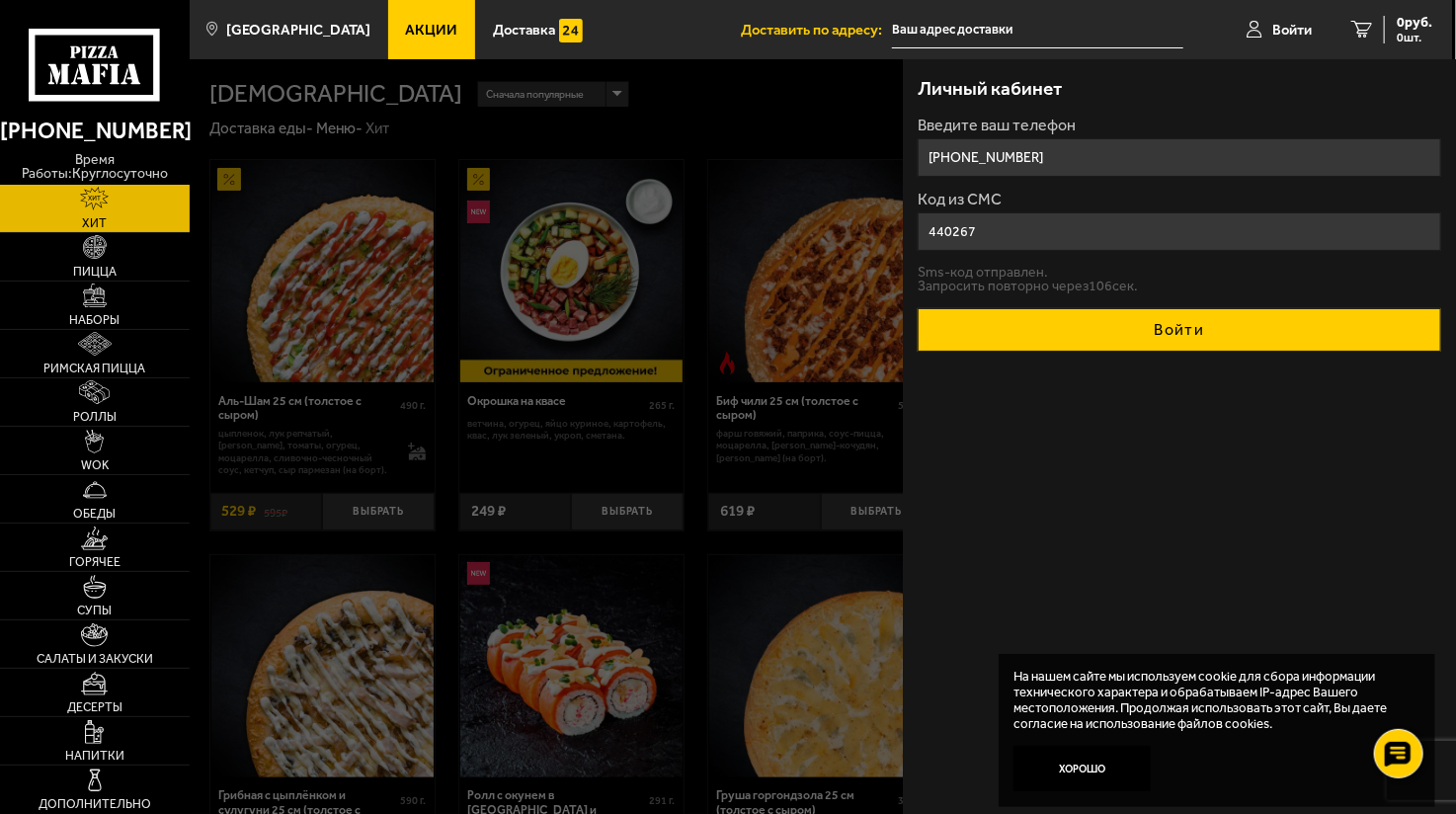 type on "440267" 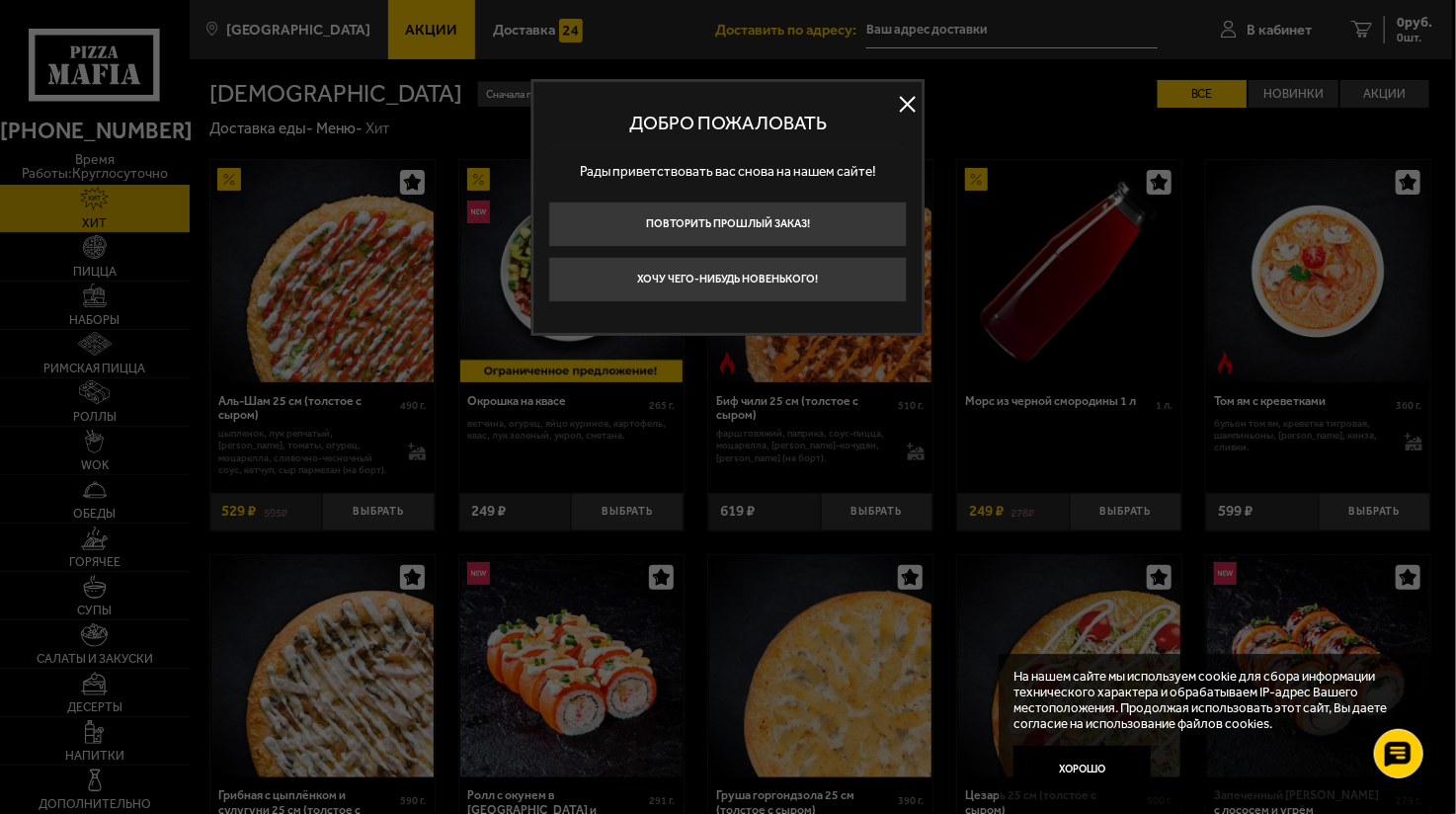 click at bounding box center (908, 104) 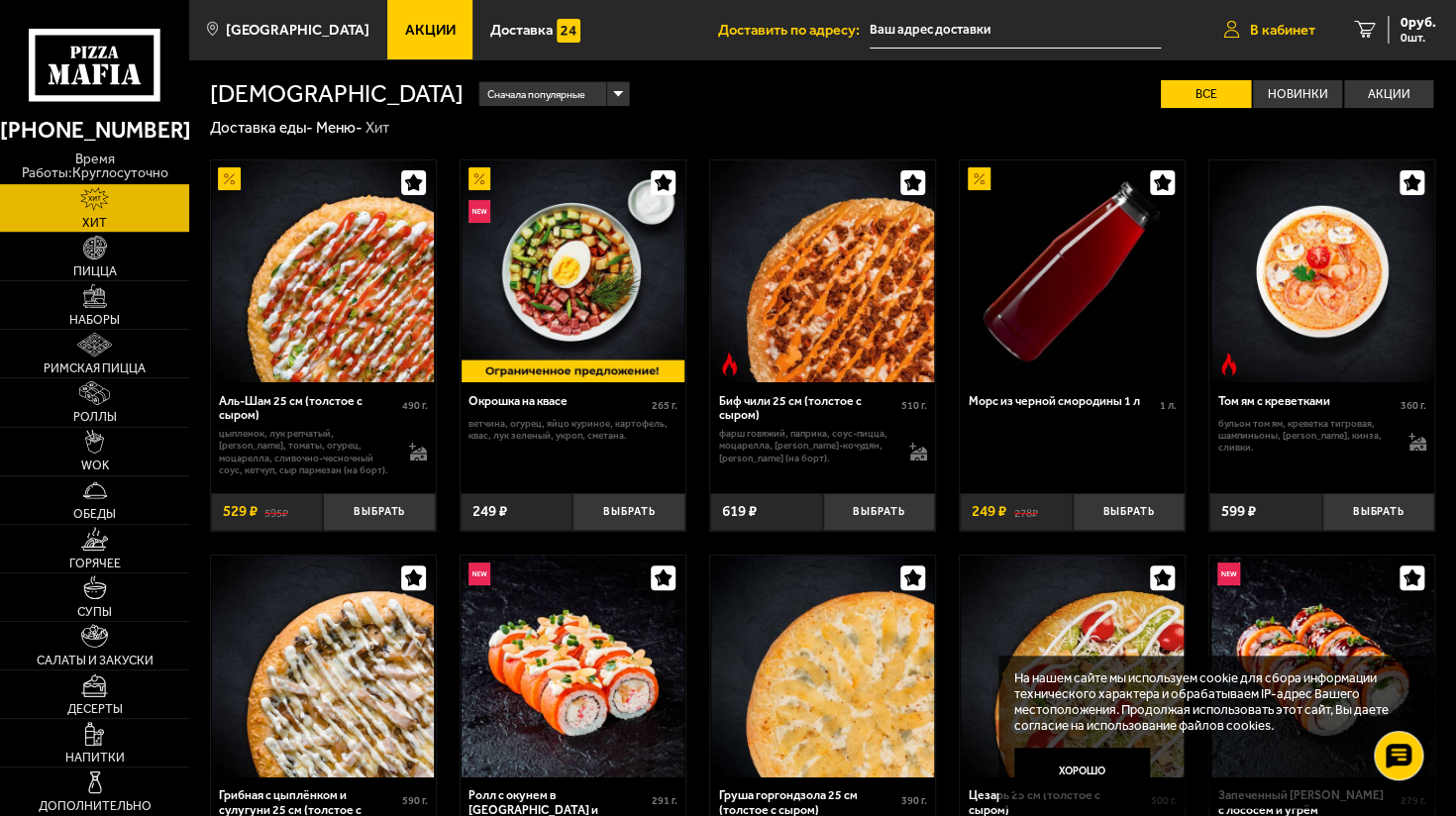 click on "В кабинет" at bounding box center [1283, 30] 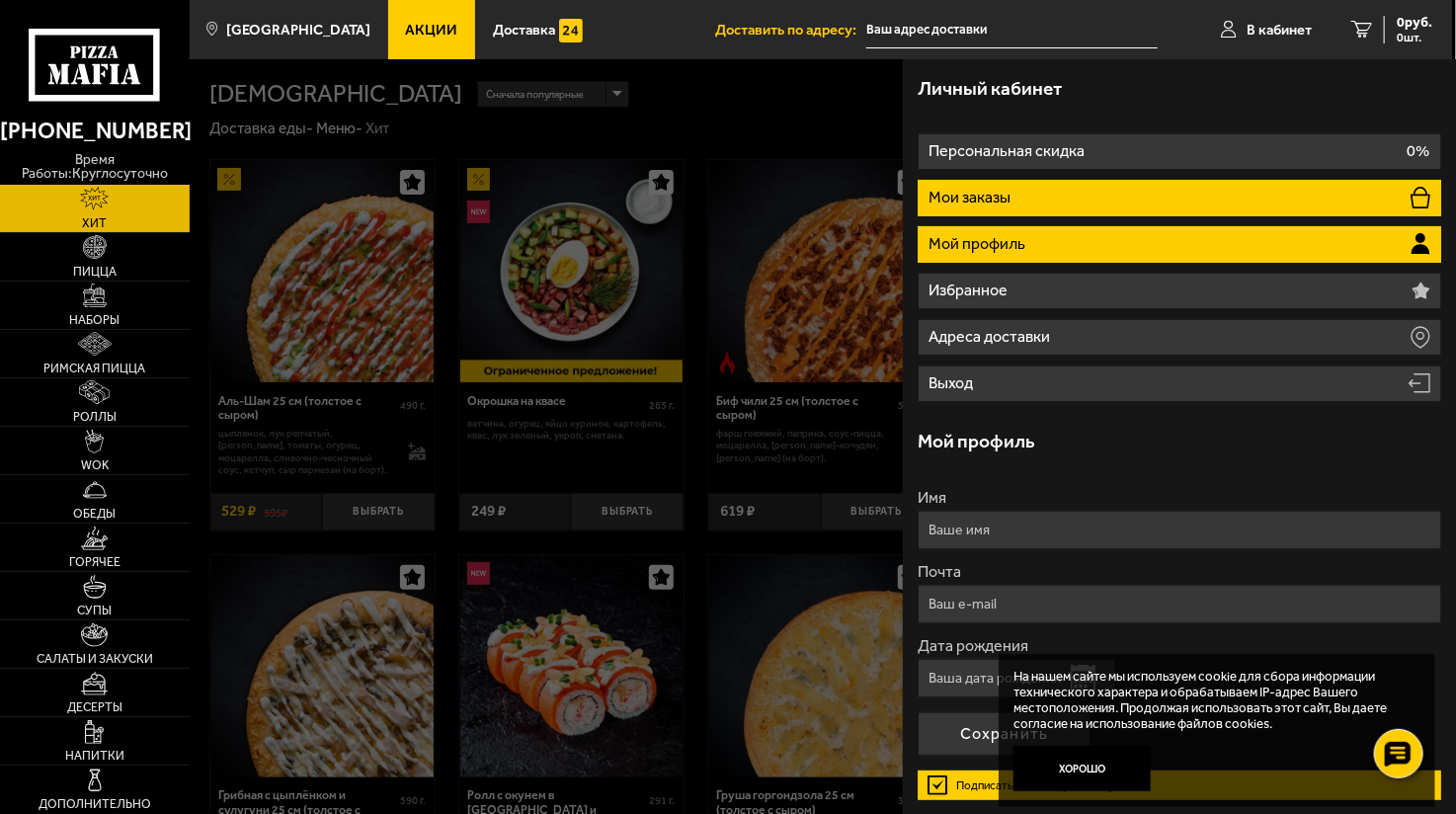 click on "Мои заказы" at bounding box center [1178, 198] 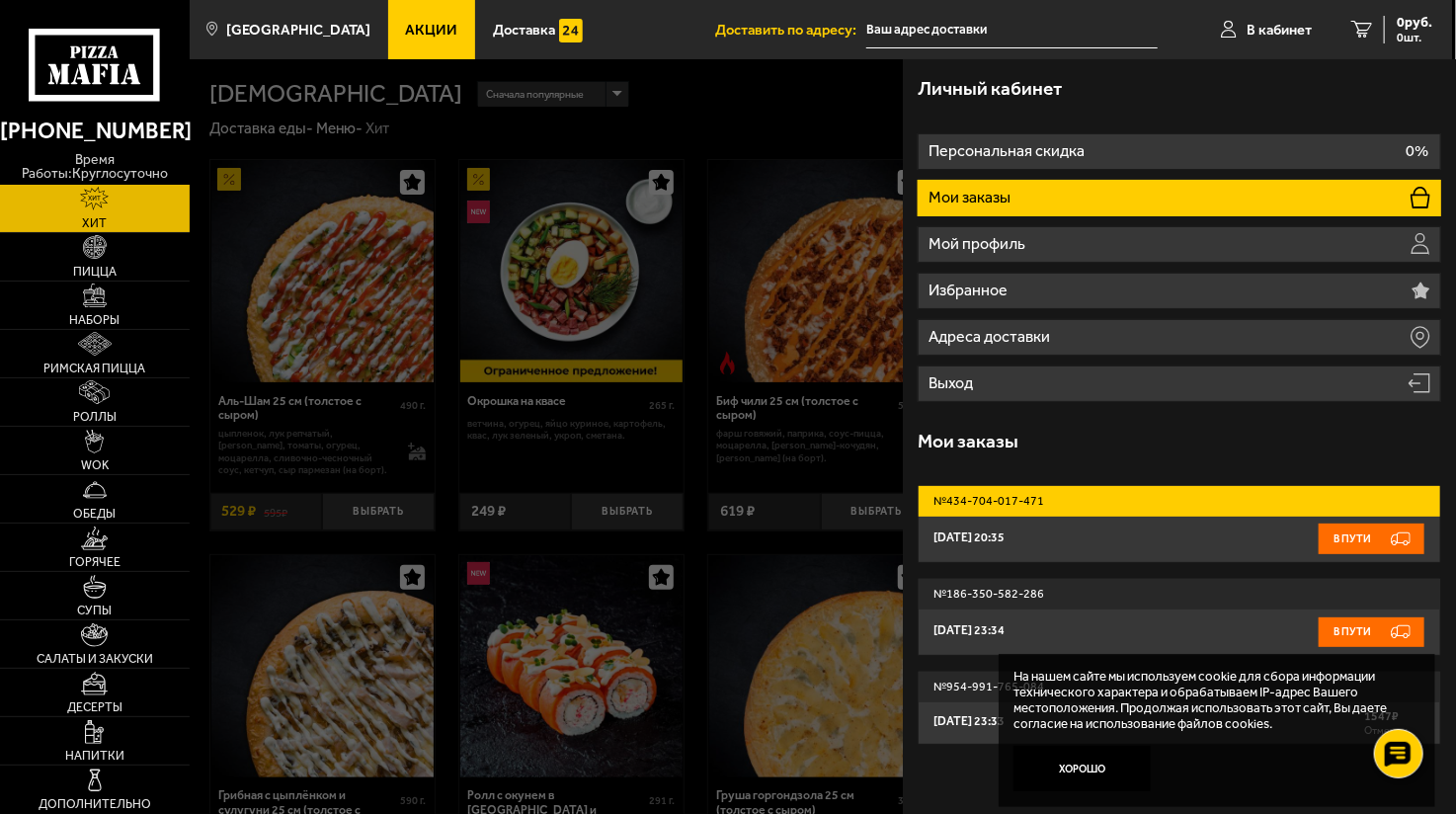 click on "№  434-704-017-471" at bounding box center (1178, 501) 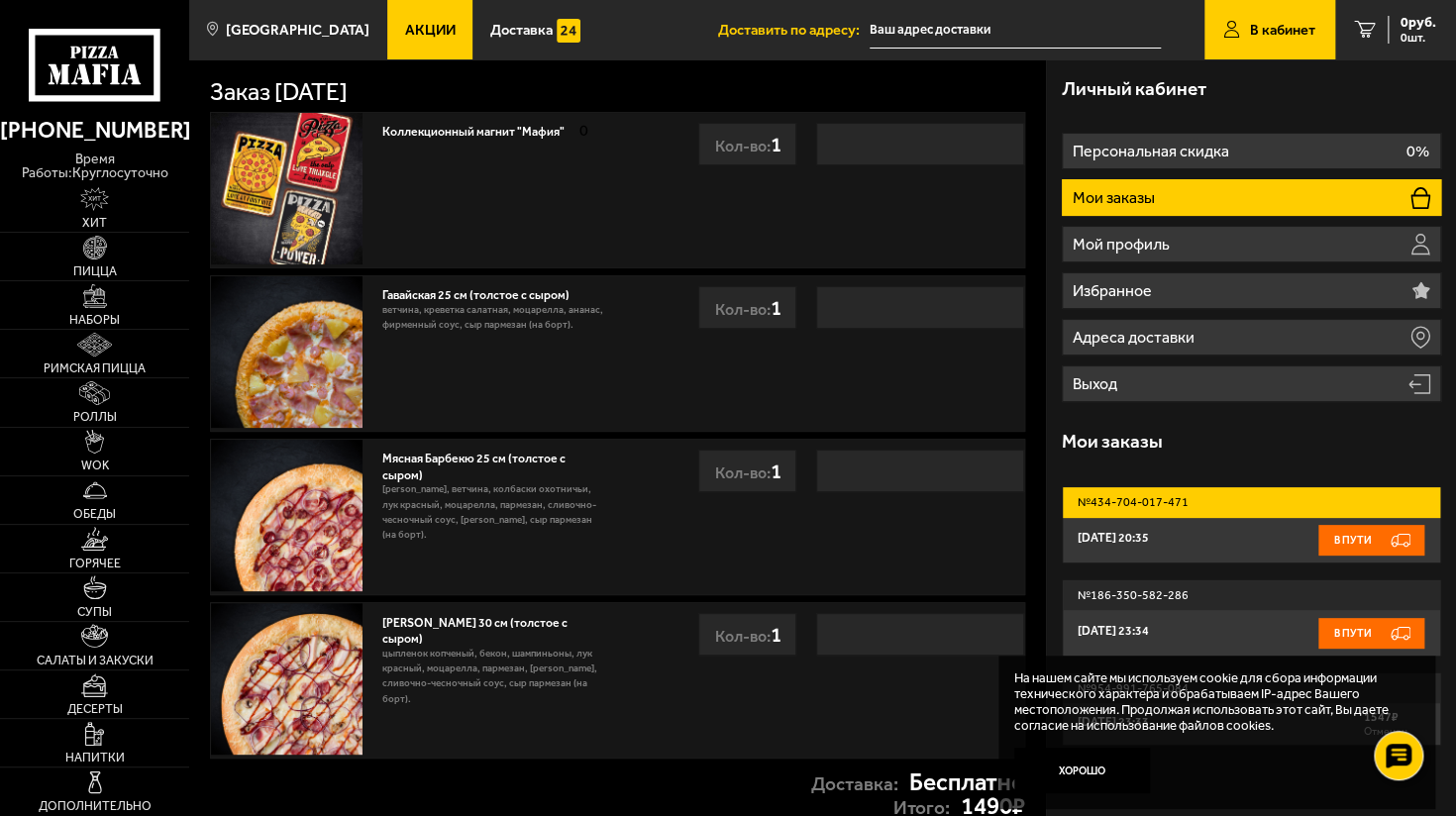 click on "Мясная Барбекю 25 см (толстое с сыром)" at bounding box center [473, 463] 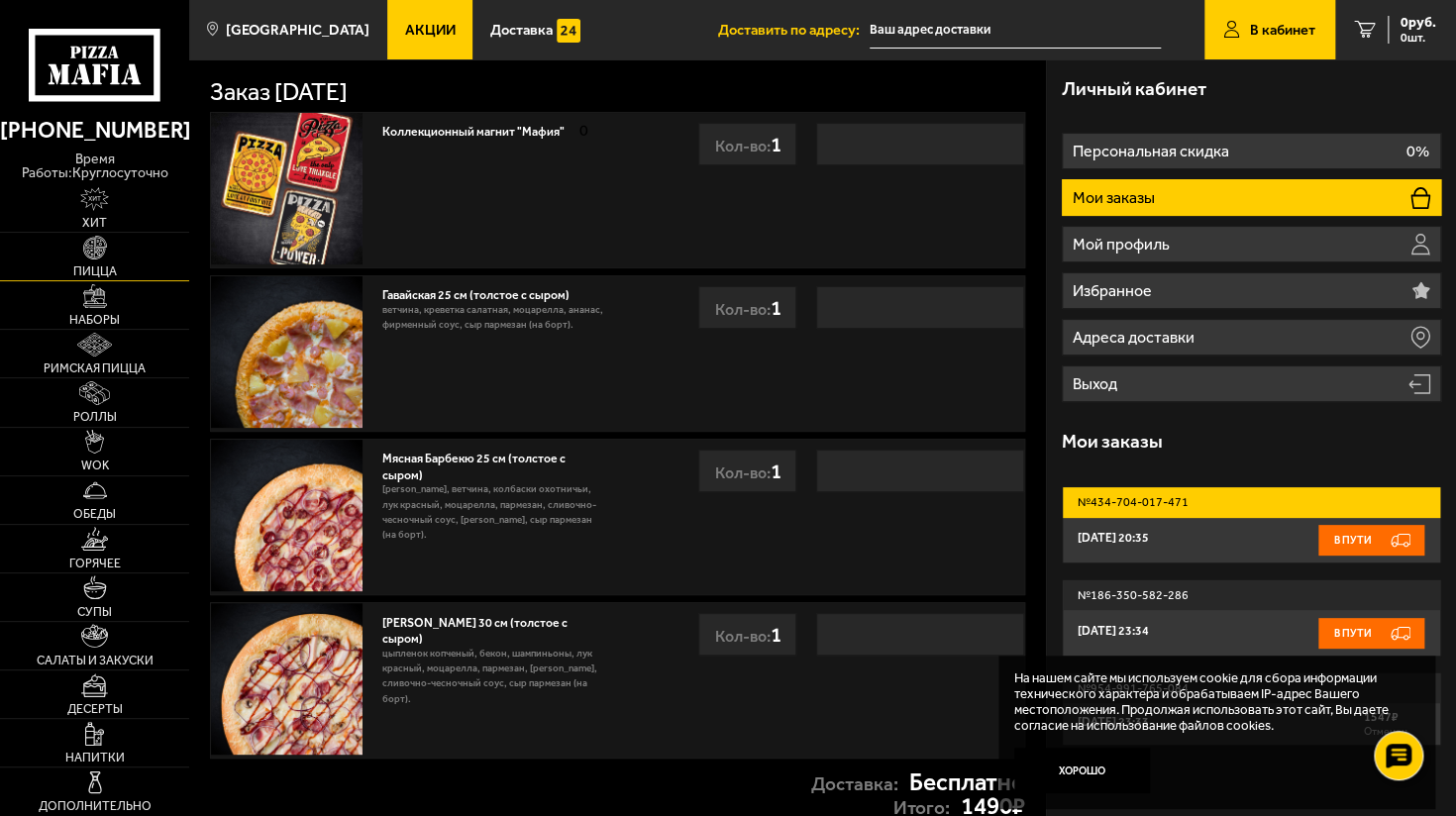 click on "Пицца" at bounding box center [94, 256] 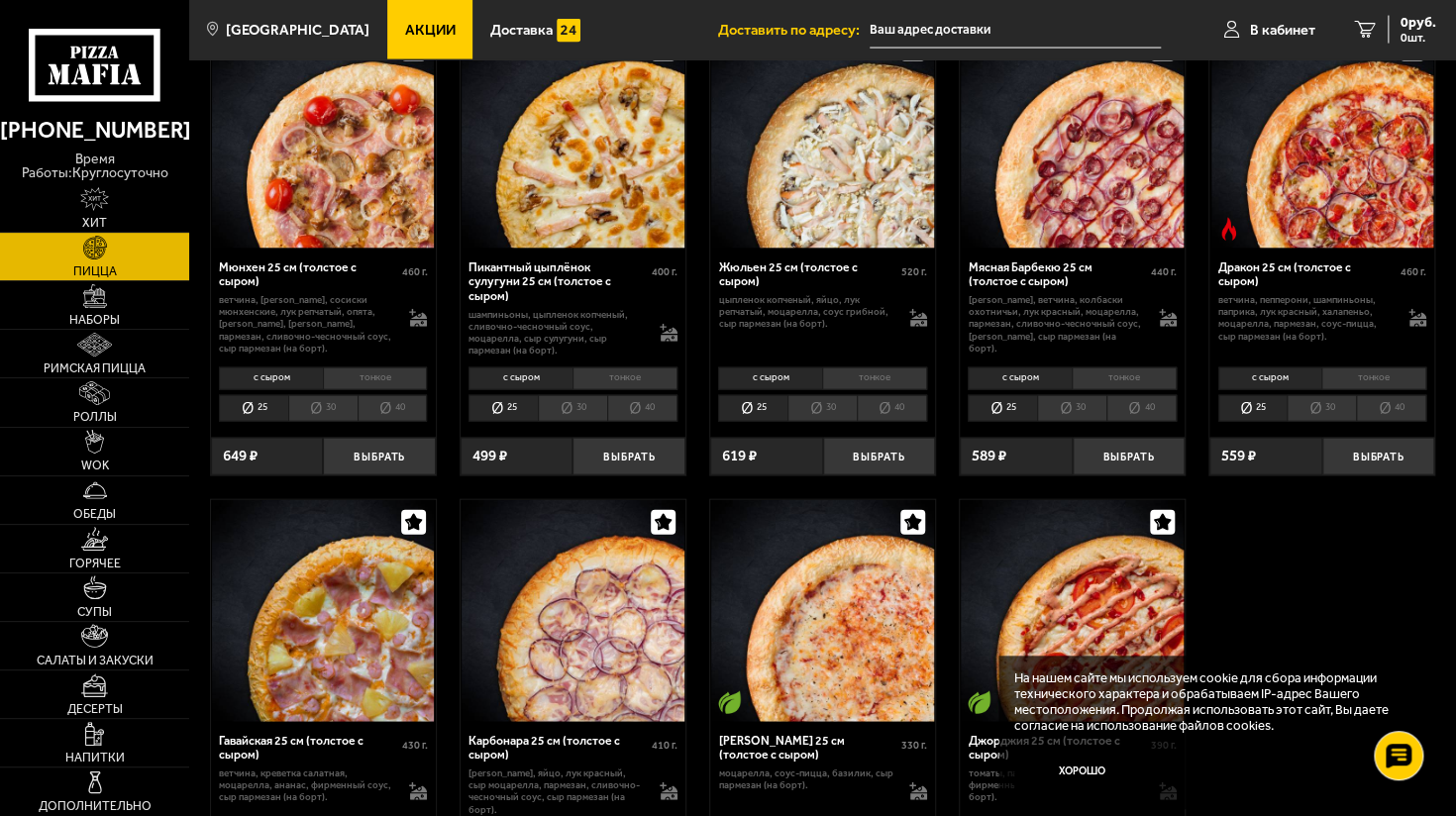 scroll, scrollTop: 2020, scrollLeft: 0, axis: vertical 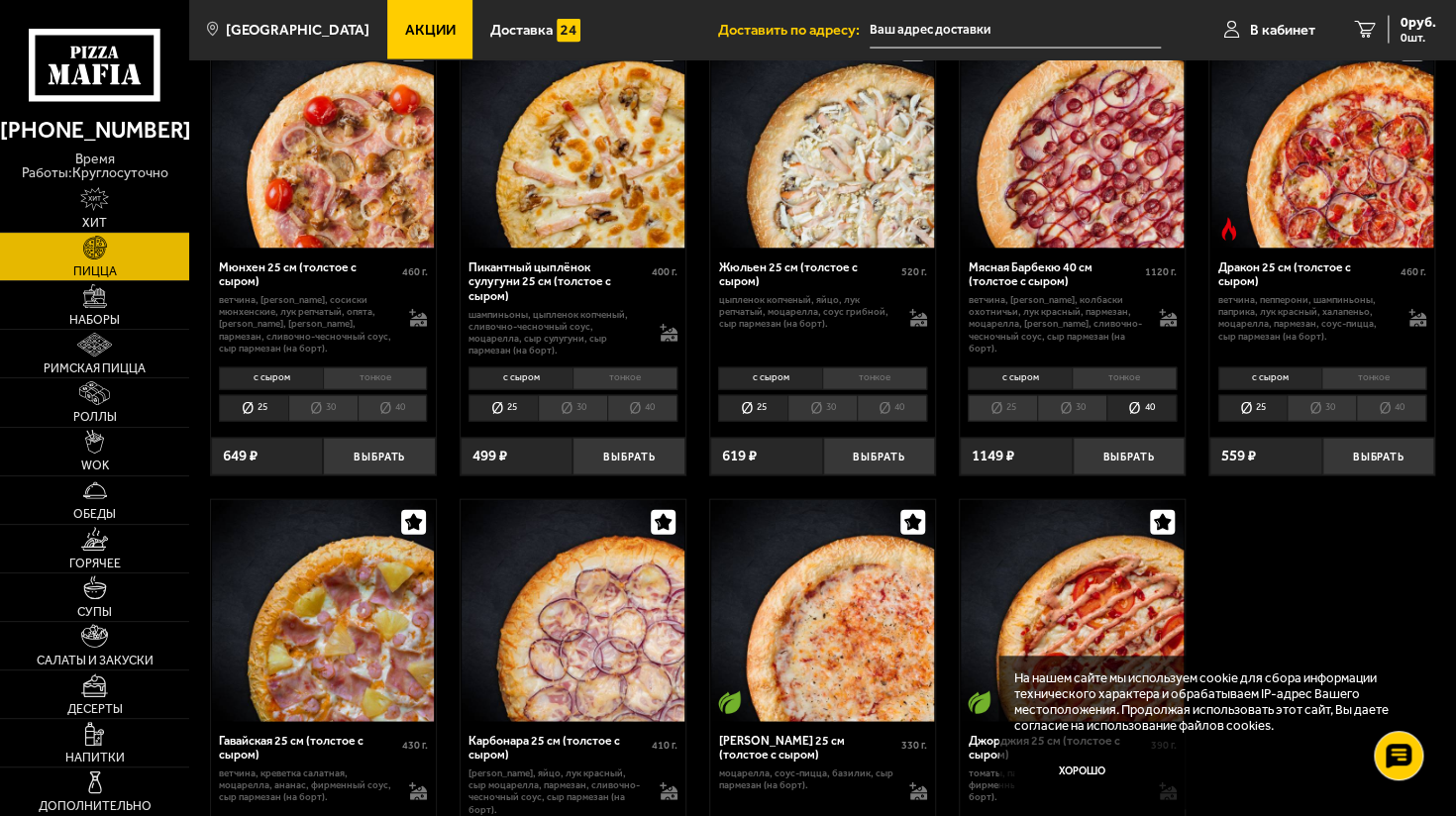 click on "тонкое" at bounding box center (1124, 378) 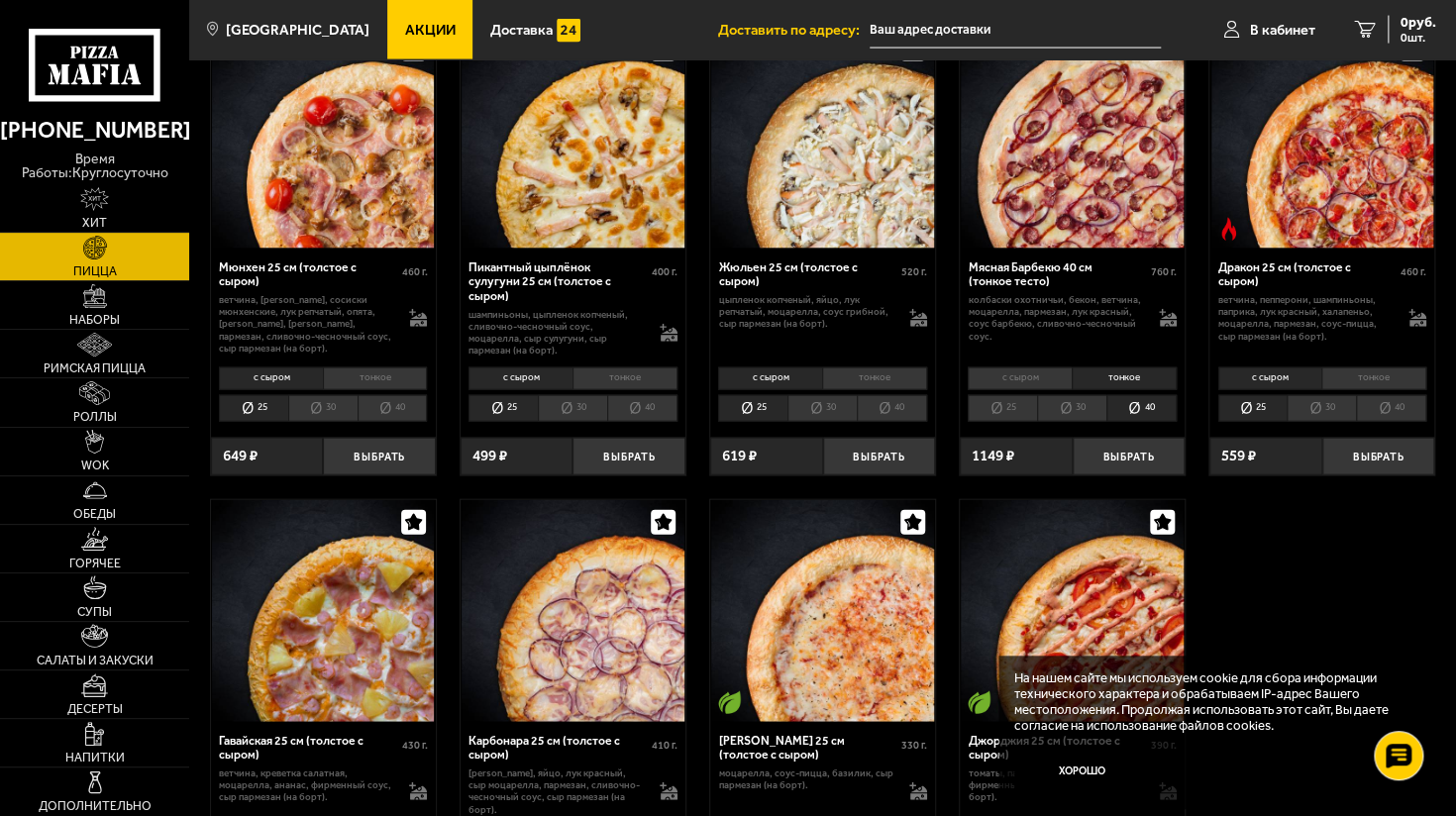 click on "с сыром" at bounding box center (1019, 378) 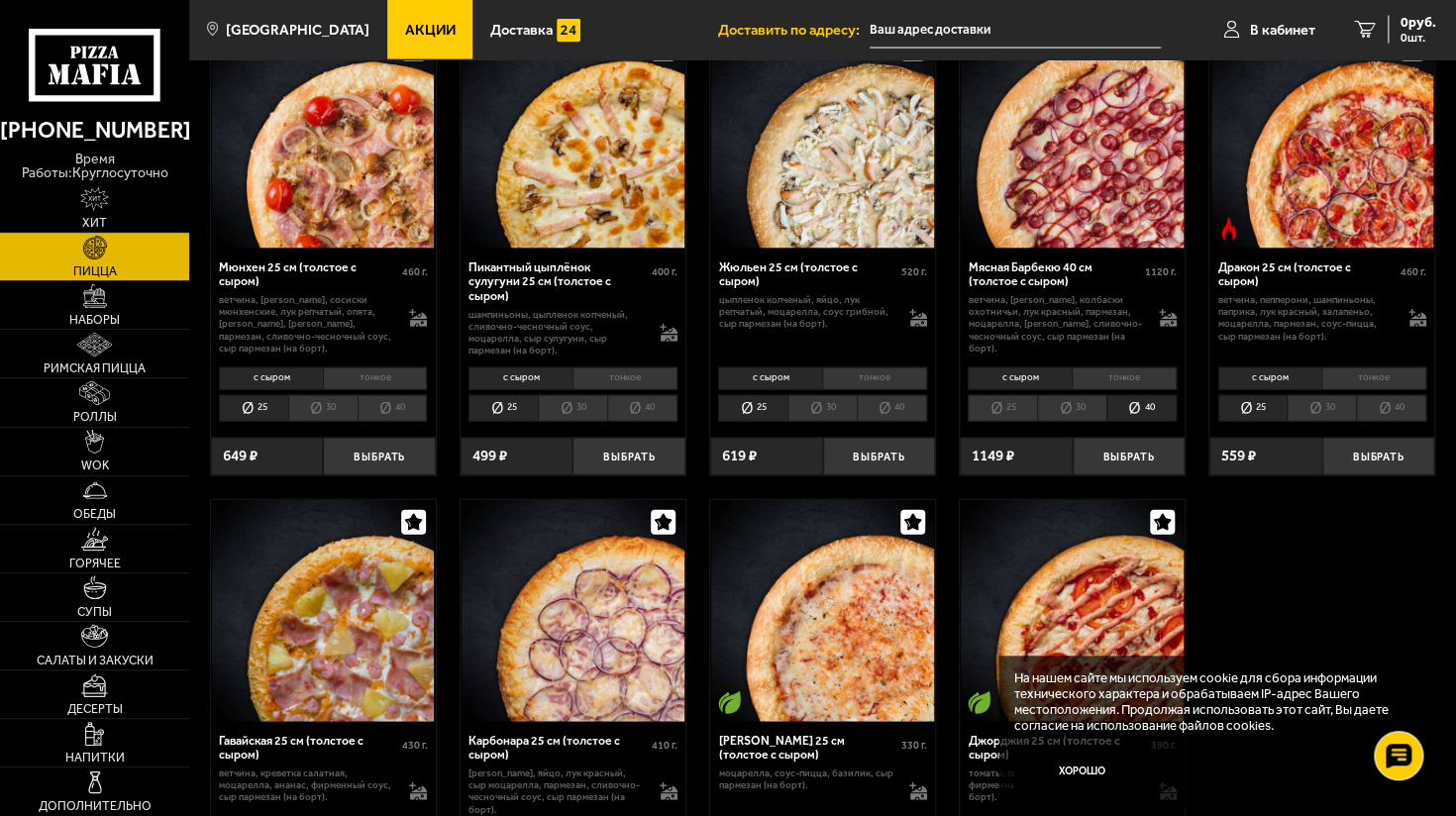 click on "тонкое" at bounding box center [1124, 378] 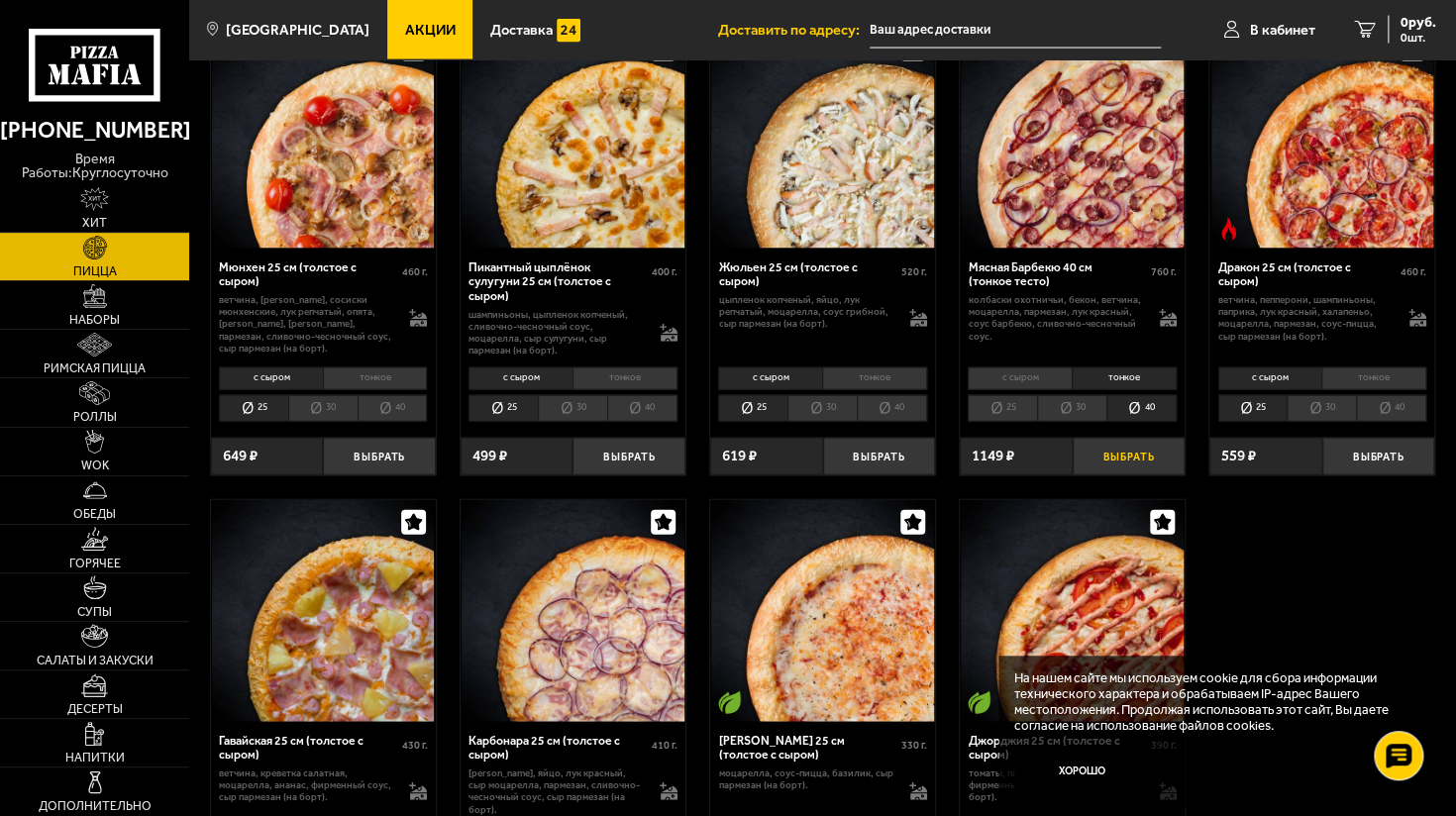 click on "Выбрать" at bounding box center [1129, 457] 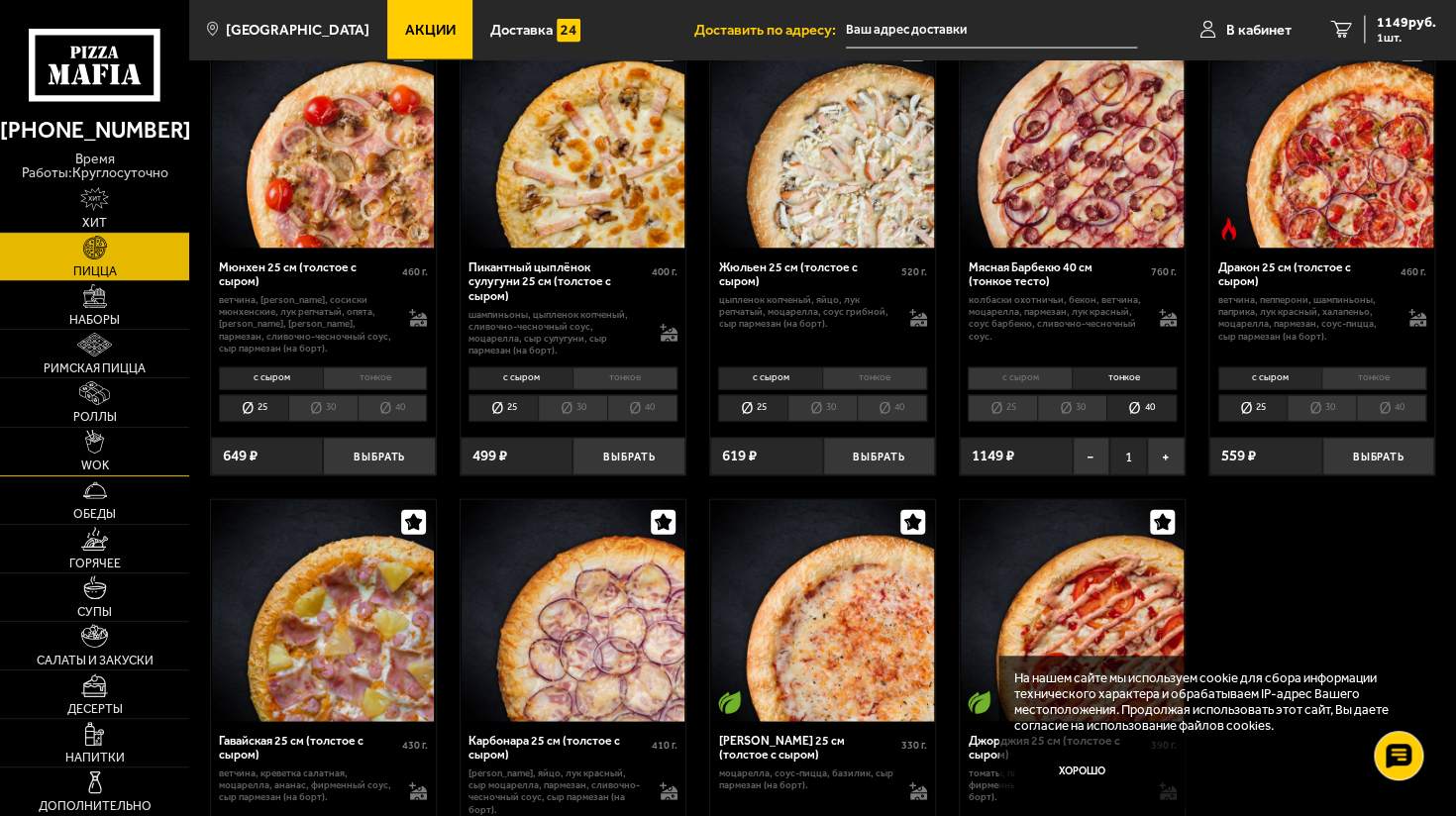 click on "WOK" at bounding box center (94, 452) 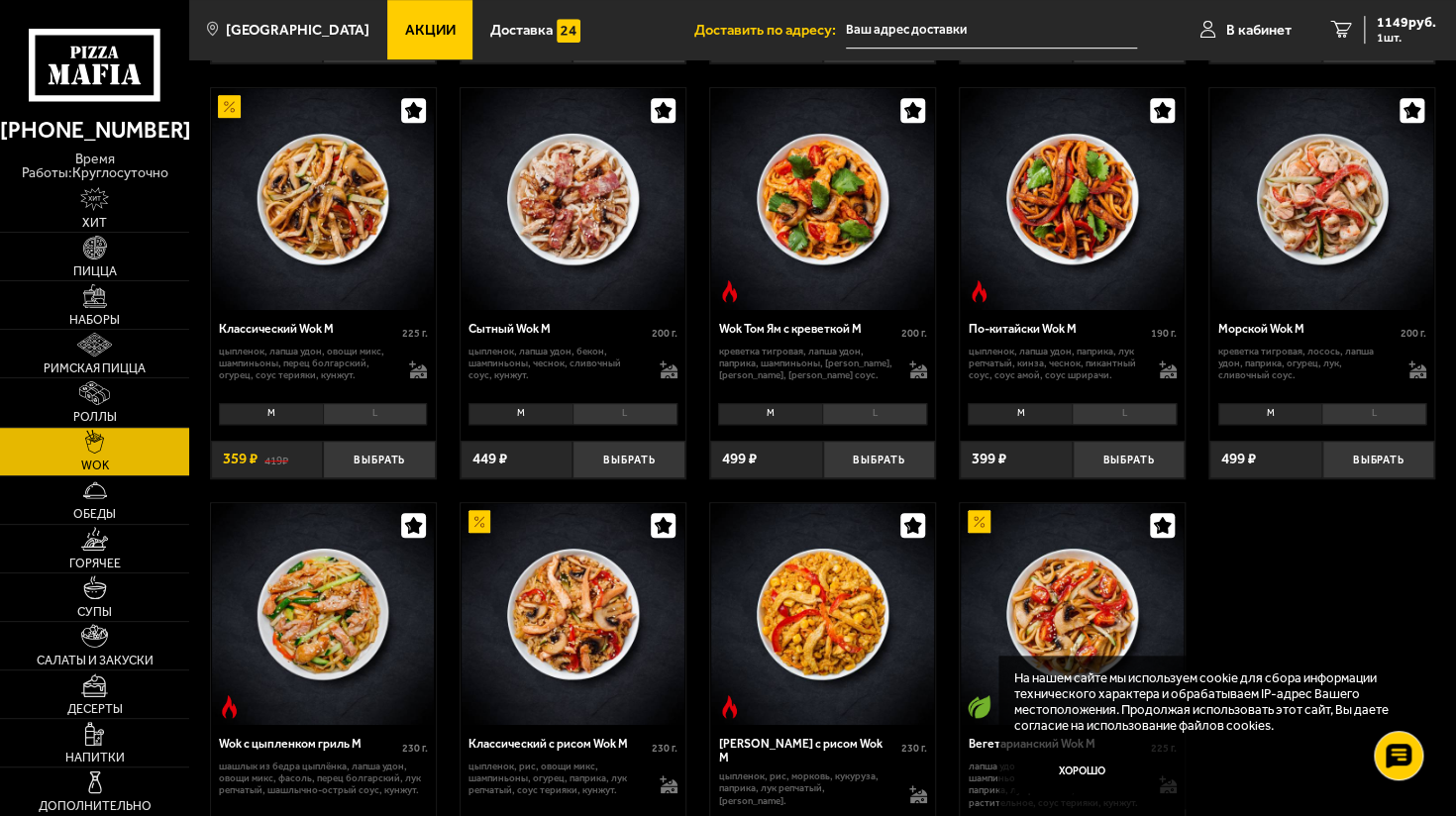 scroll, scrollTop: 713, scrollLeft: 0, axis: vertical 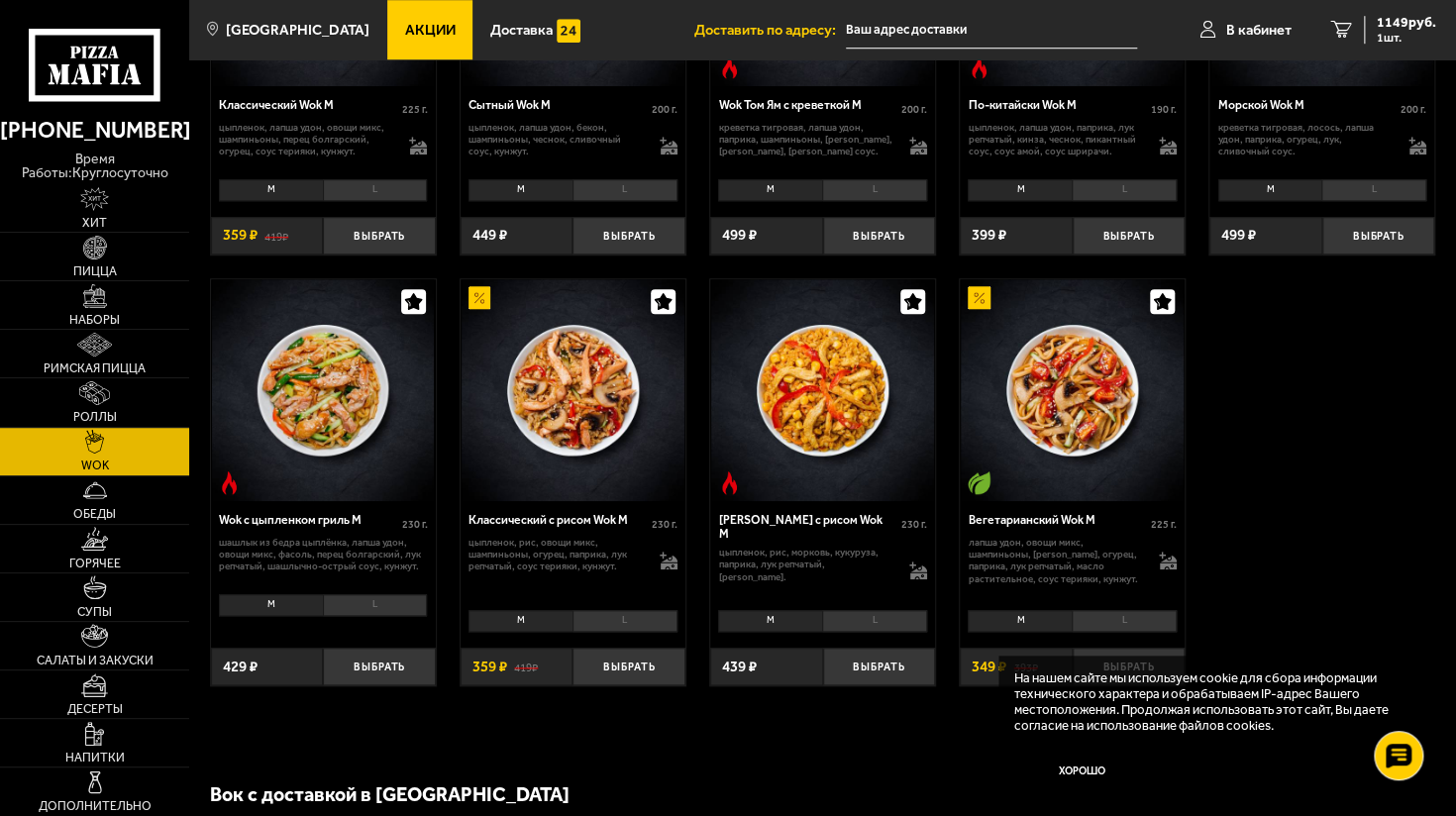 click on "L" at bounding box center [625, 621] 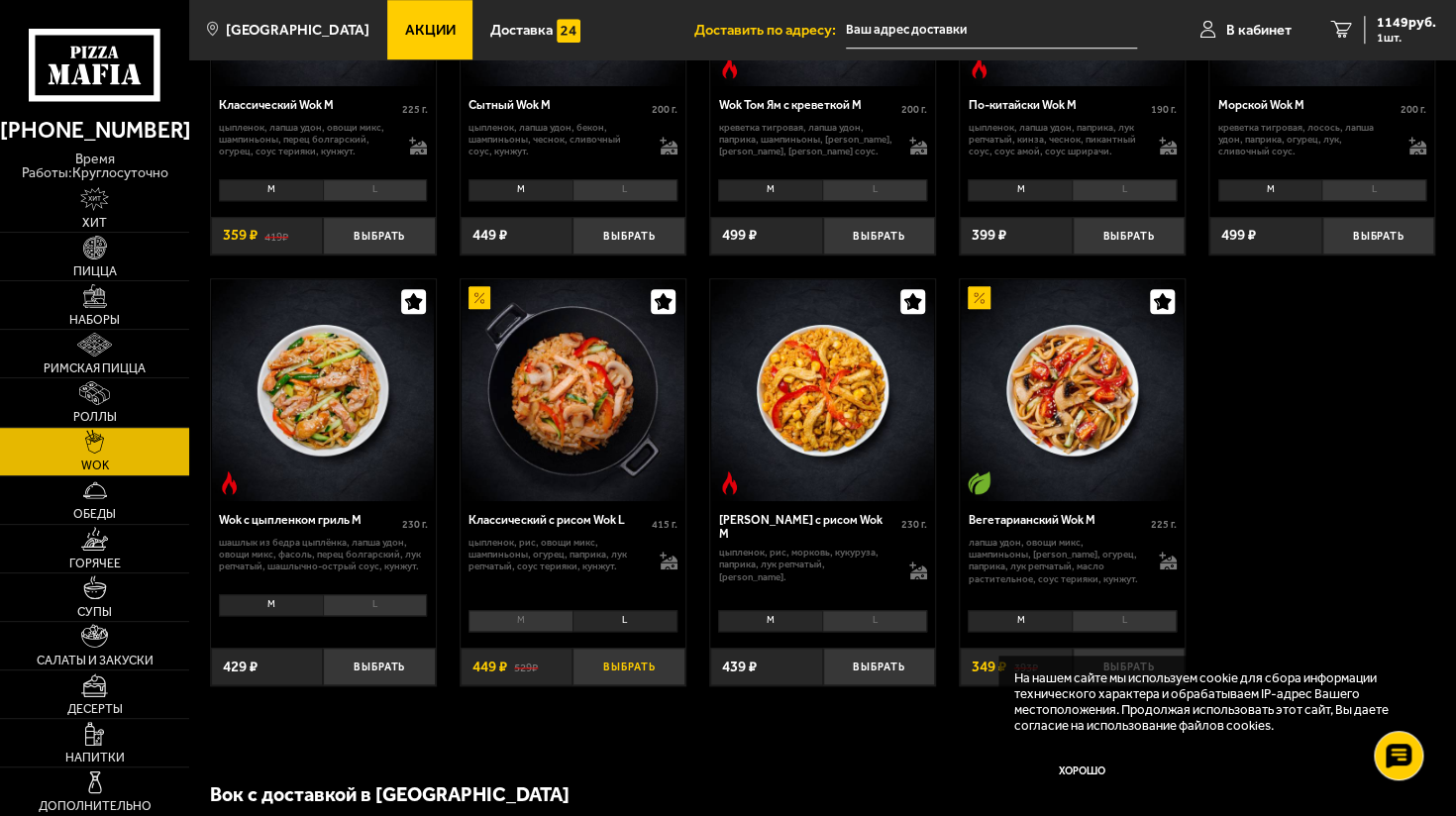click on "Выбрать" at bounding box center [629, 666] 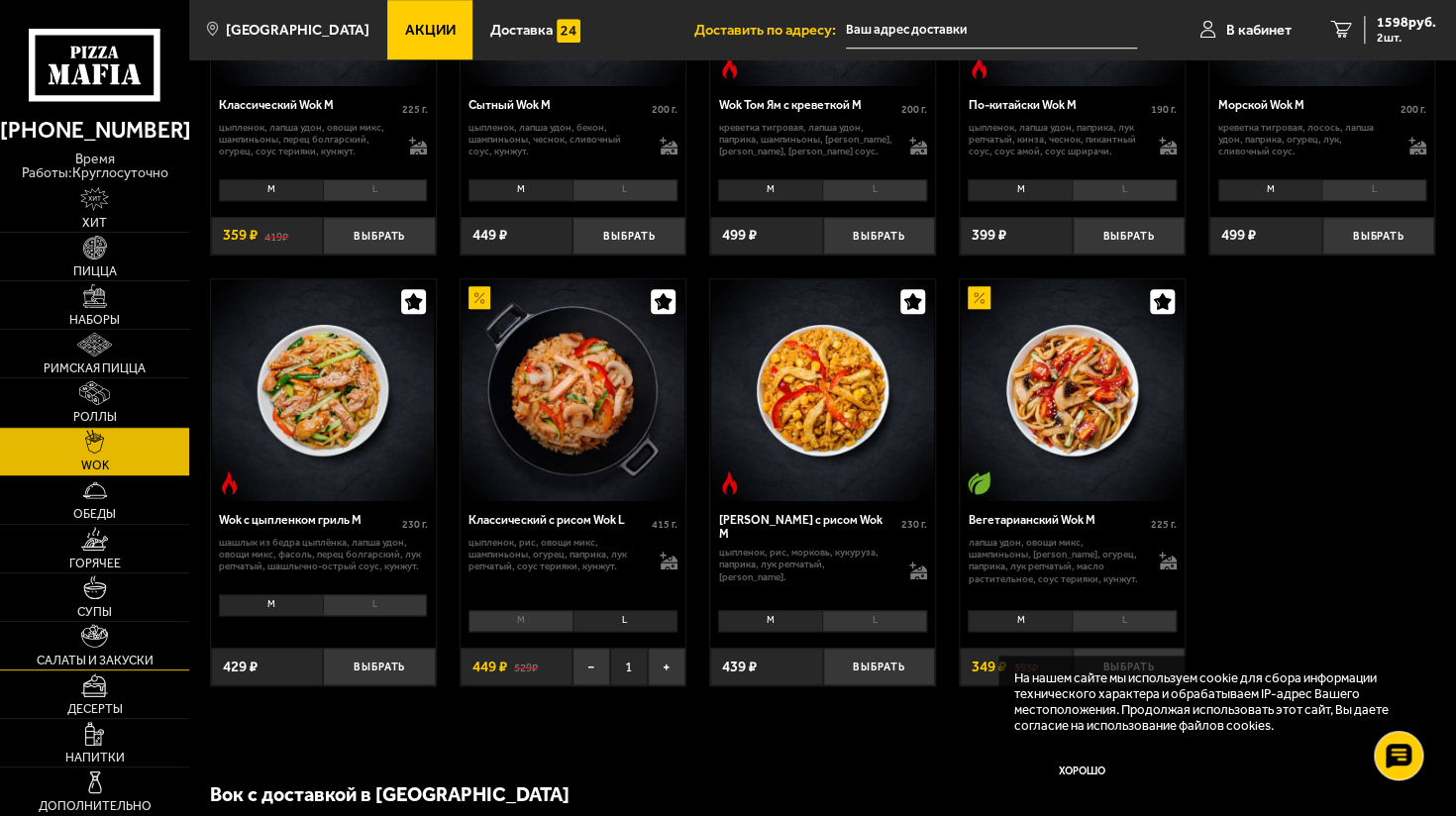 click on "Салаты и закуски" at bounding box center [94, 646] 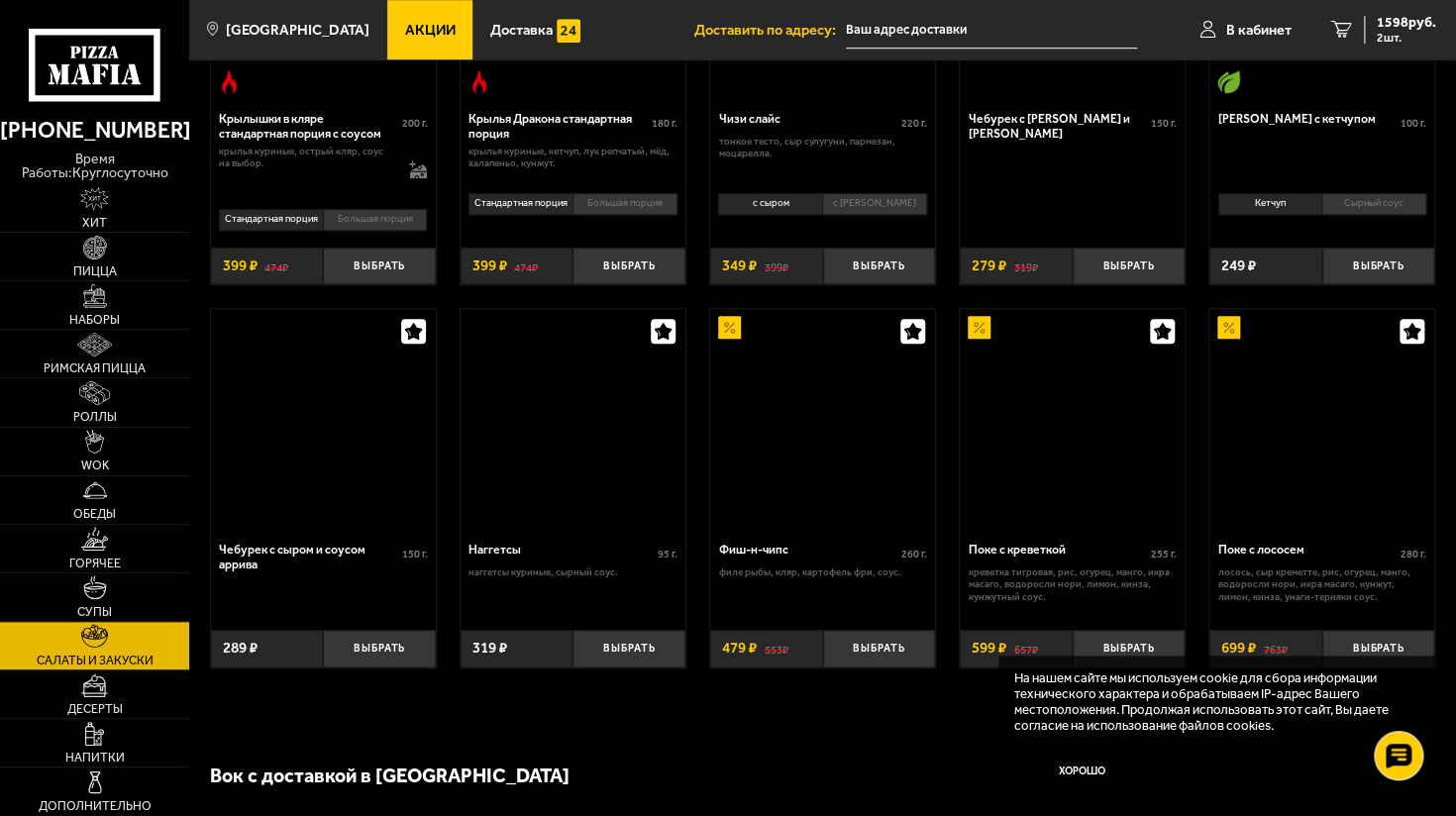 scroll, scrollTop: 0, scrollLeft: 0, axis: both 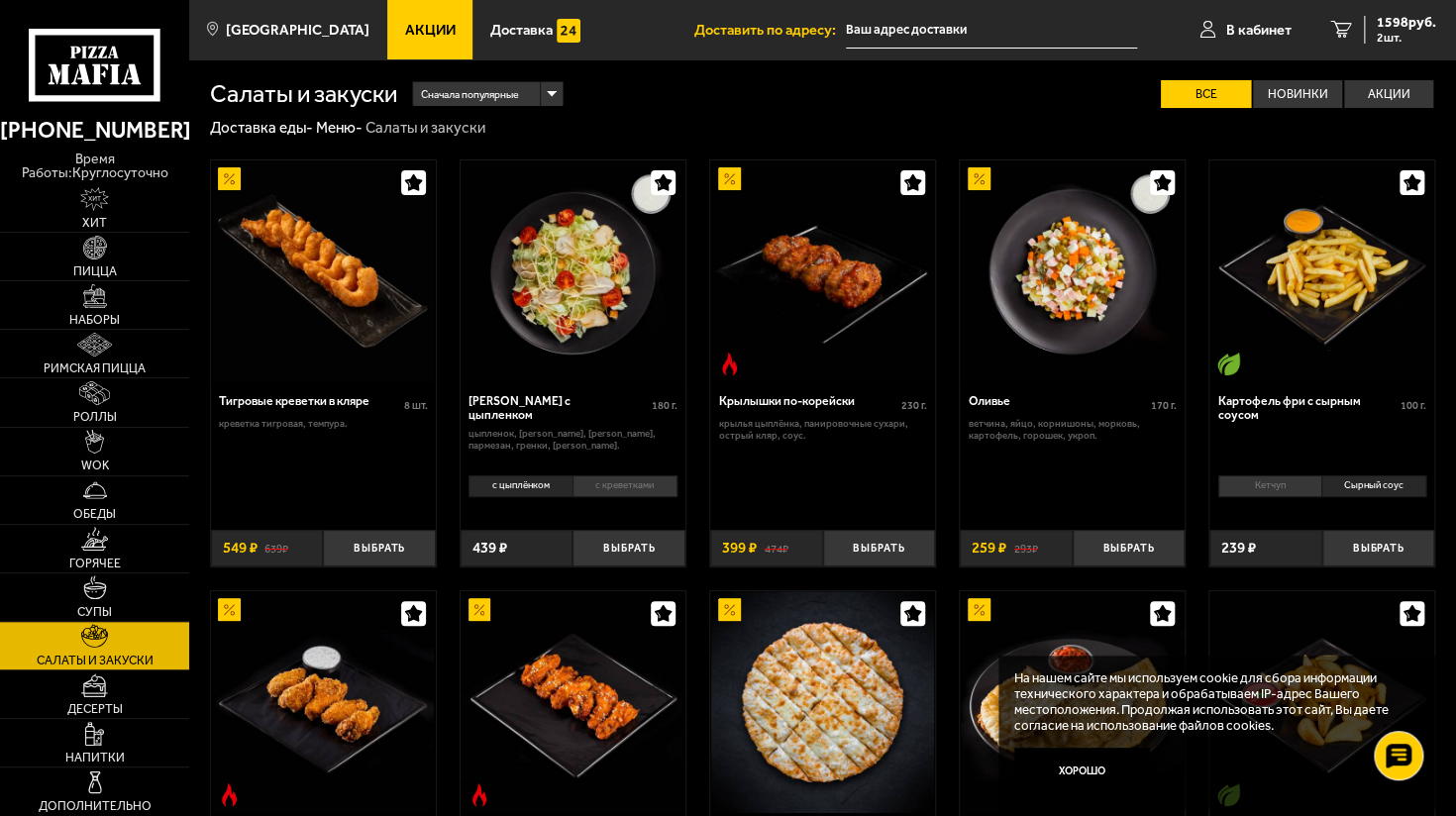click on "с цыплёнком" at bounding box center (520, 486) 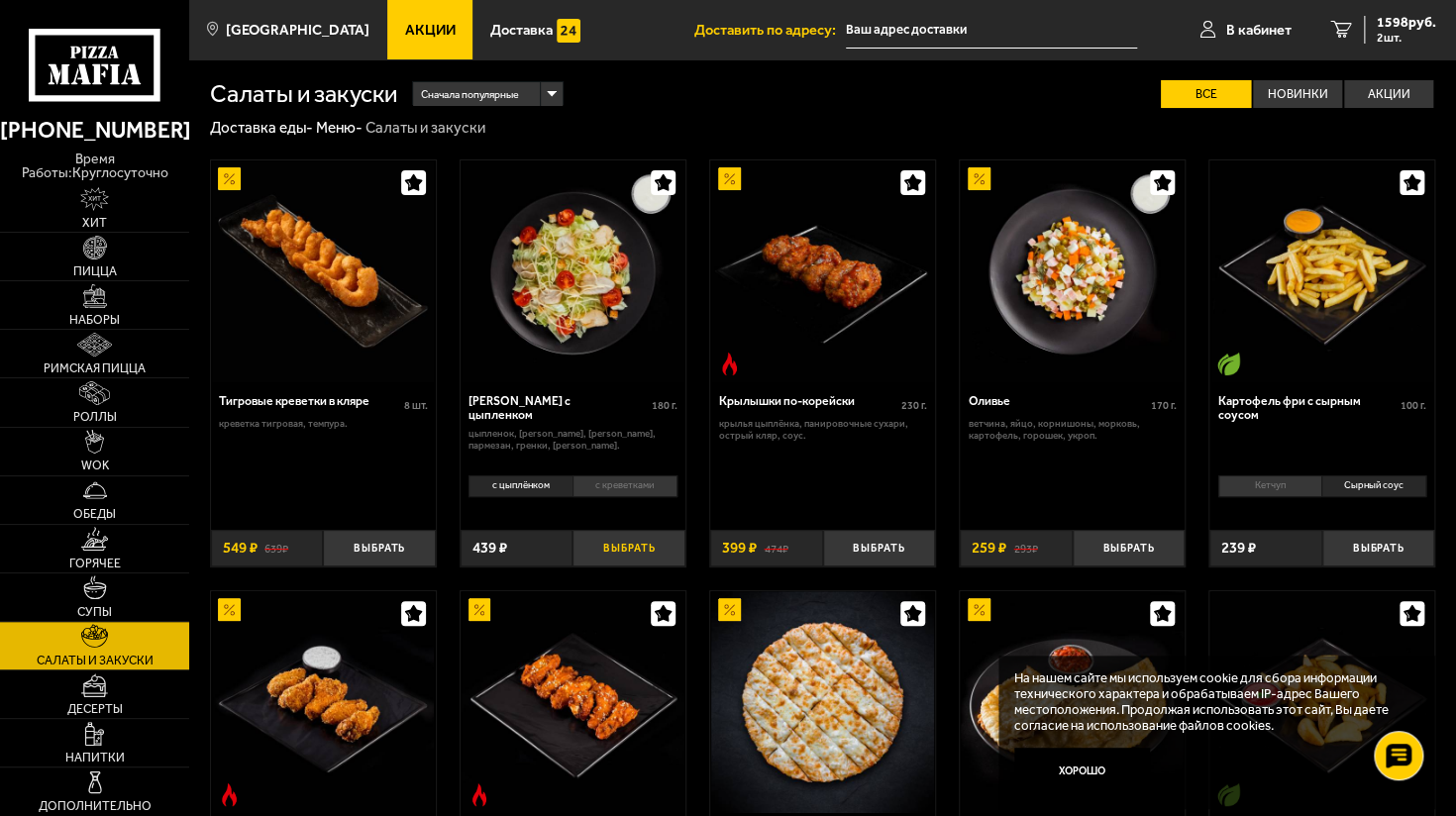 click on "Выбрать" at bounding box center [629, 549] 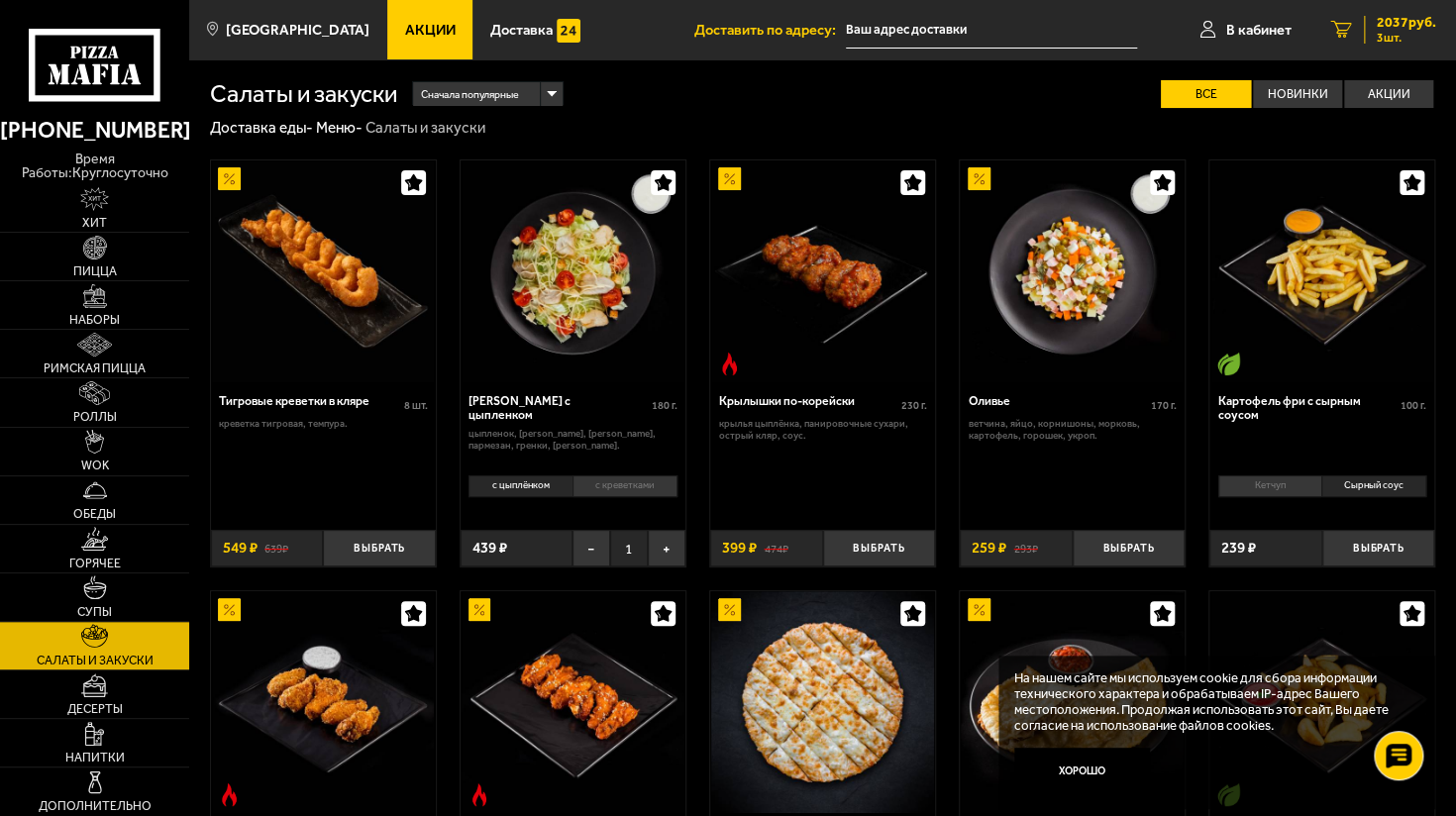 click on "3  шт." at bounding box center [1406, 38] 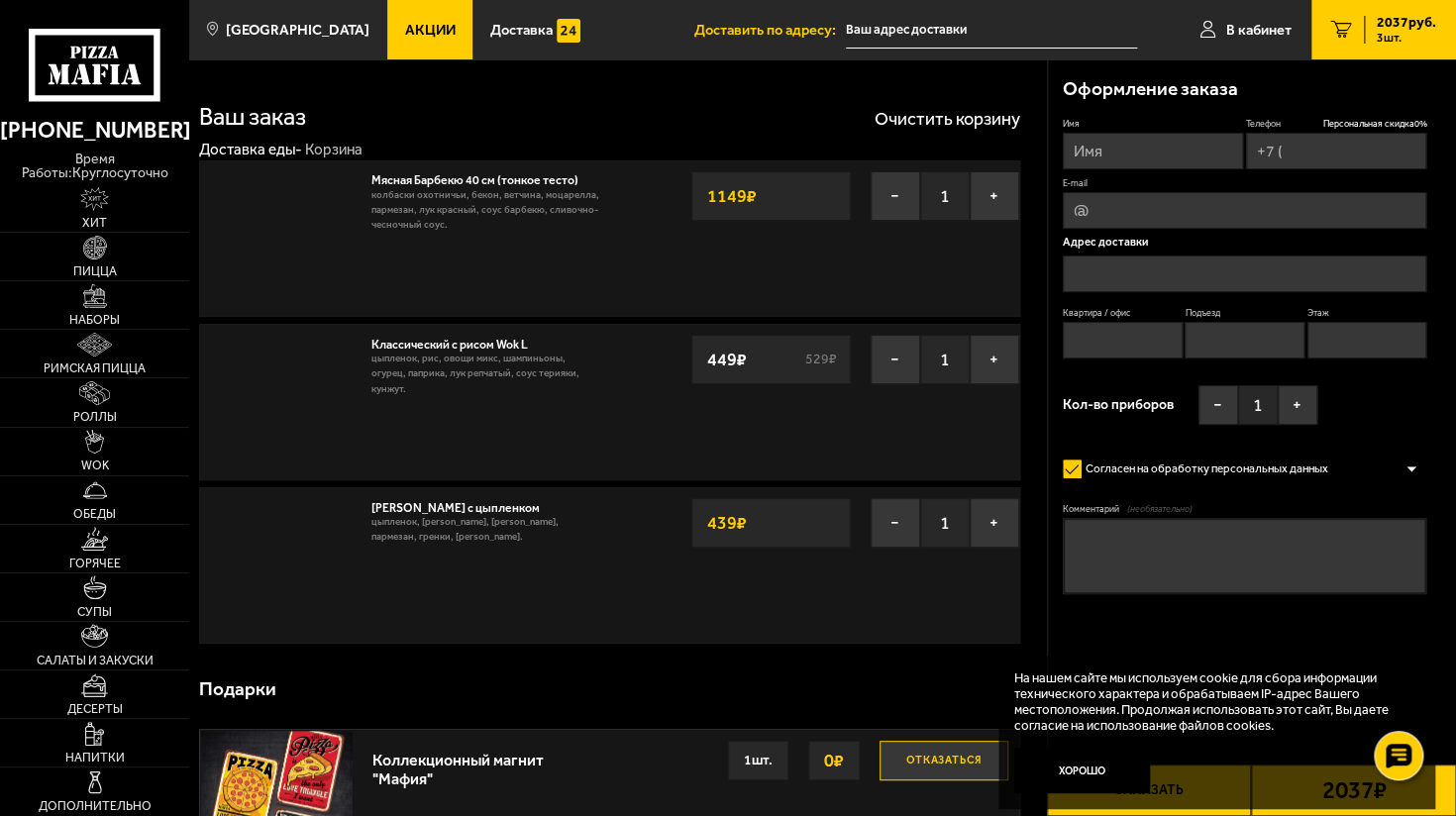 type on "[PHONE_NUMBER]" 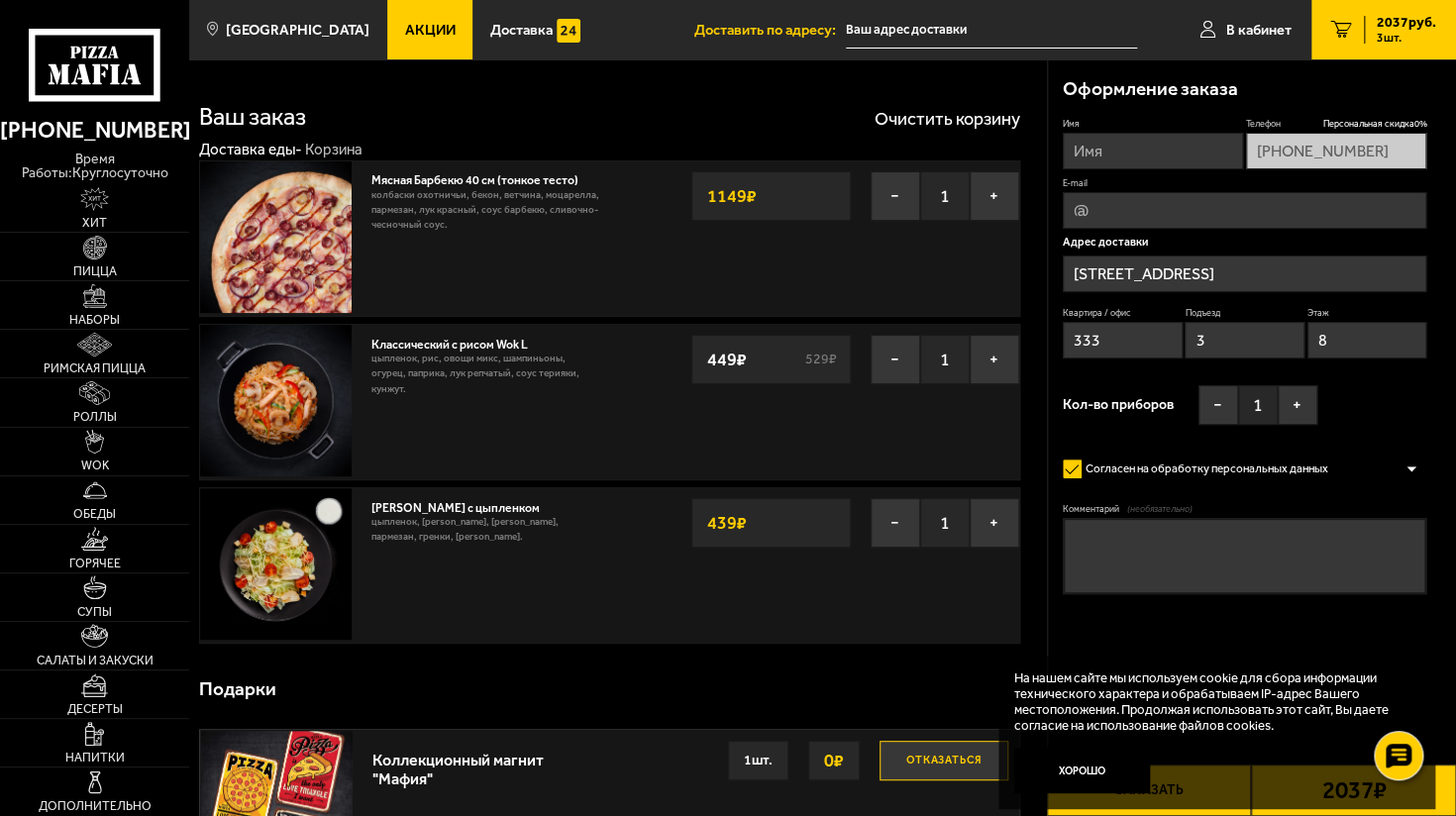 type on "[STREET_ADDRESS]" 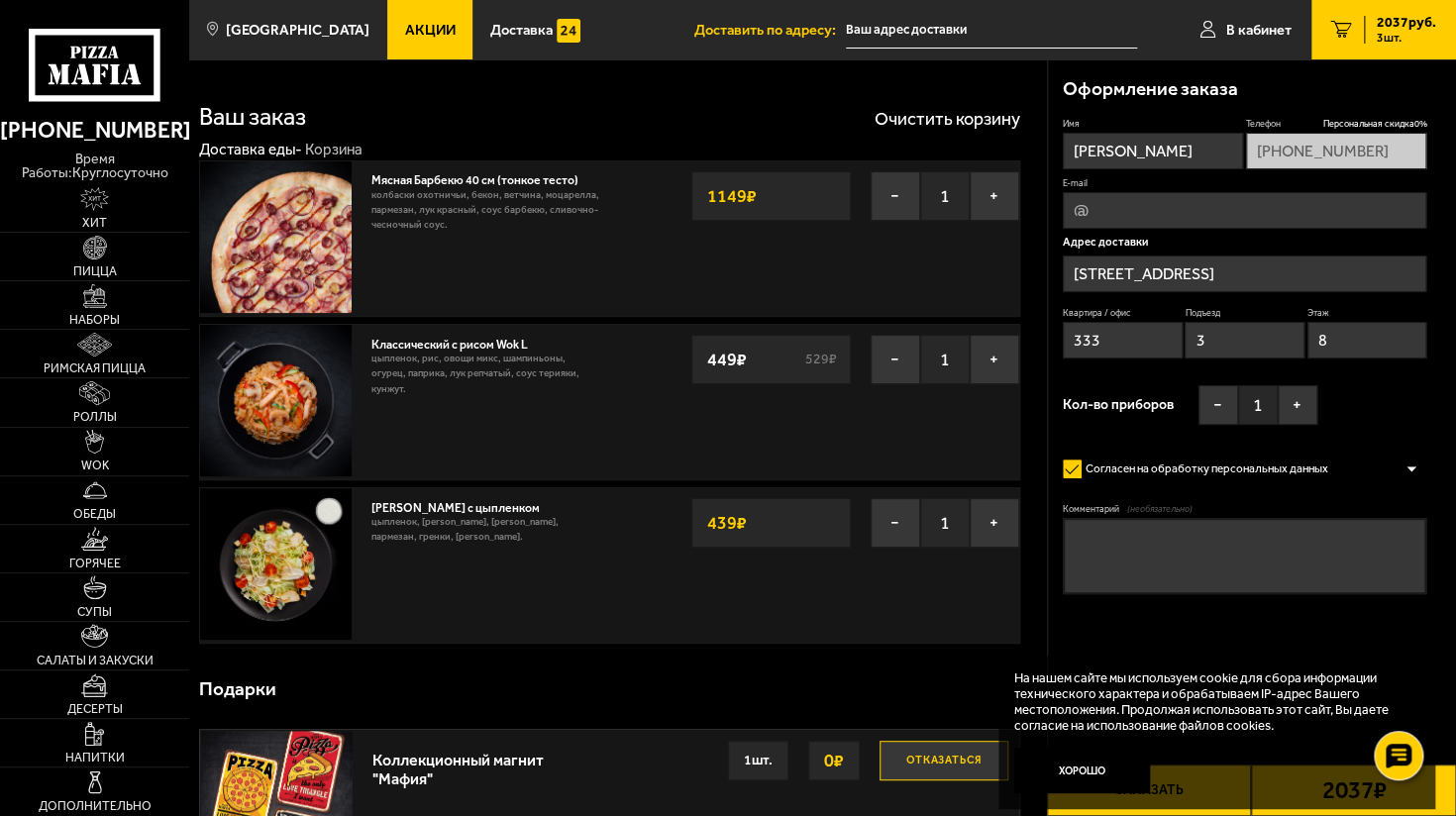 click on "[PERSON_NAME]" at bounding box center (1153, 151) 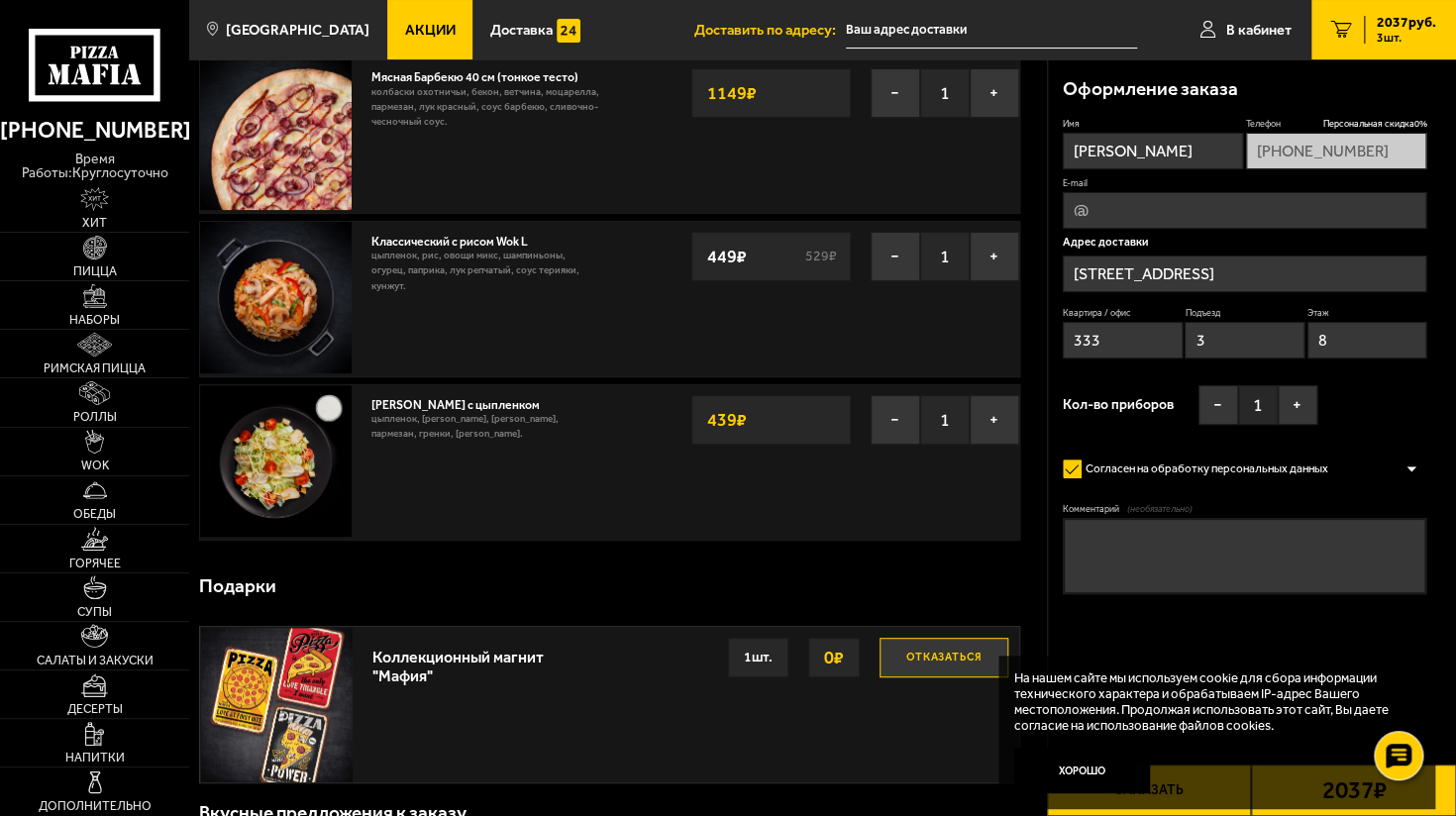 type on "[PERSON_NAME]" 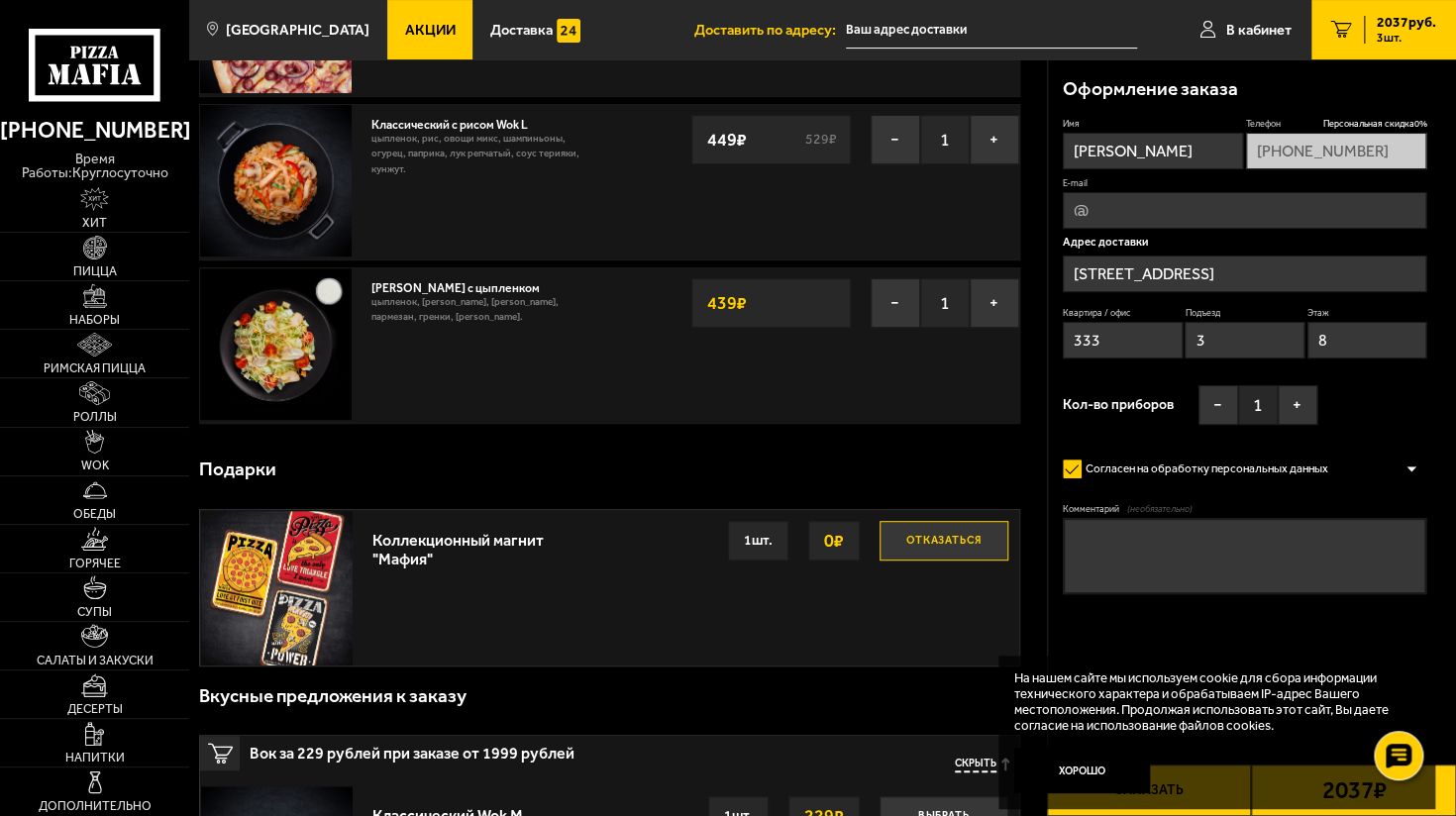 scroll, scrollTop: 230, scrollLeft: 0, axis: vertical 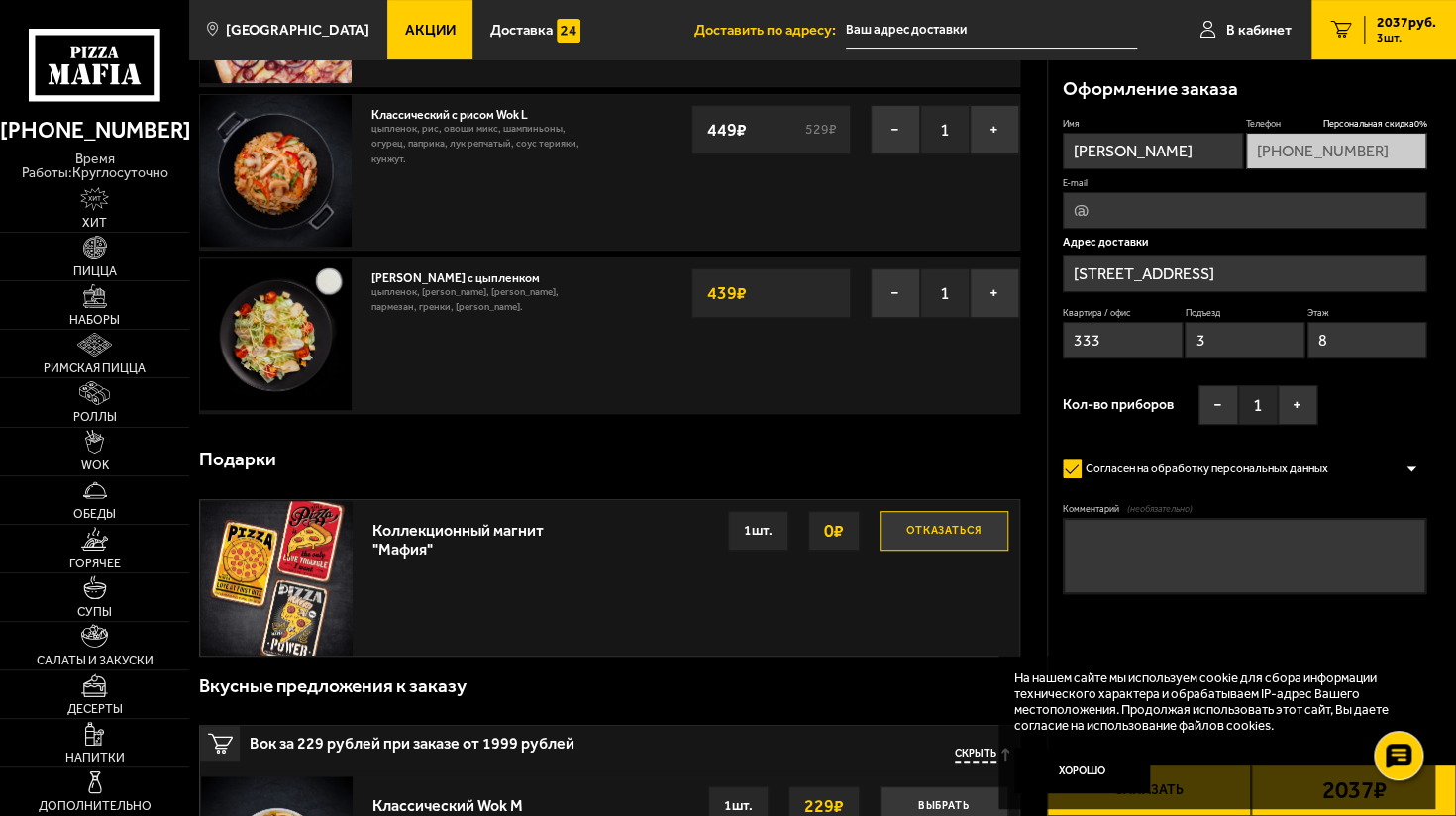 click on "Имя [PERSON_NAME] Телефон Персональная скидка  0 % [PHONE_NUMBER] E-mail Адрес доставки [STREET_ADDRESS][PERSON_NAME] Подъезд  3 Этаж  8 Кол-во приборов − 1 +" at bounding box center [1245, 276] 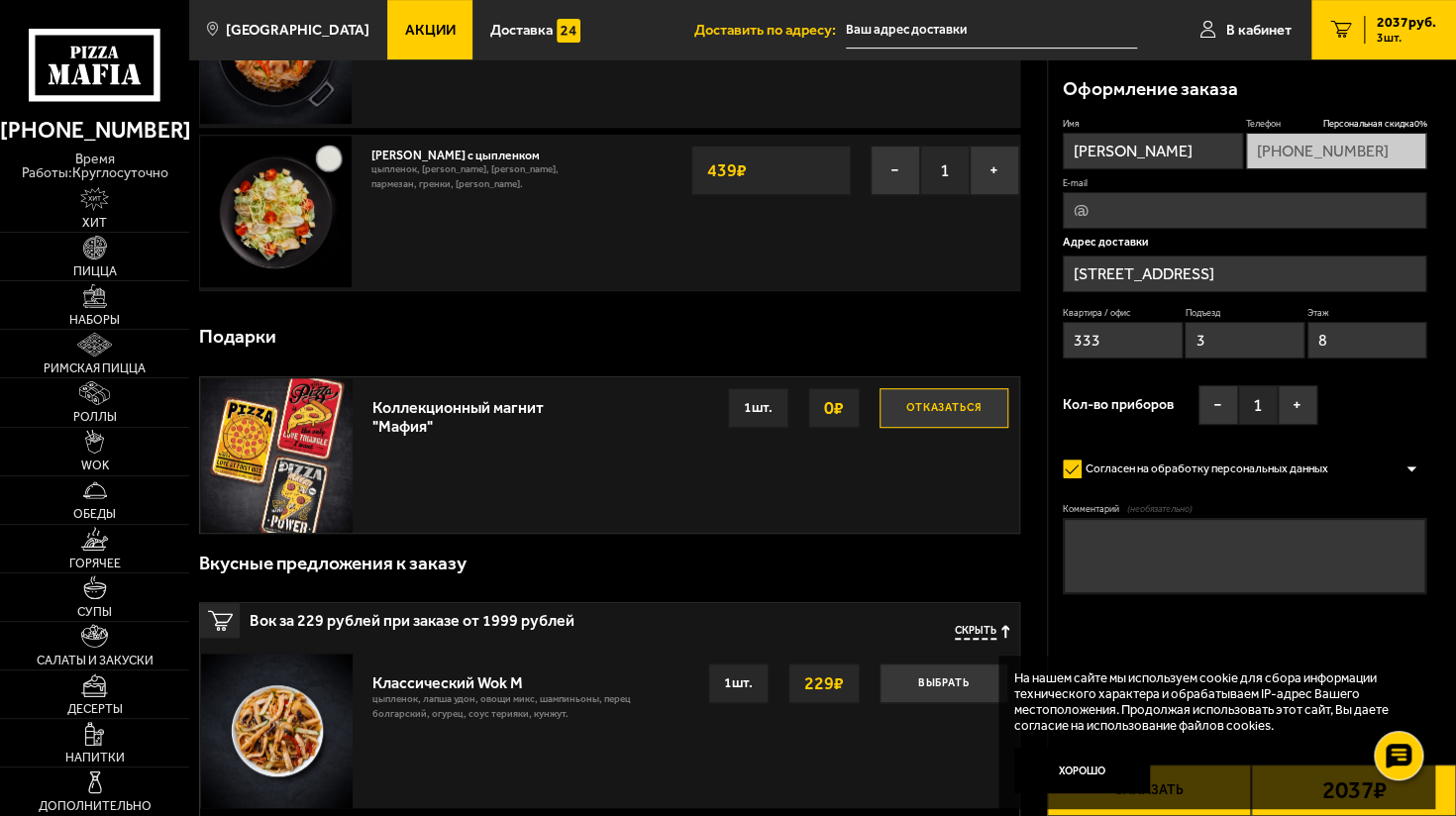 scroll, scrollTop: 356, scrollLeft: 0, axis: vertical 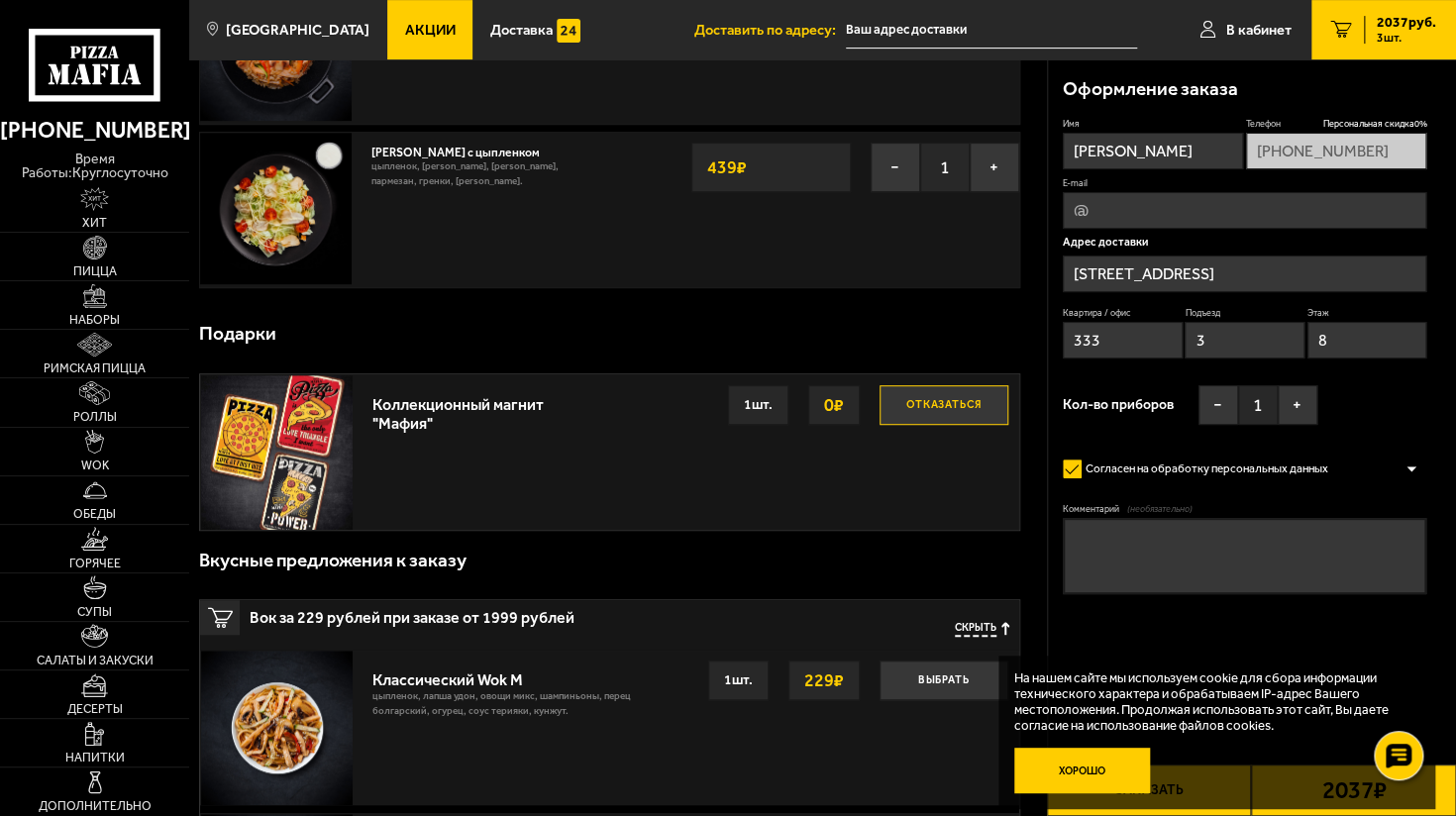 click on "Хорошо" at bounding box center [1083, 770] 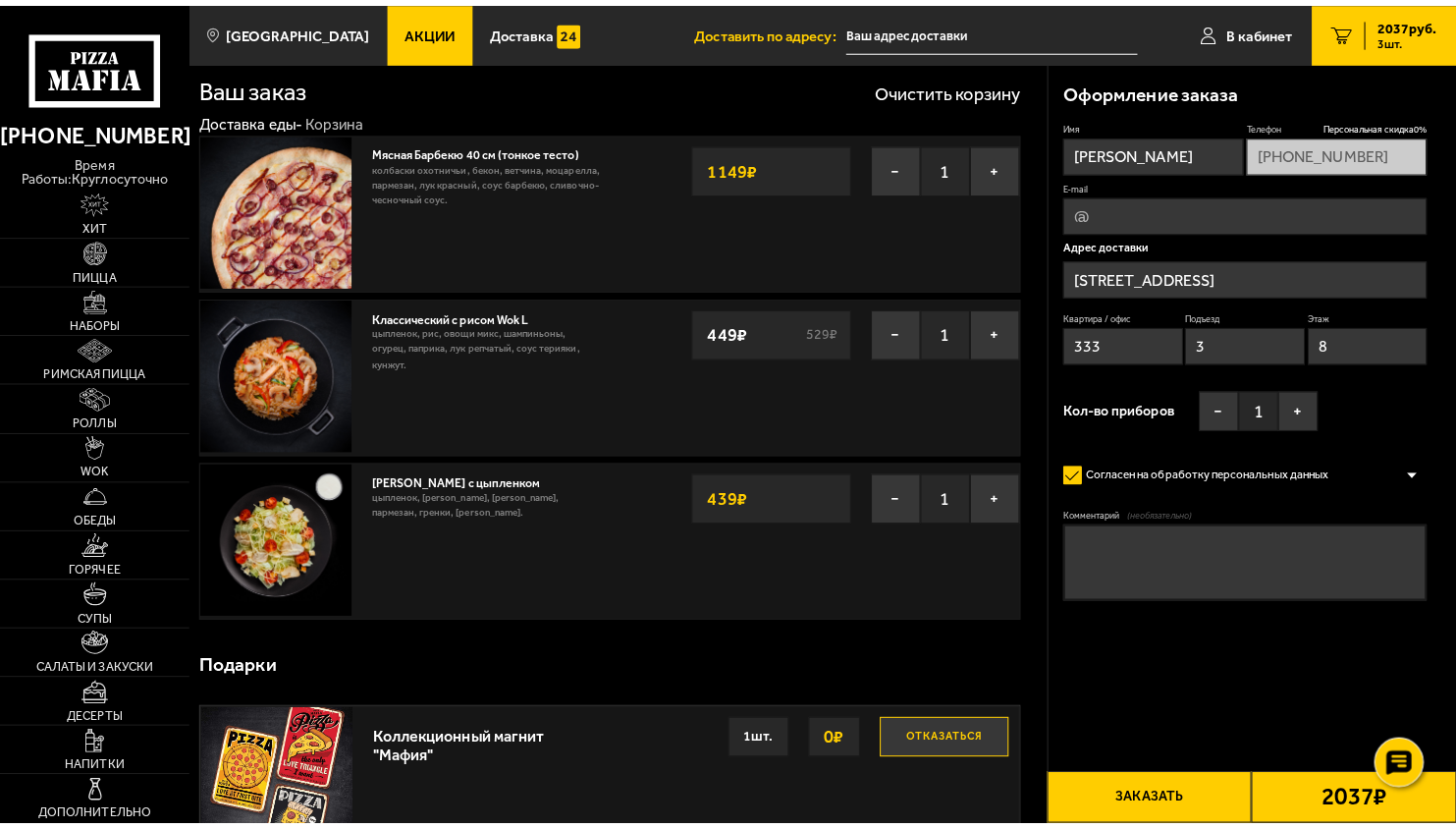 scroll, scrollTop: 0, scrollLeft: 0, axis: both 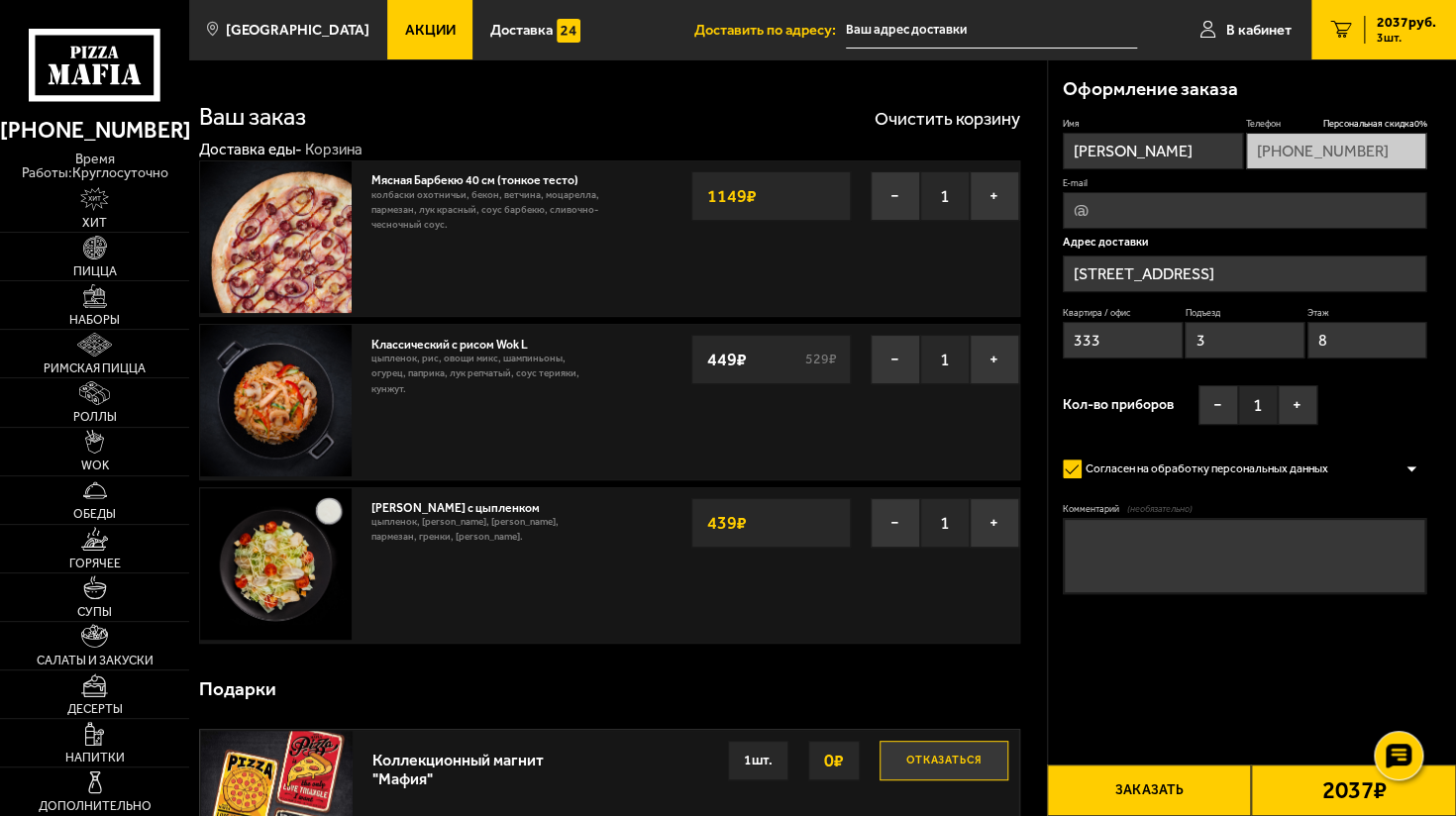 click on "Заказать" at bounding box center (1149, 790) 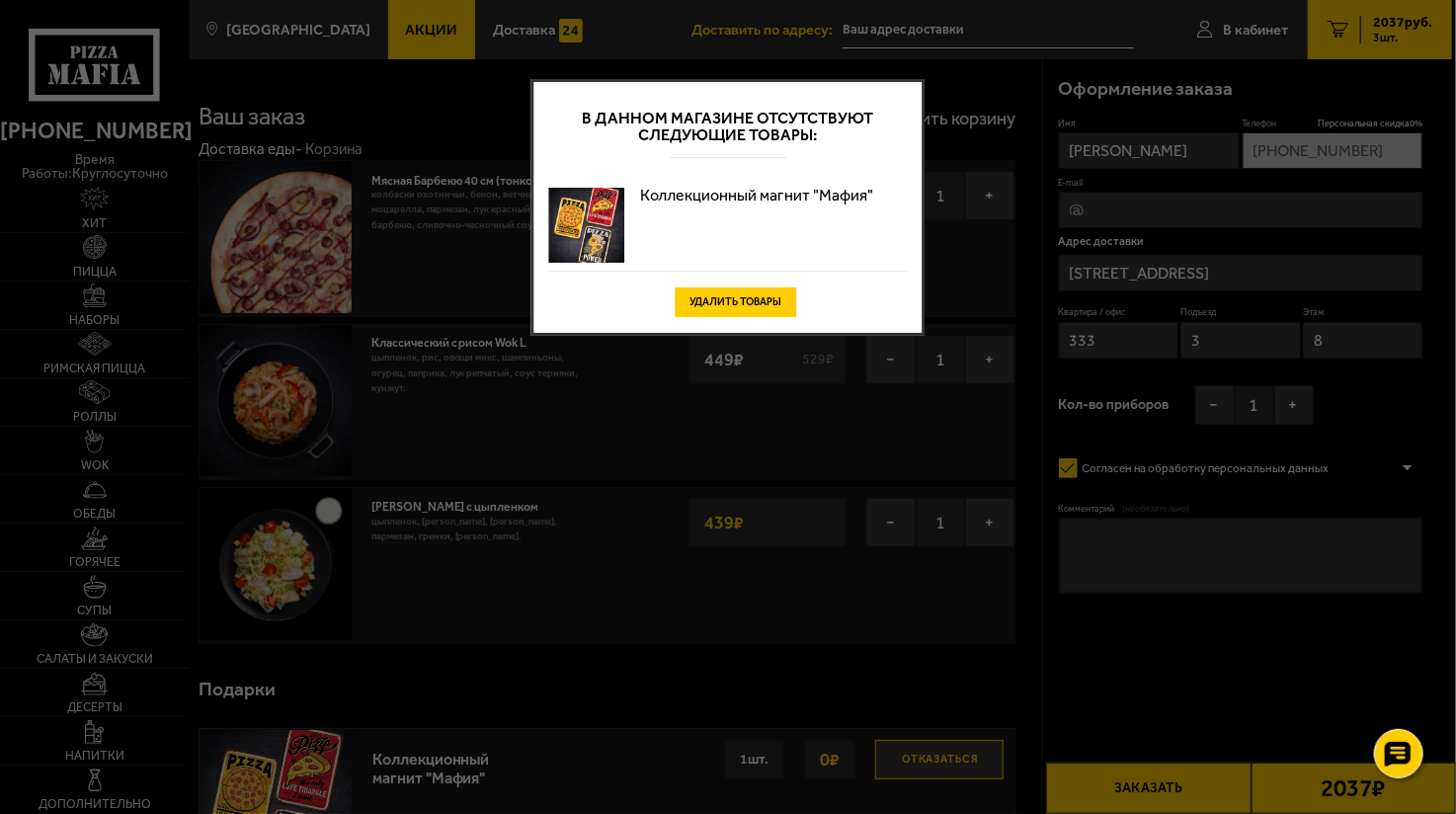 click on "Удалить товары" at bounding box center (735, 302) 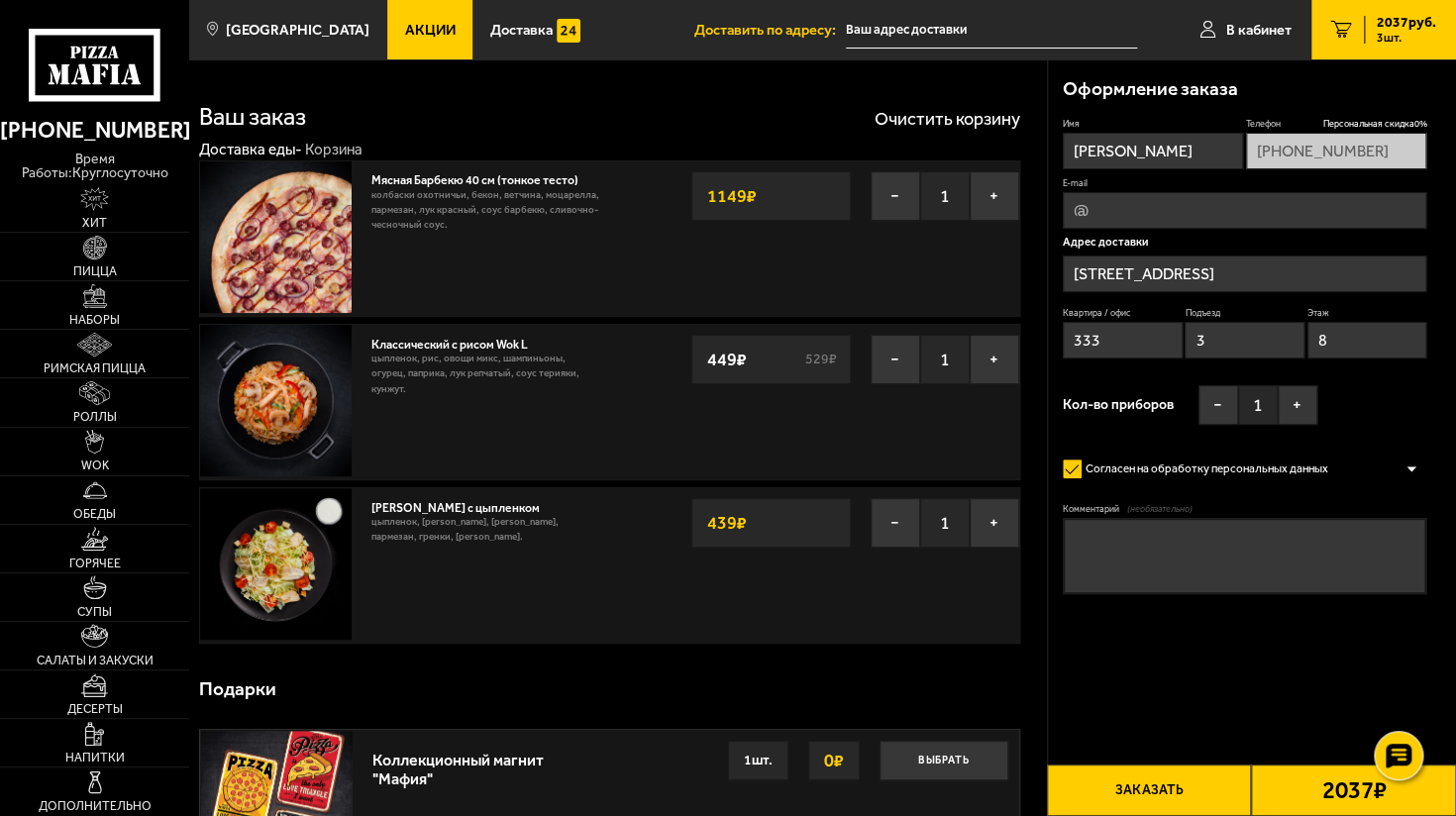 click on "Заказать" at bounding box center (1149, 790) 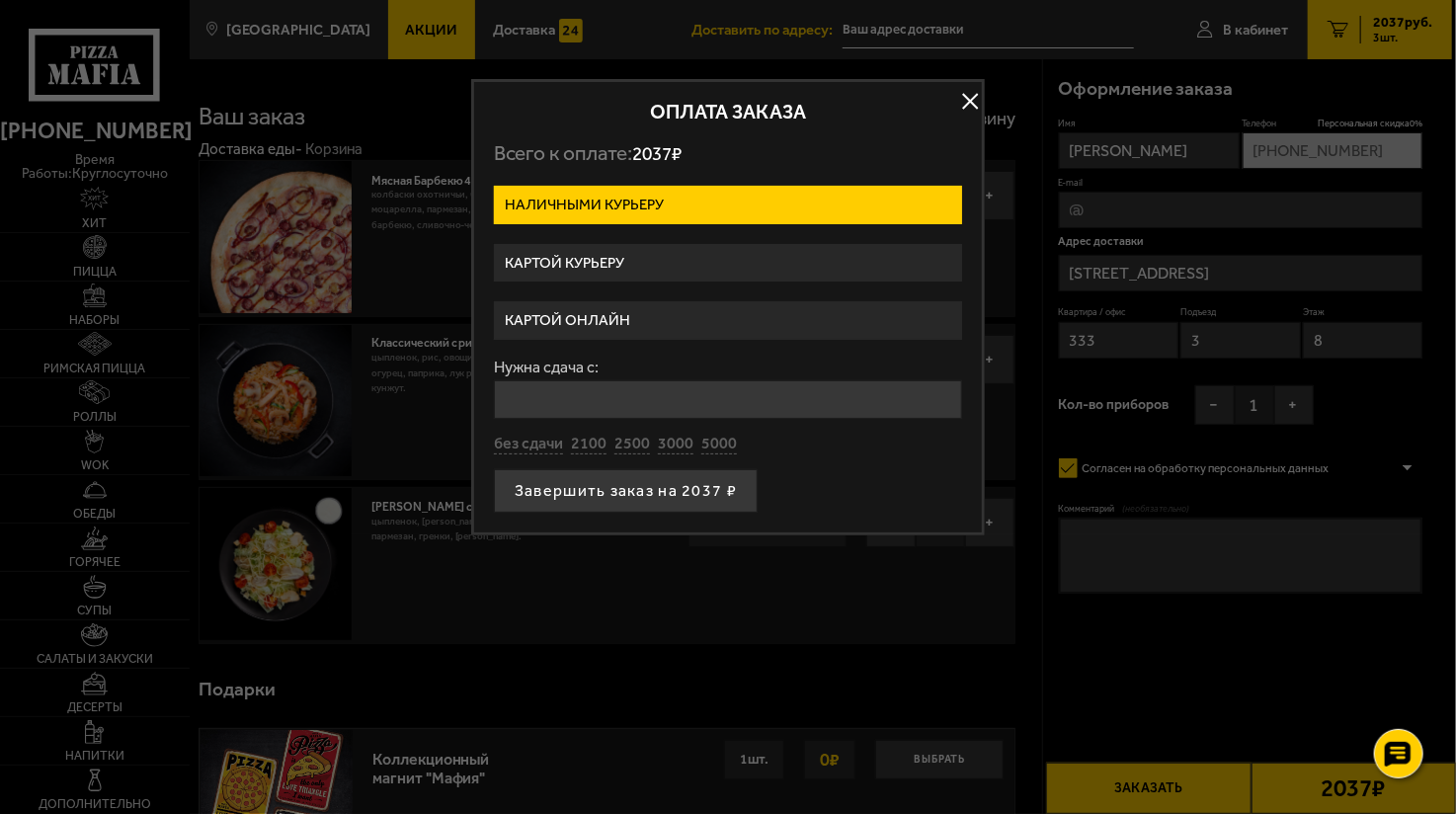 click at bounding box center [970, 101] 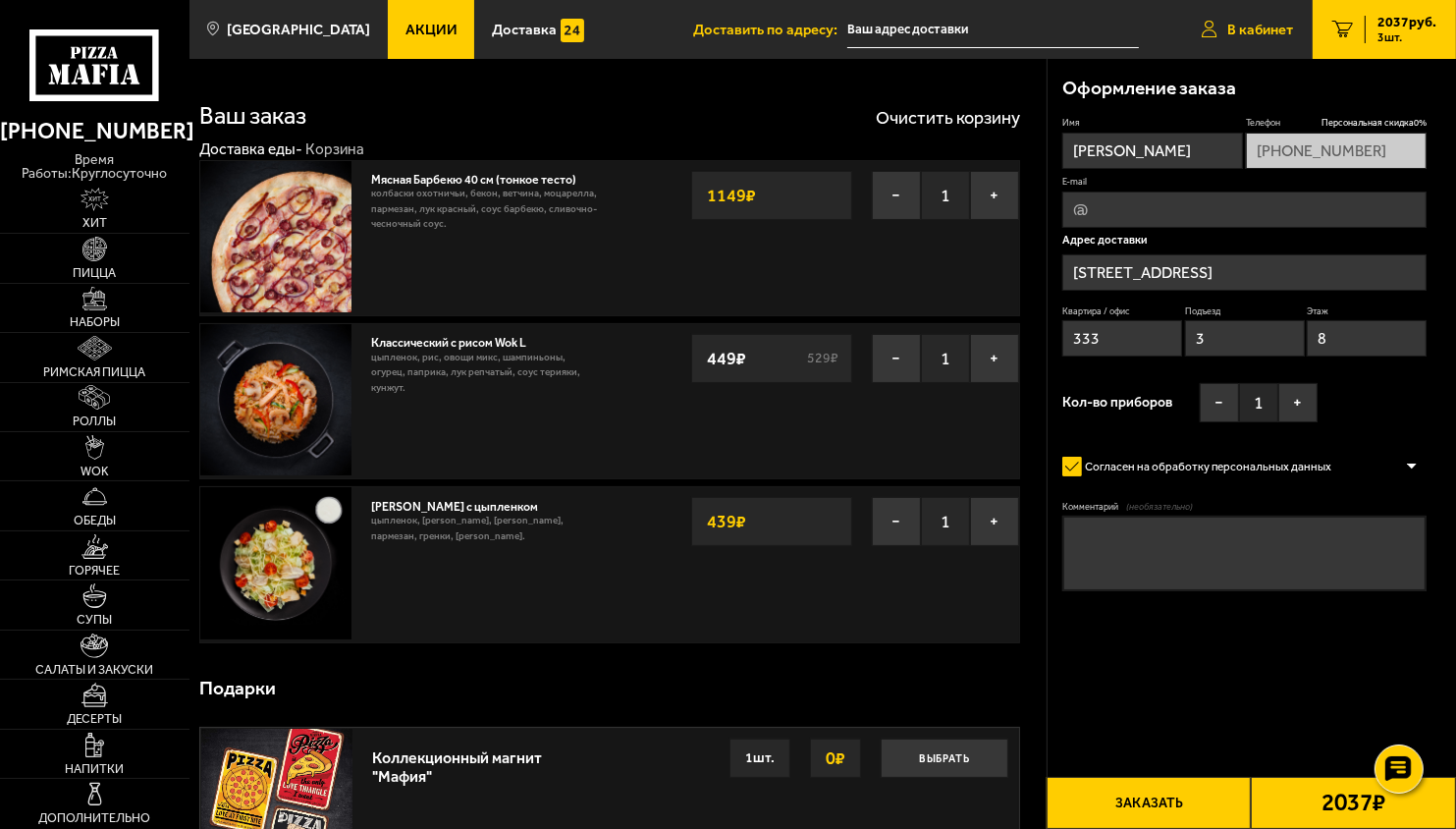 click on "В кабинет" at bounding box center [1260, 29] 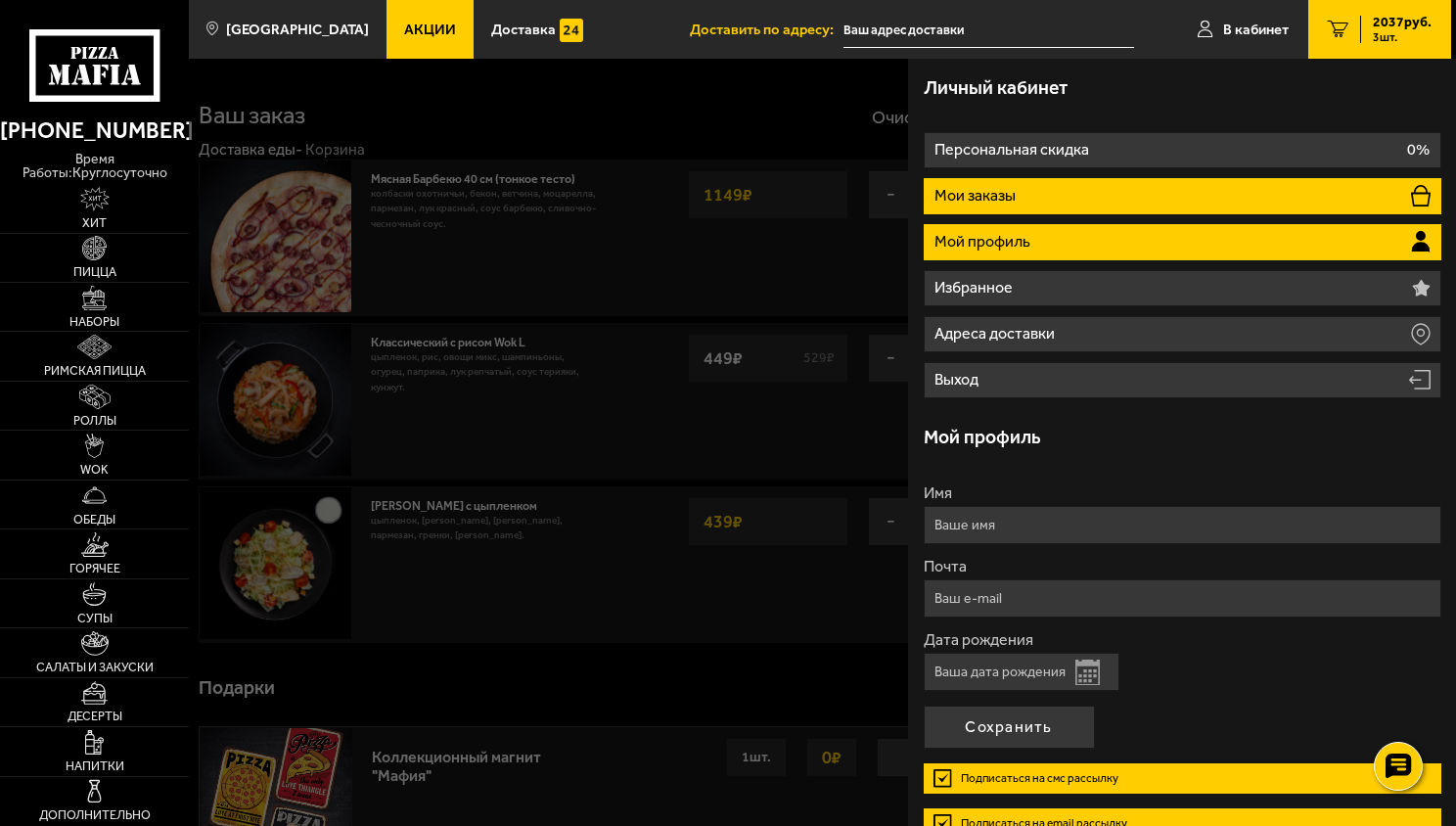click on "Мои заказы" at bounding box center [1182, 196] 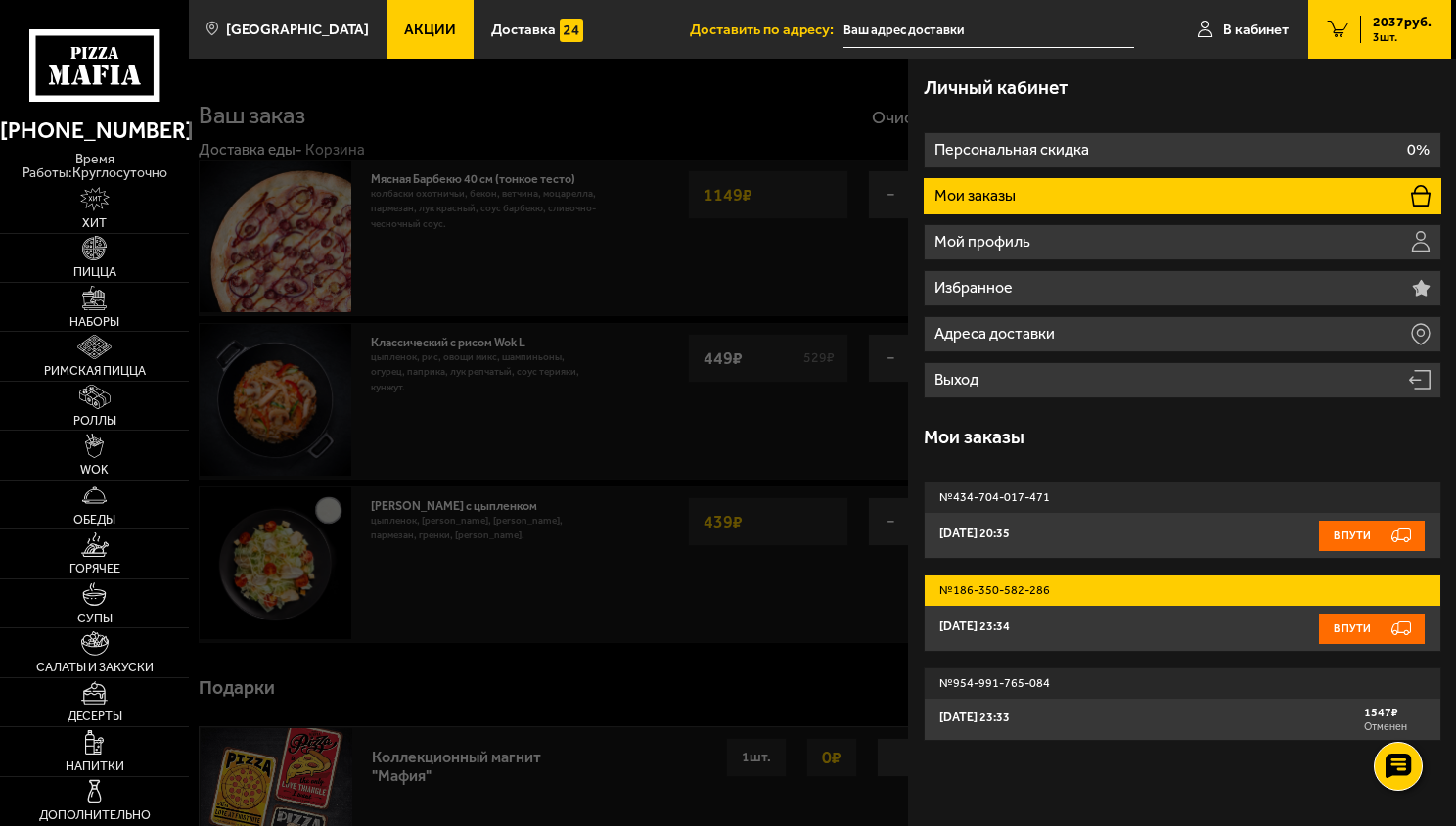 click on "[DATE] 23:34" at bounding box center [975, 626] 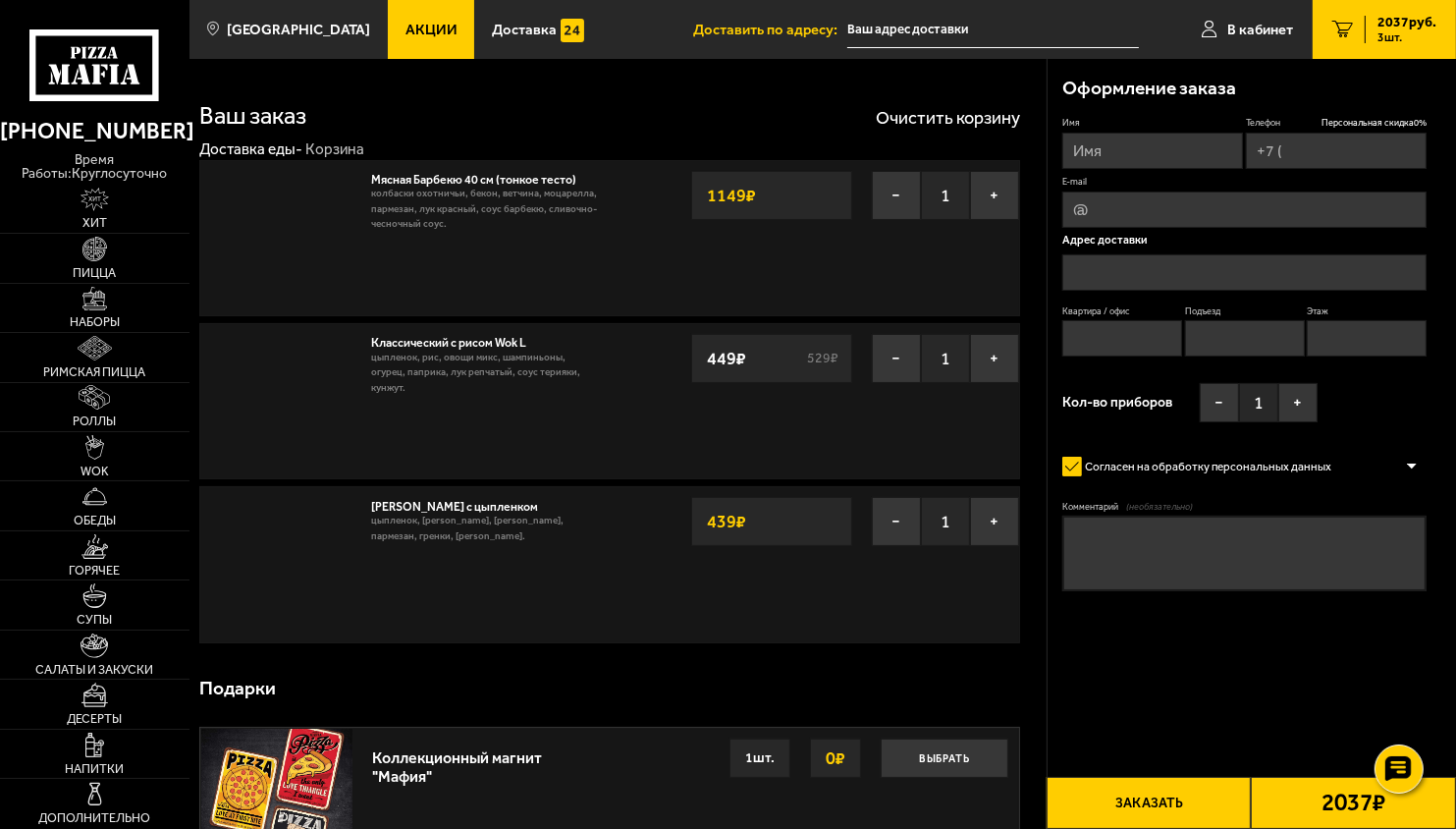 type on "[PHONE_NUMBER]" 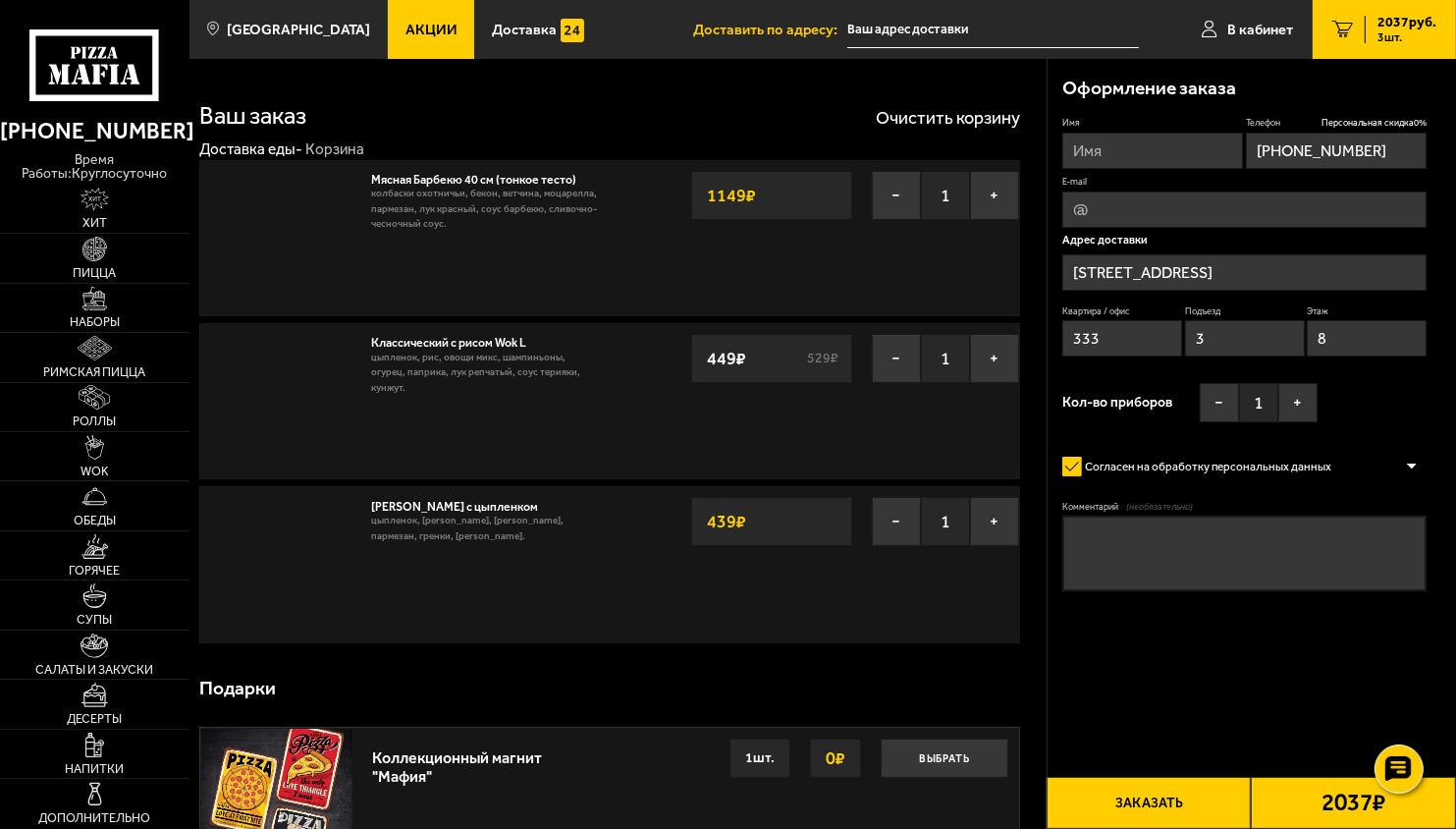 type on "[STREET_ADDRESS]" 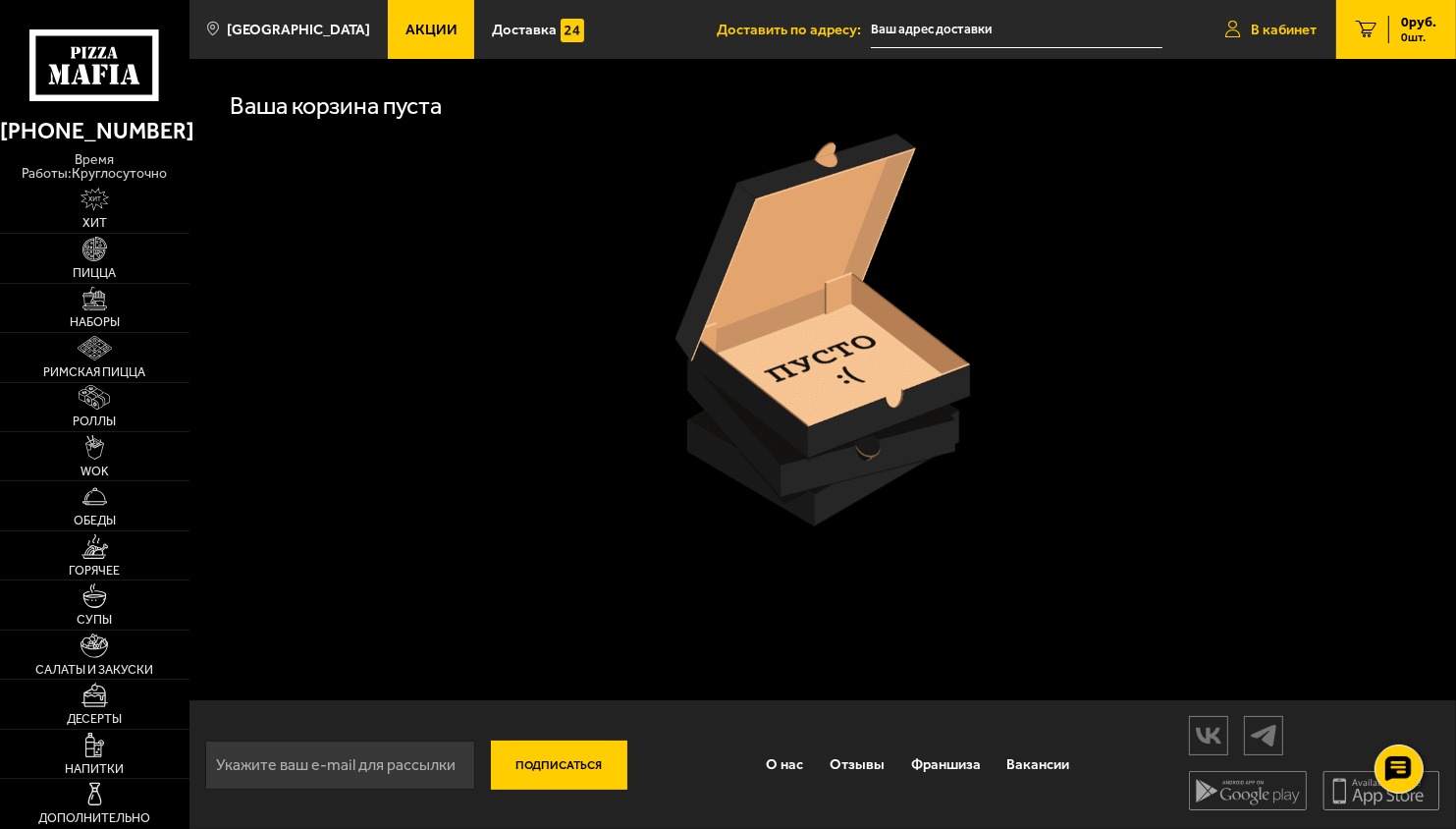 click on "В кабинет" at bounding box center [1283, 29] 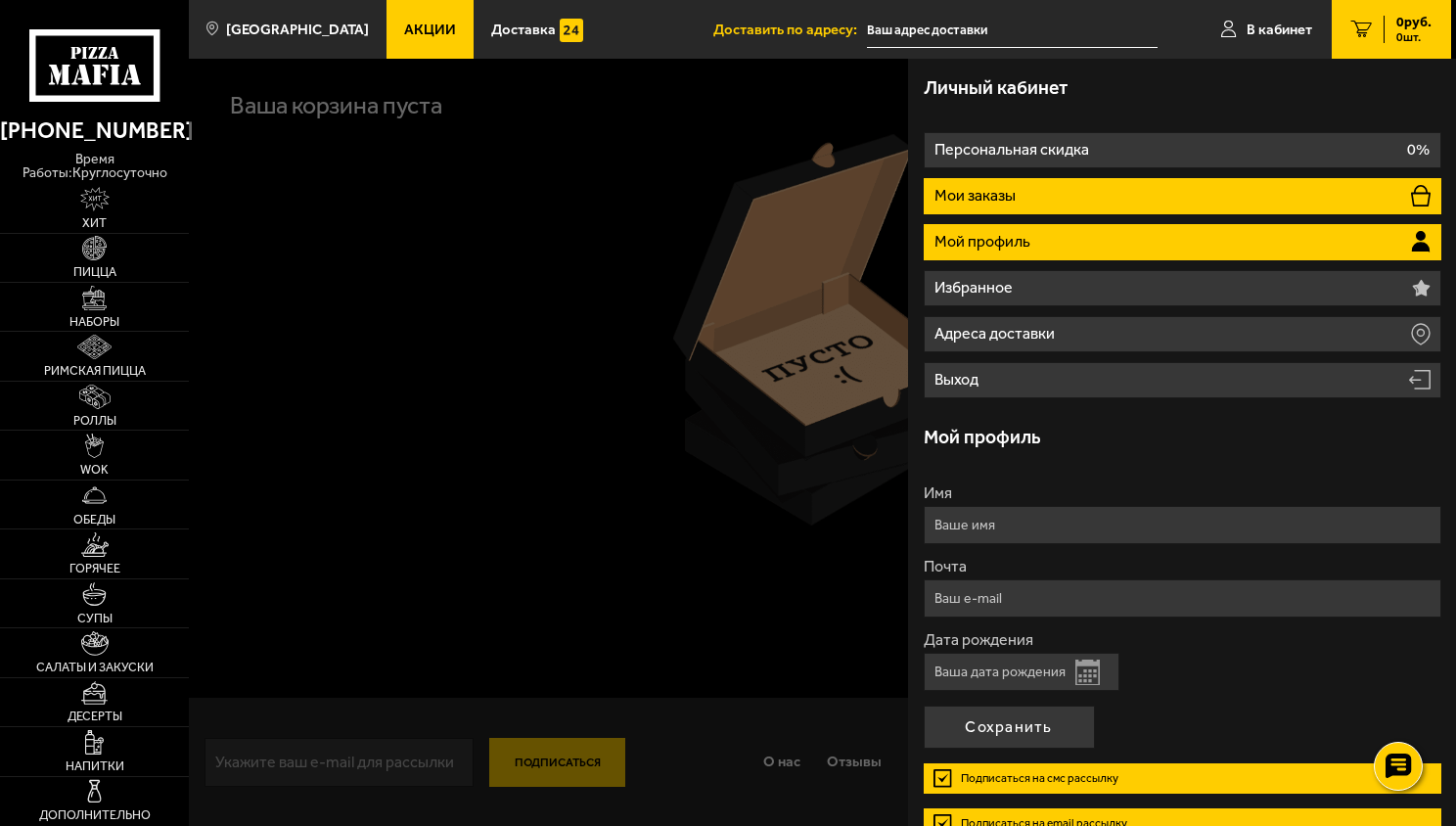 click on "Мои заказы" at bounding box center [1182, 196] 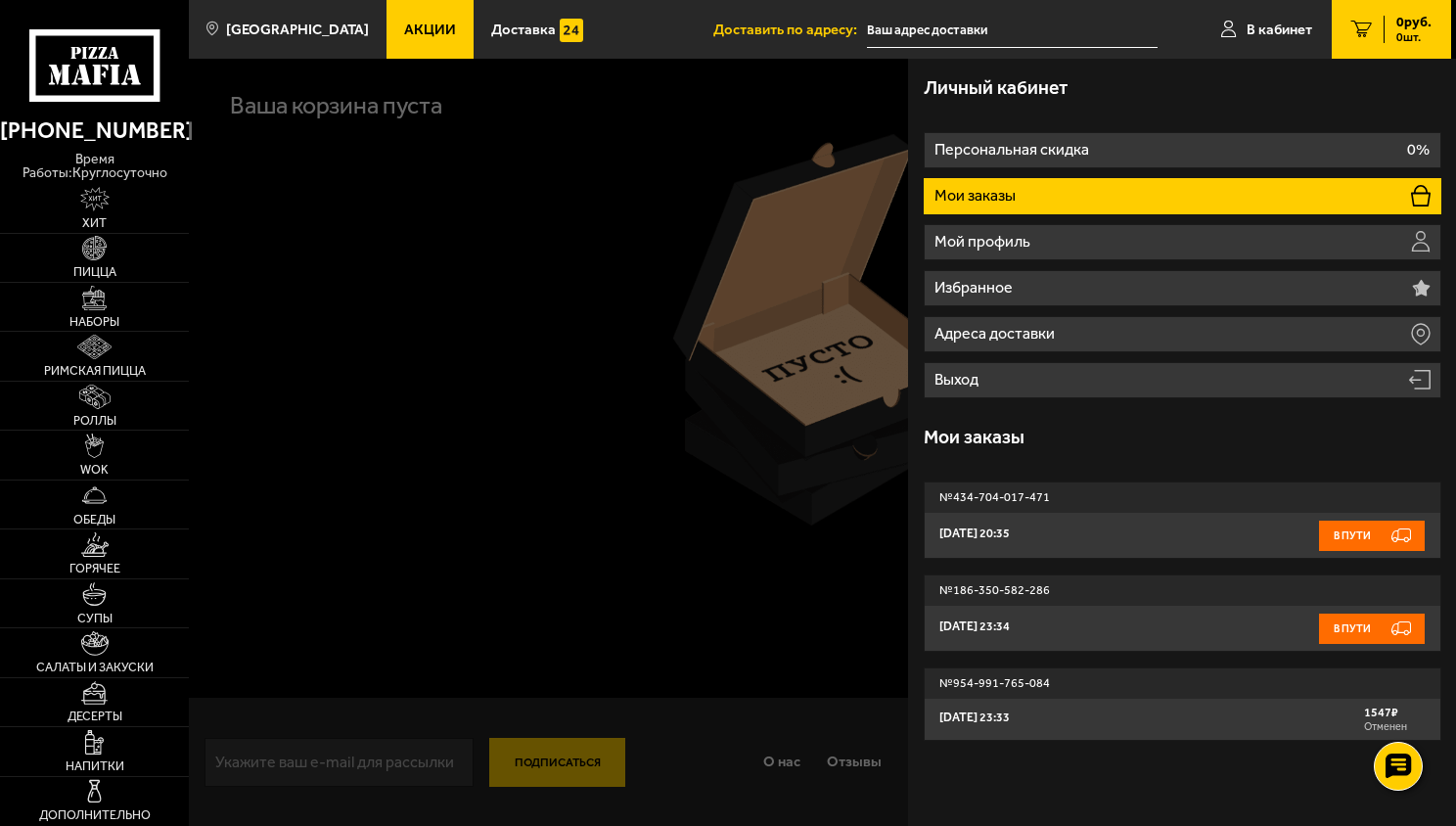 click on "0  руб." at bounding box center [1414, 23] 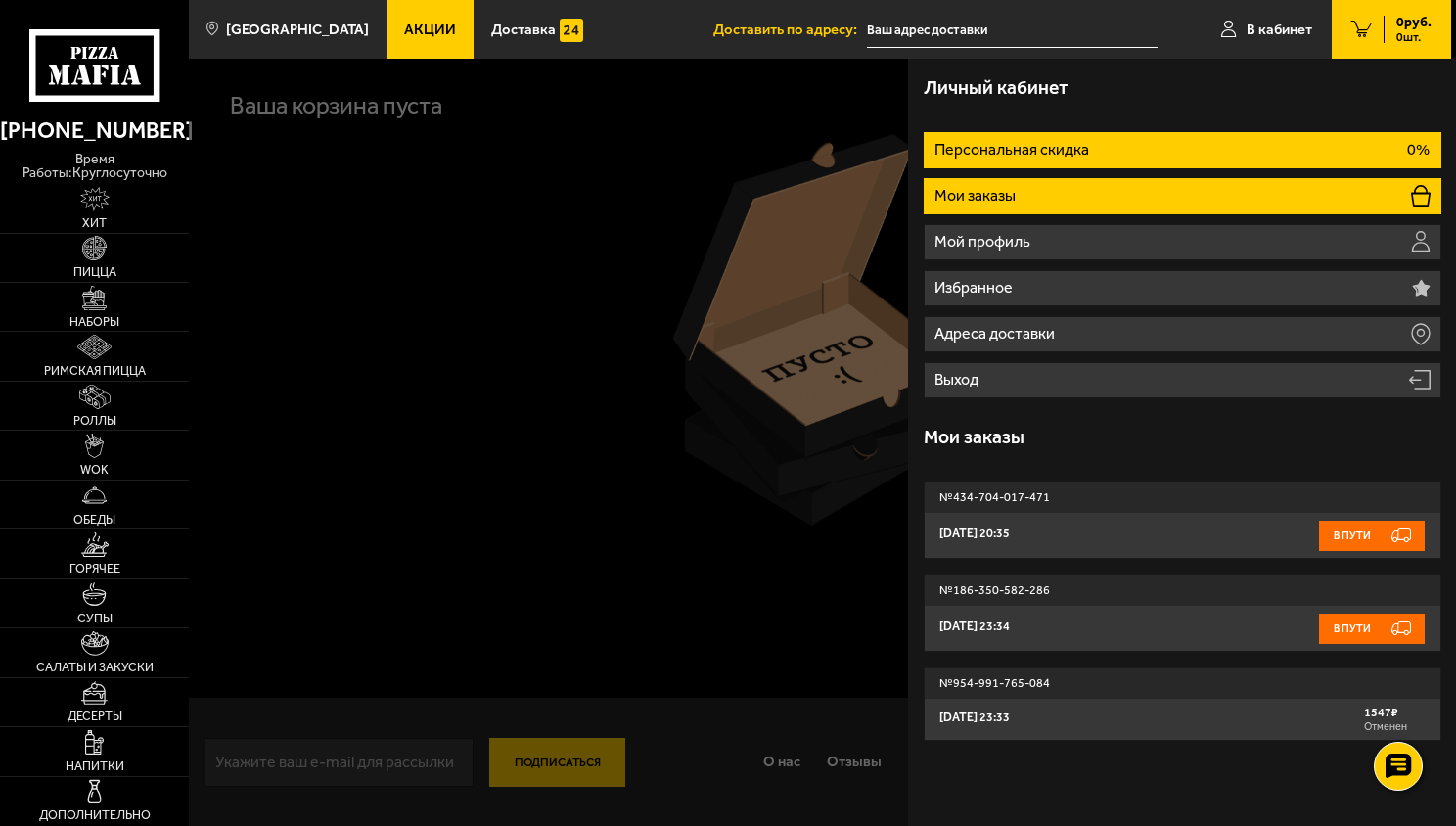 click on "Персональная скидка 0%" at bounding box center [1182, 150] 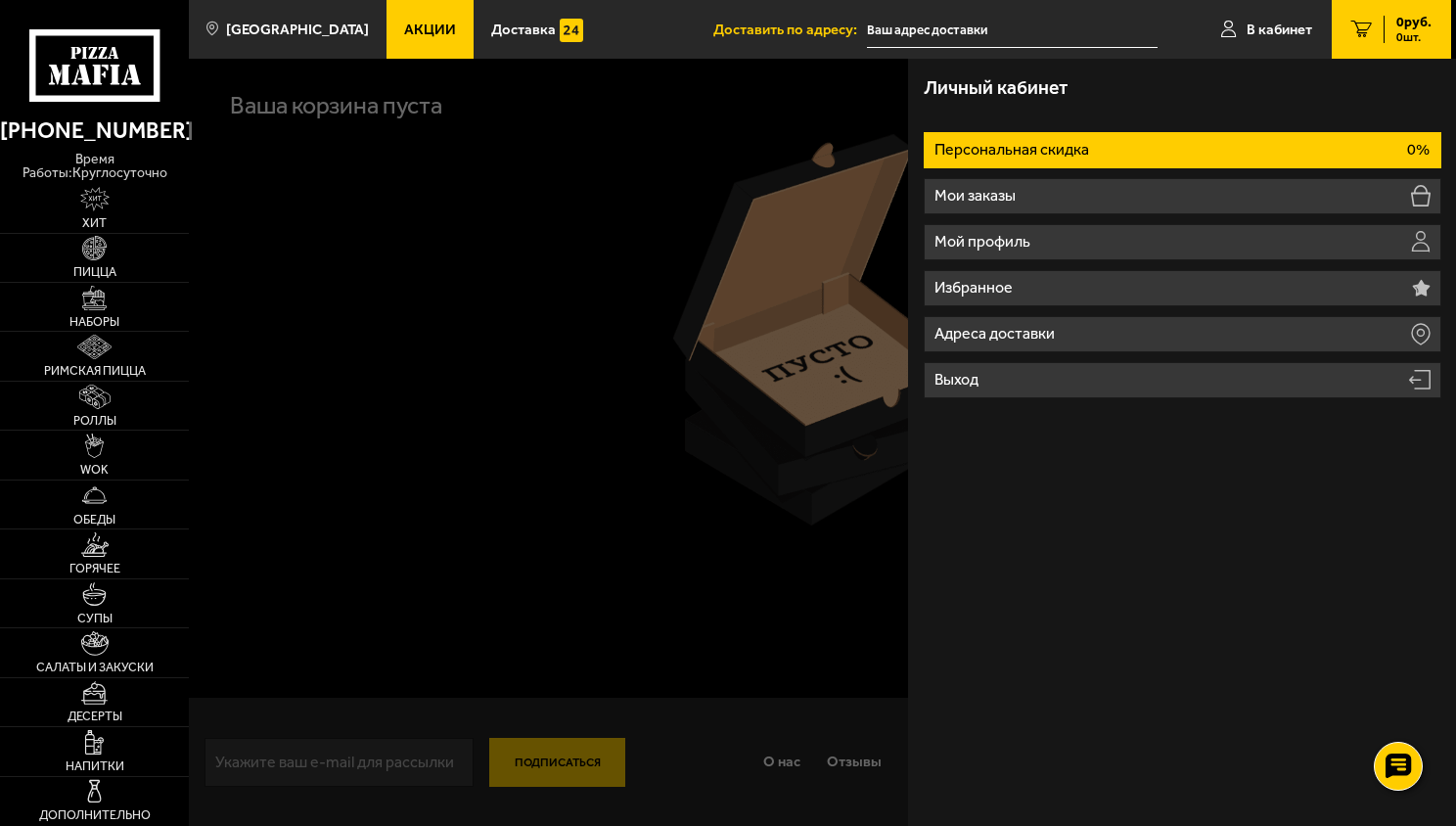 click at bounding box center [917, 472] 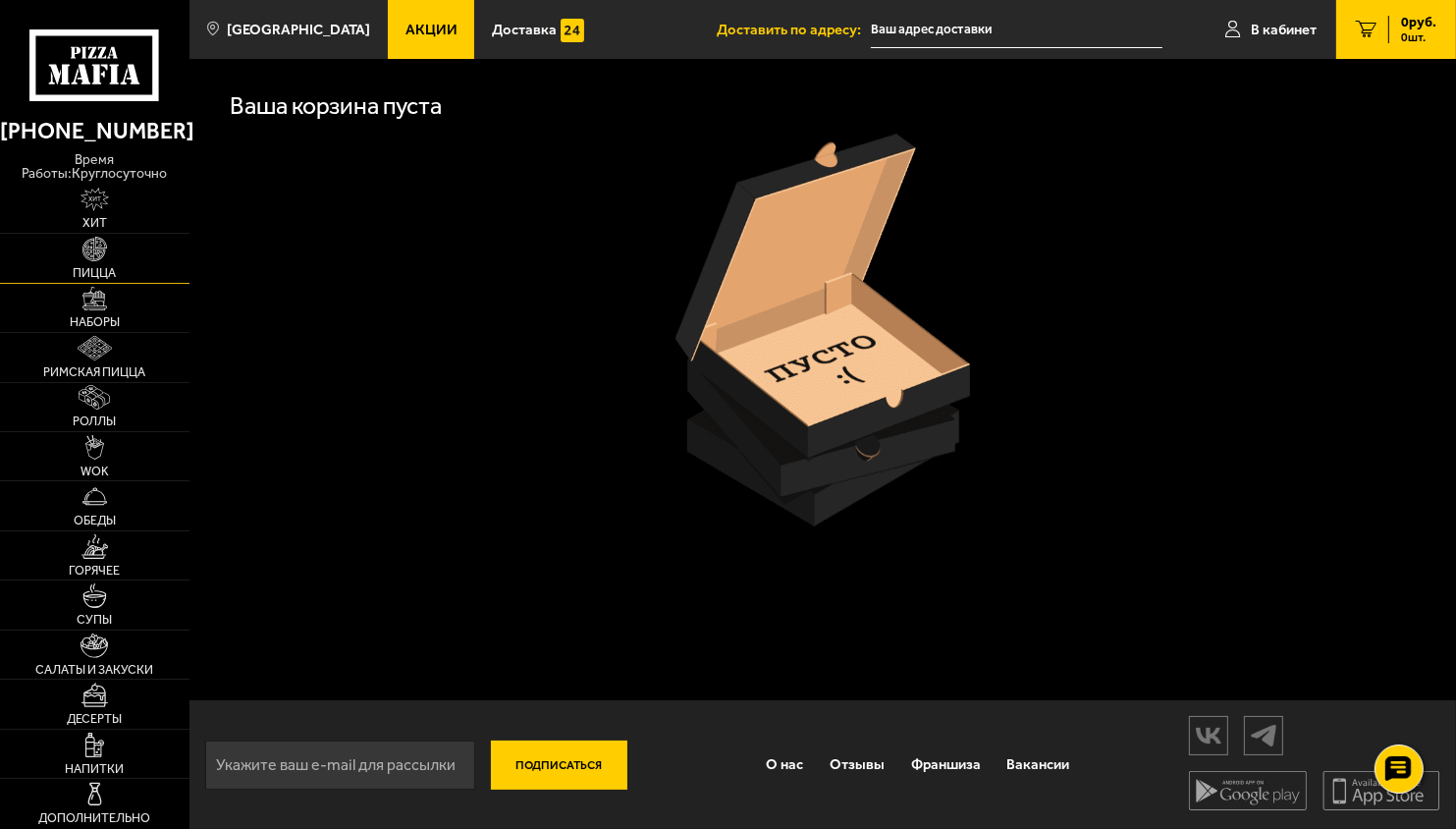 click on "Пицца" at bounding box center [94, 273] 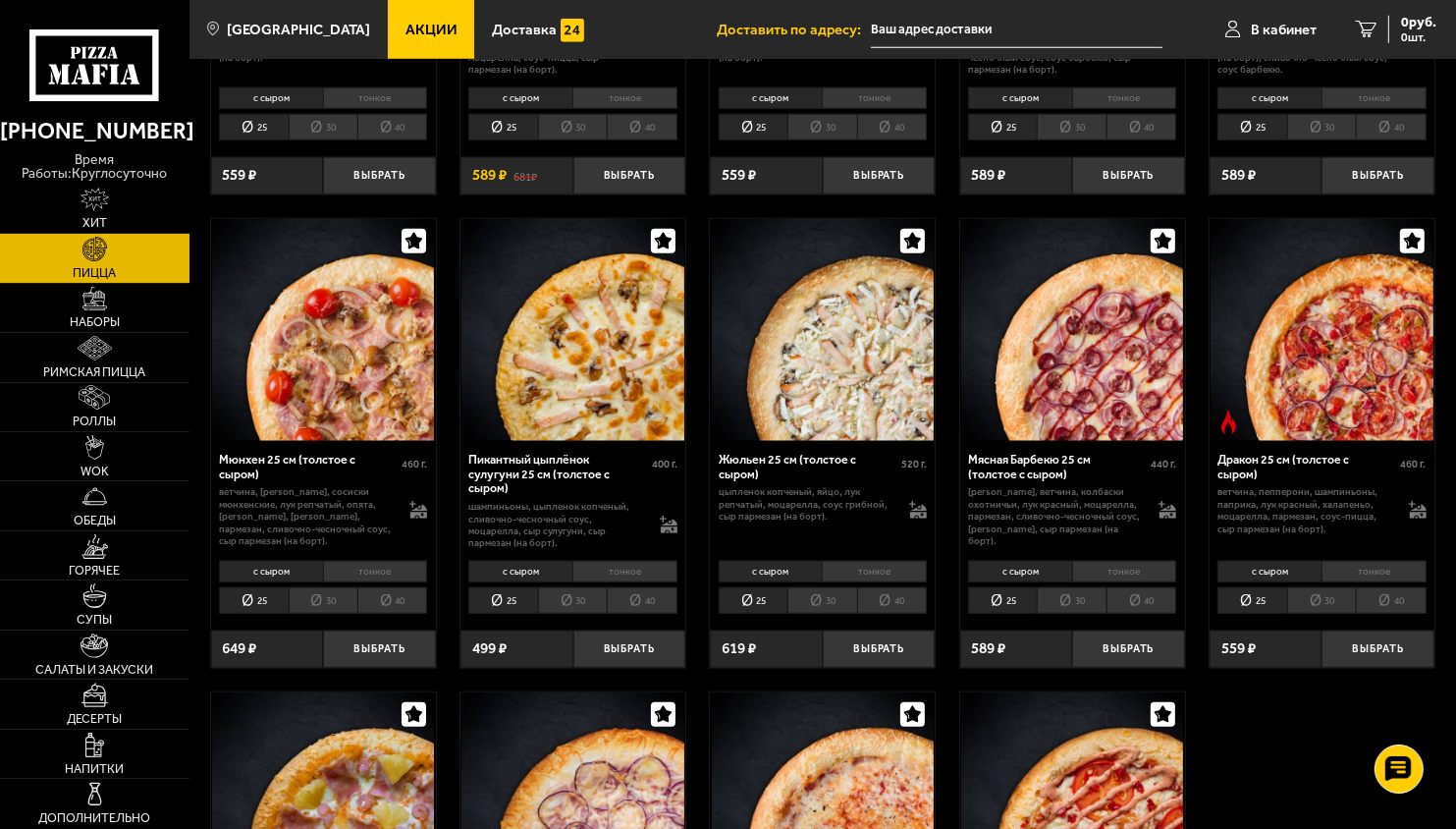 scroll, scrollTop: 1830, scrollLeft: 0, axis: vertical 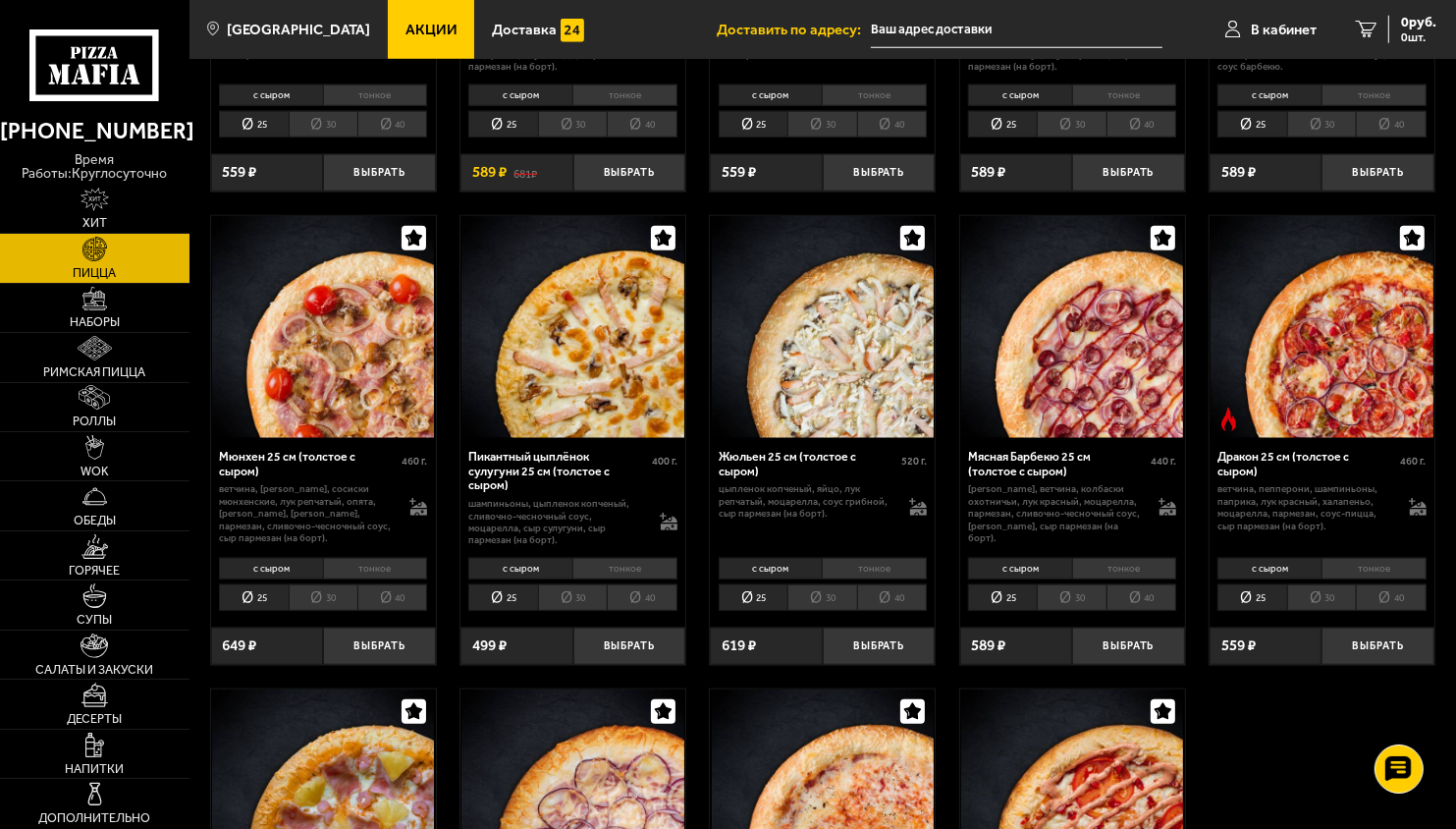 click on "тонкое" at bounding box center (1124, 569) 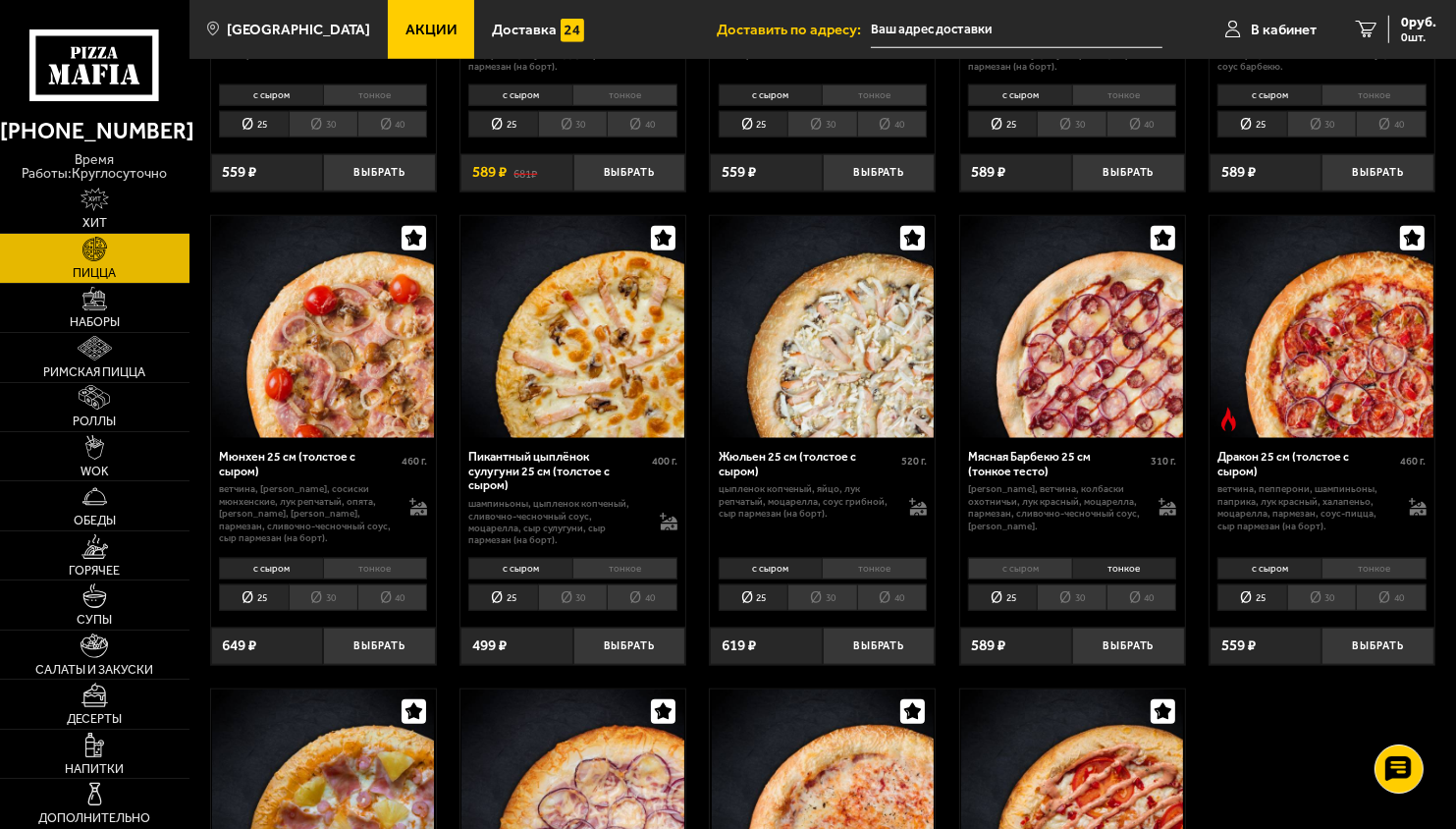 click on "40" at bounding box center (1141, 597) 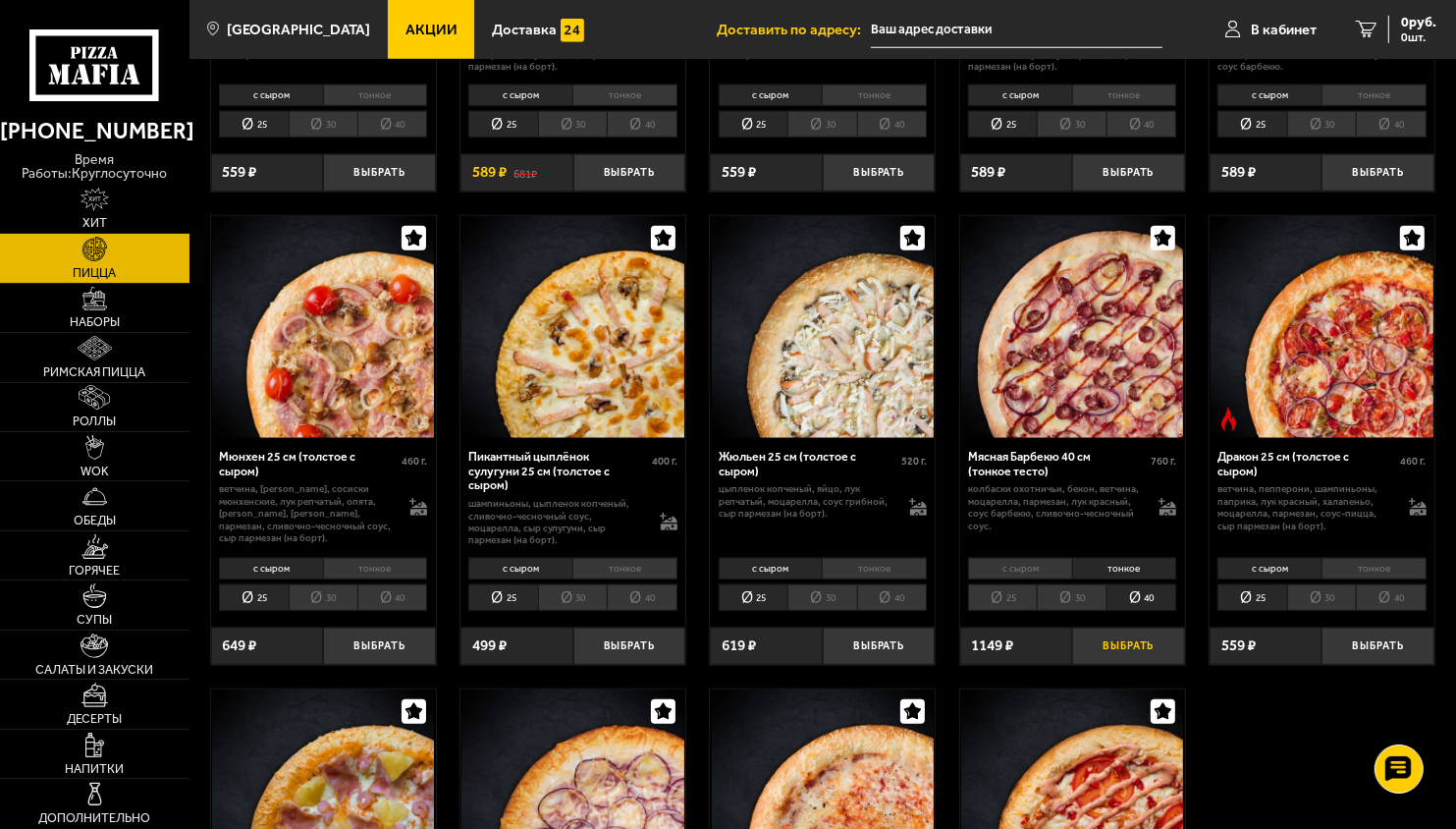 click on "Выбрать" at bounding box center (1128, 646) 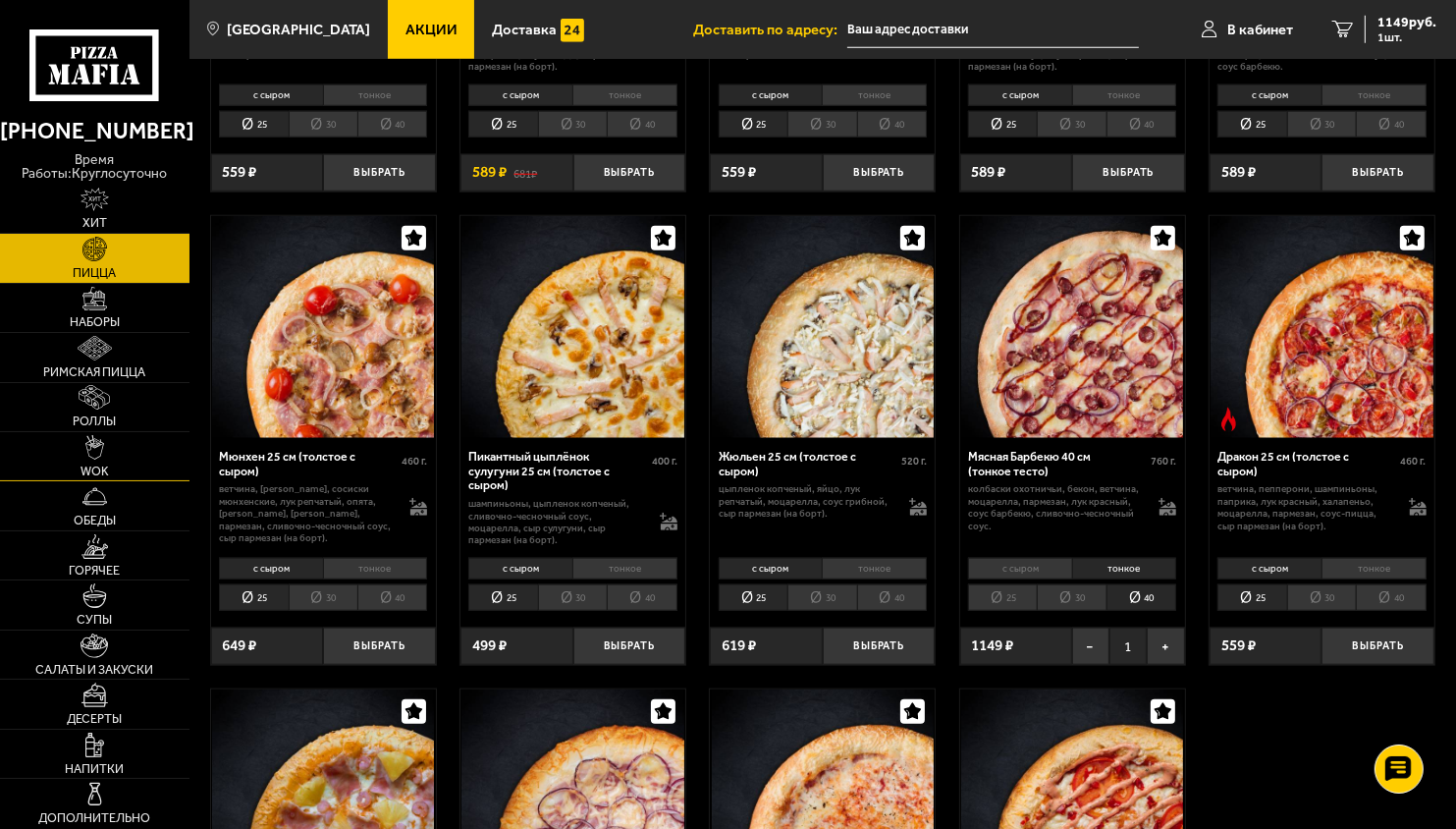 click on "WOK" at bounding box center [94, 456] 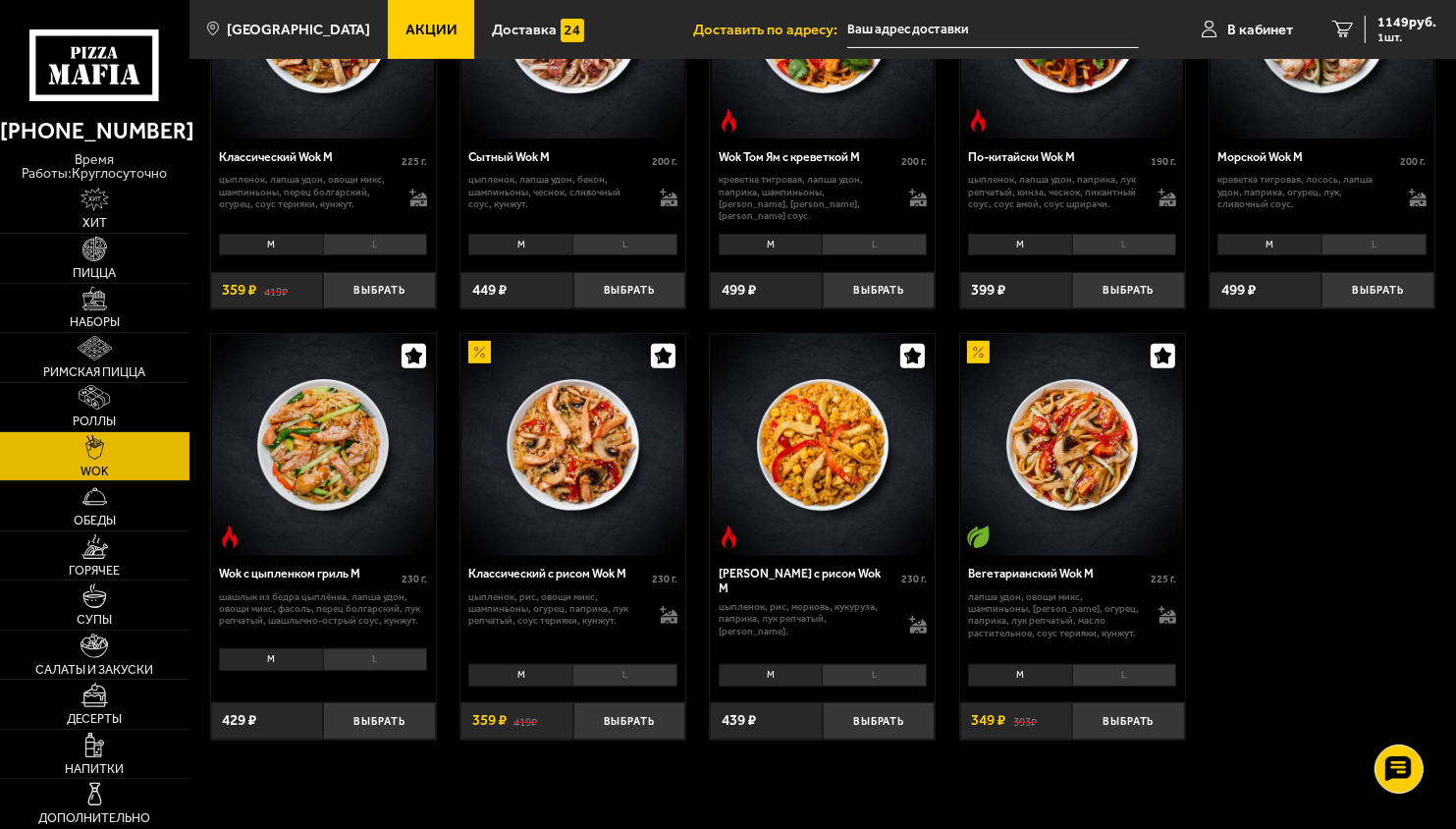 scroll, scrollTop: 660, scrollLeft: 0, axis: vertical 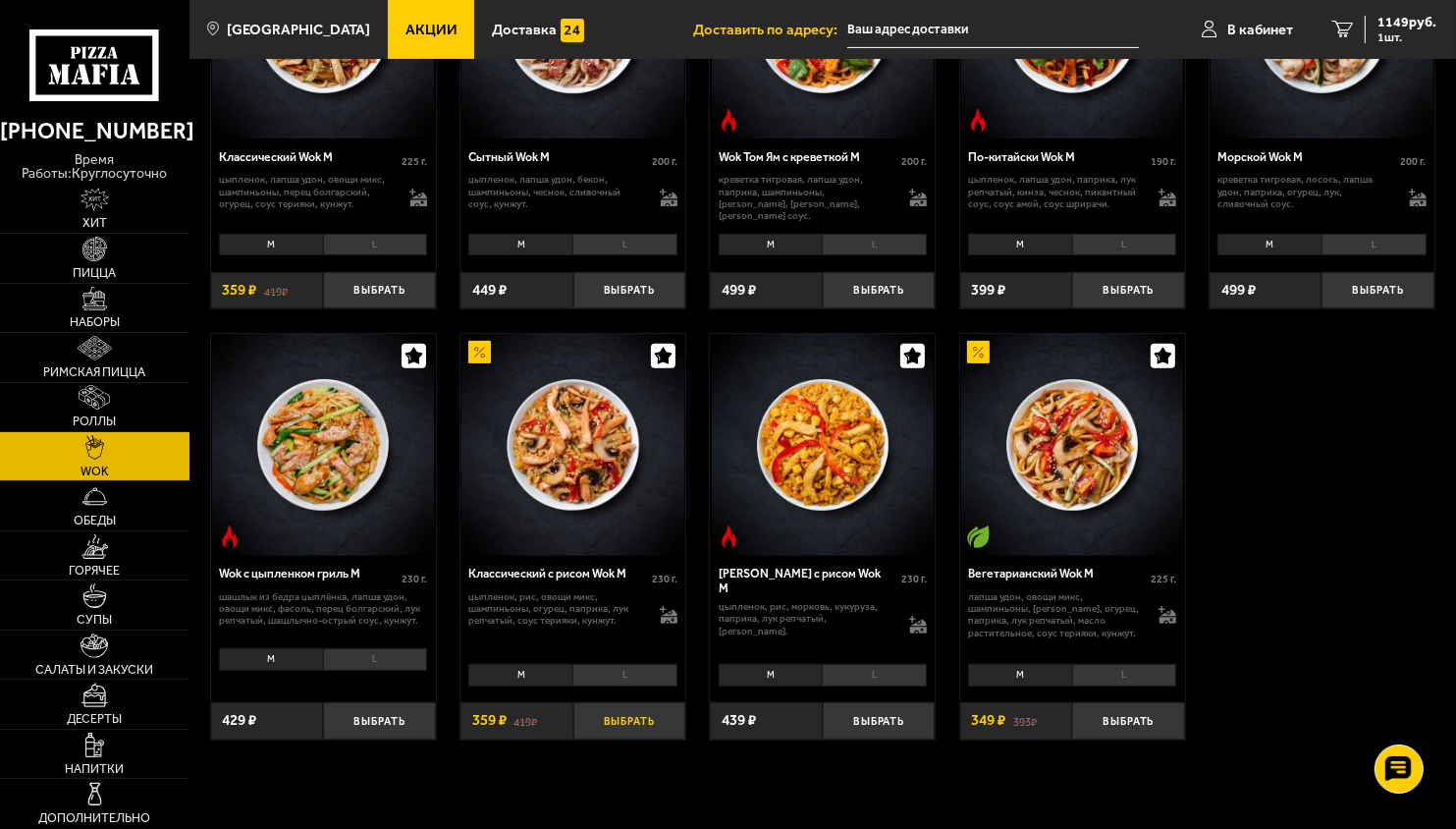 click on "Выбрать" at bounding box center [629, 721] 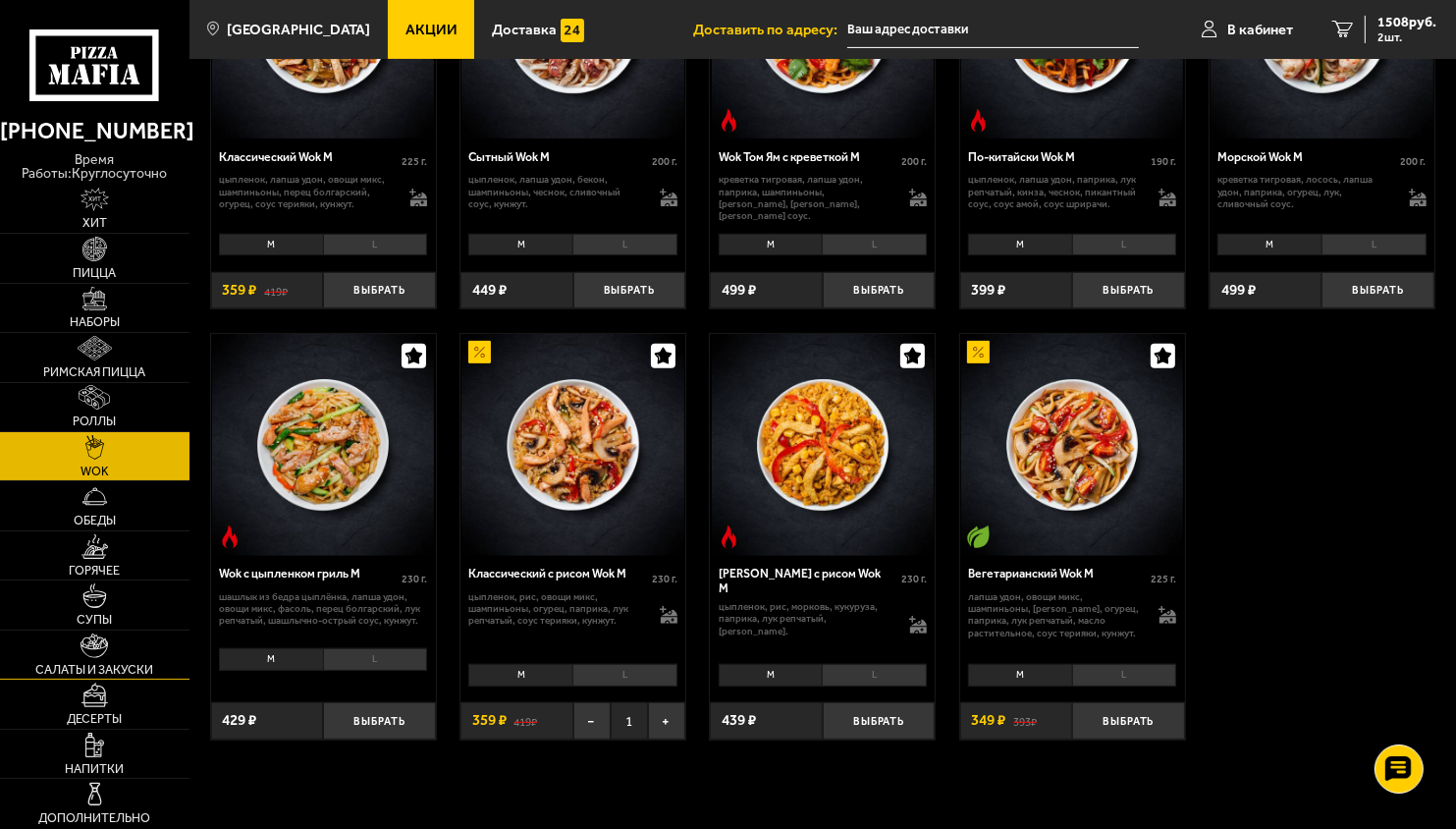 click on "Салаты и закуски" at bounding box center (94, 654) 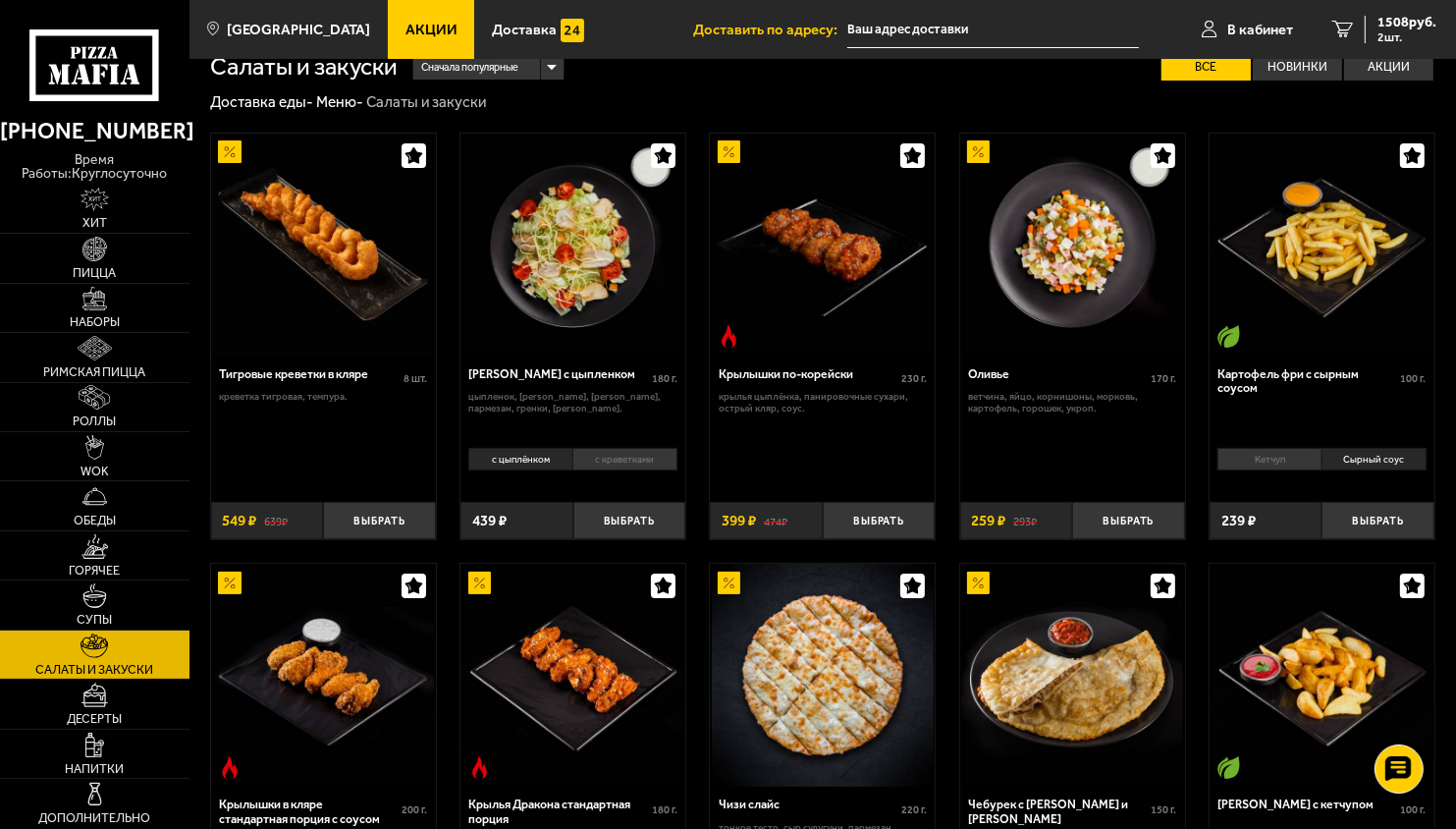 scroll, scrollTop: 0, scrollLeft: 0, axis: both 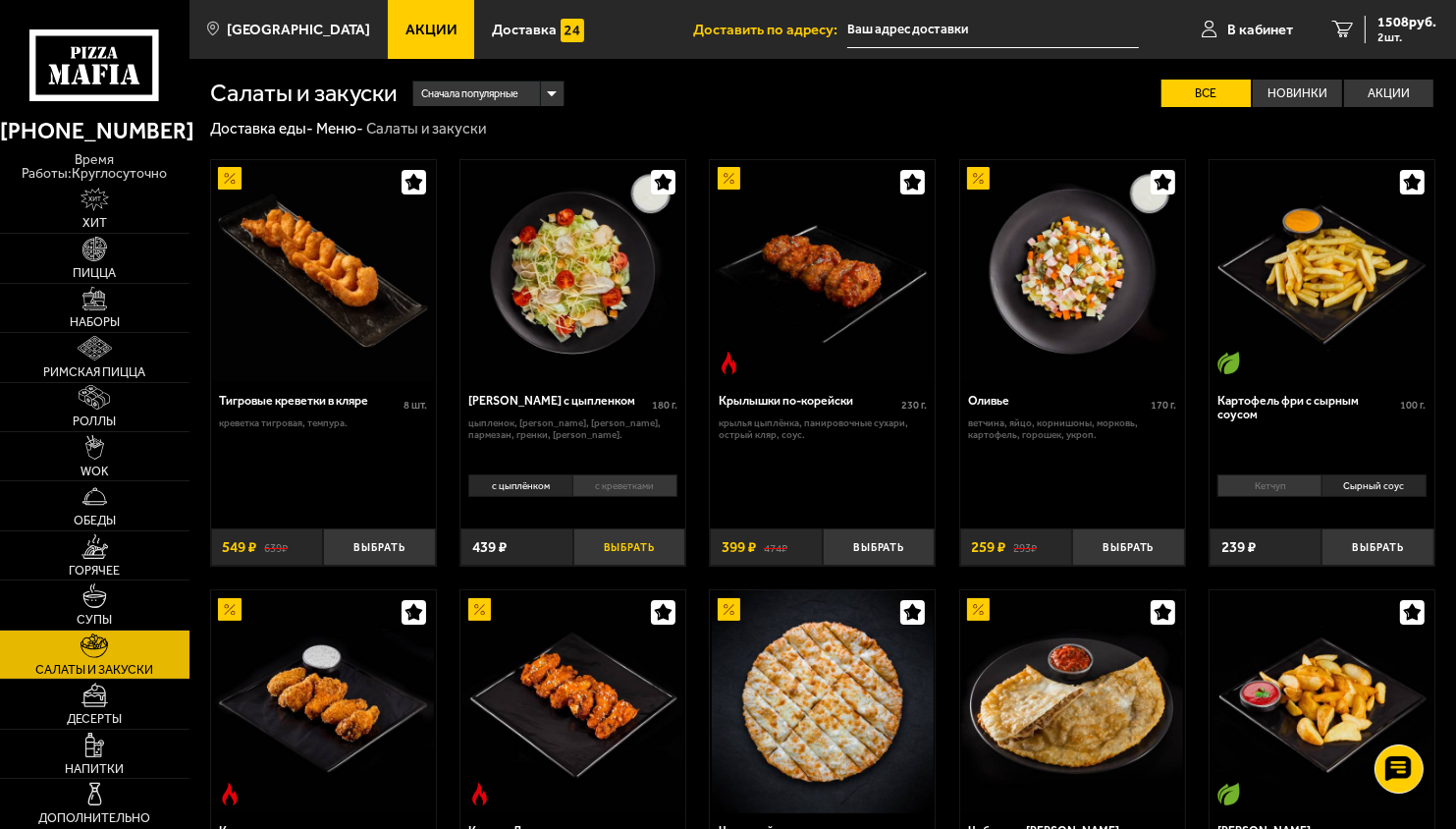 click on "Выбрать" at bounding box center (629, 547) 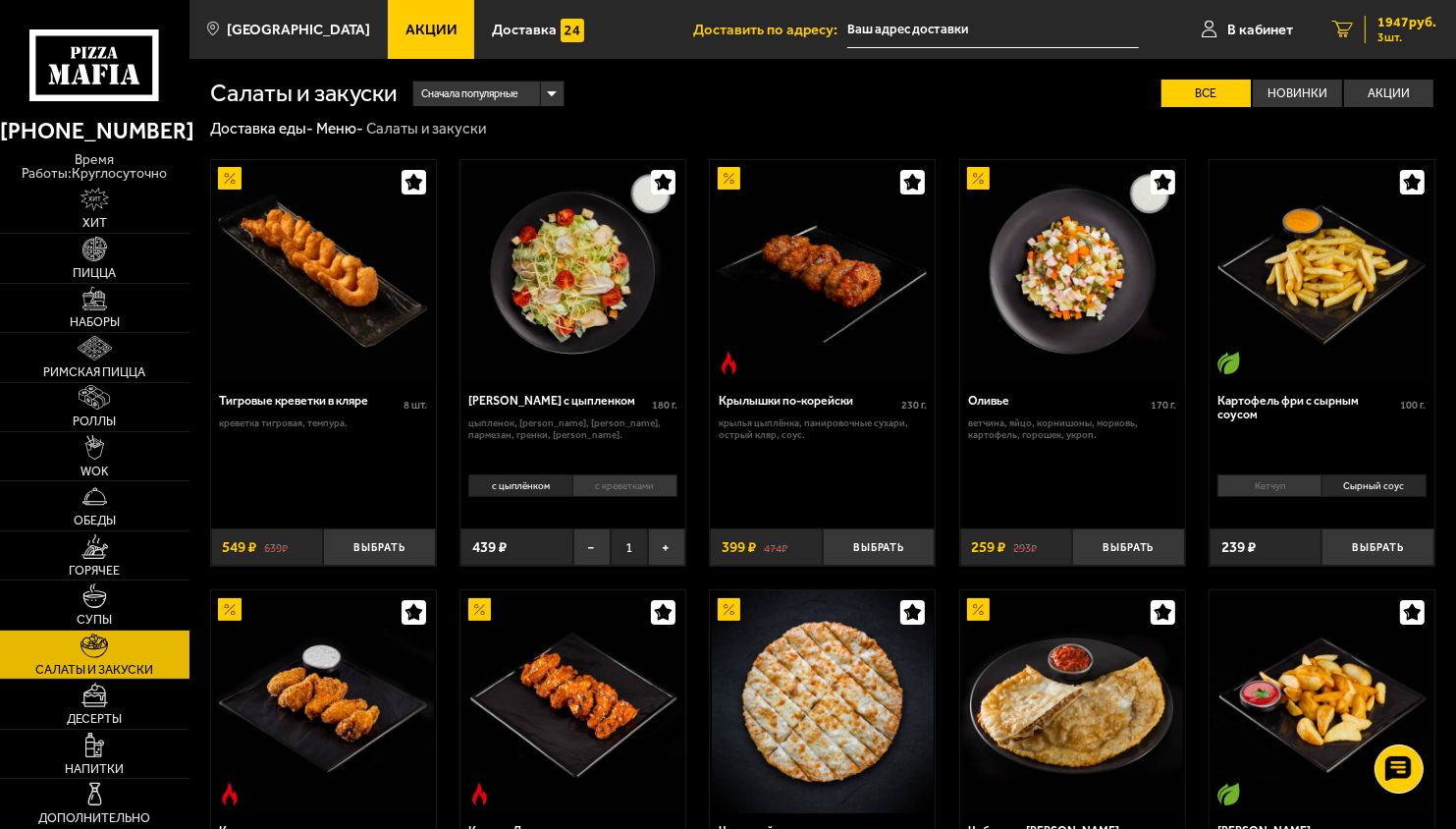 click on "1947  руб." at bounding box center (1407, 23) 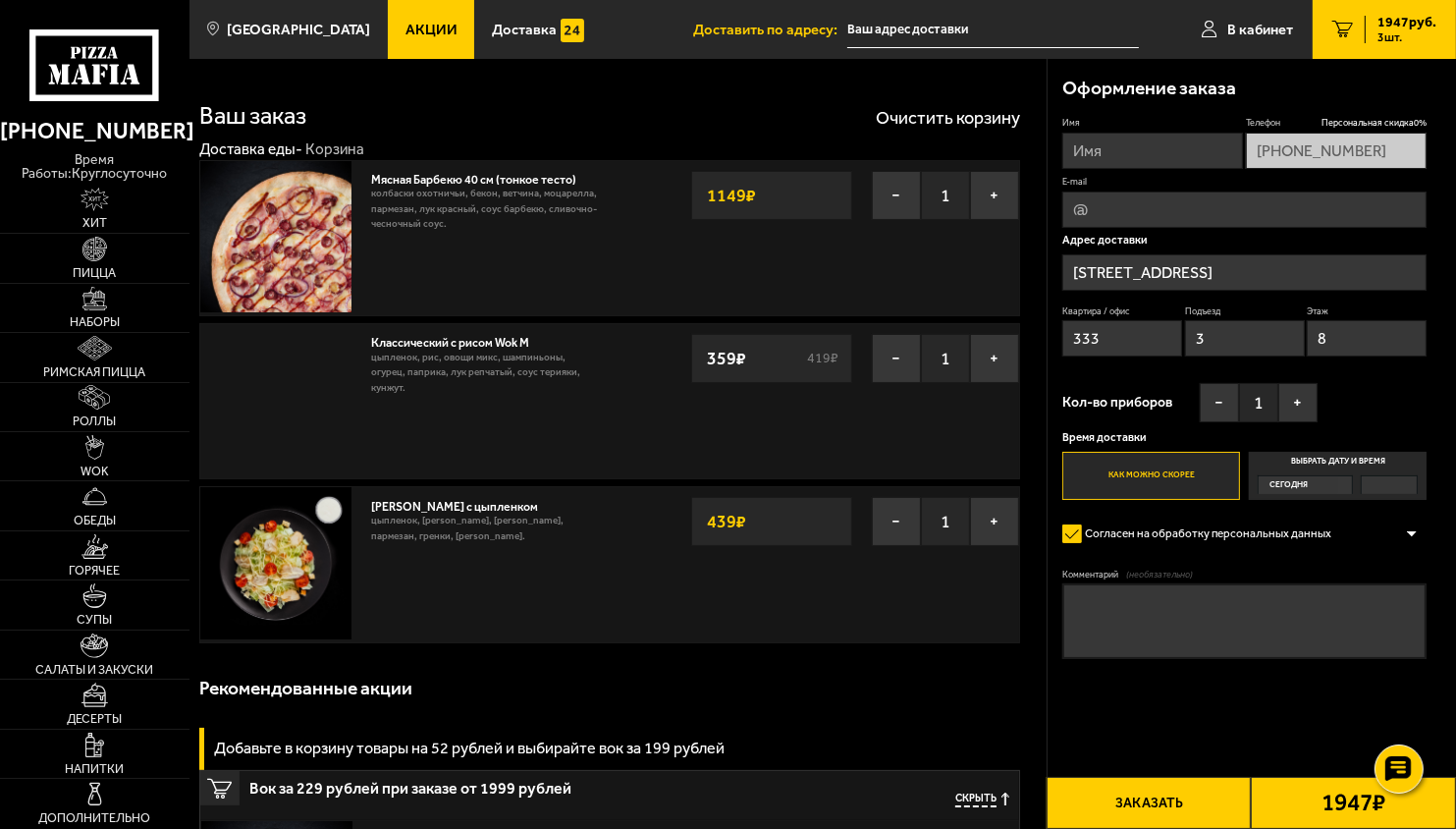 type on "[STREET_ADDRESS]" 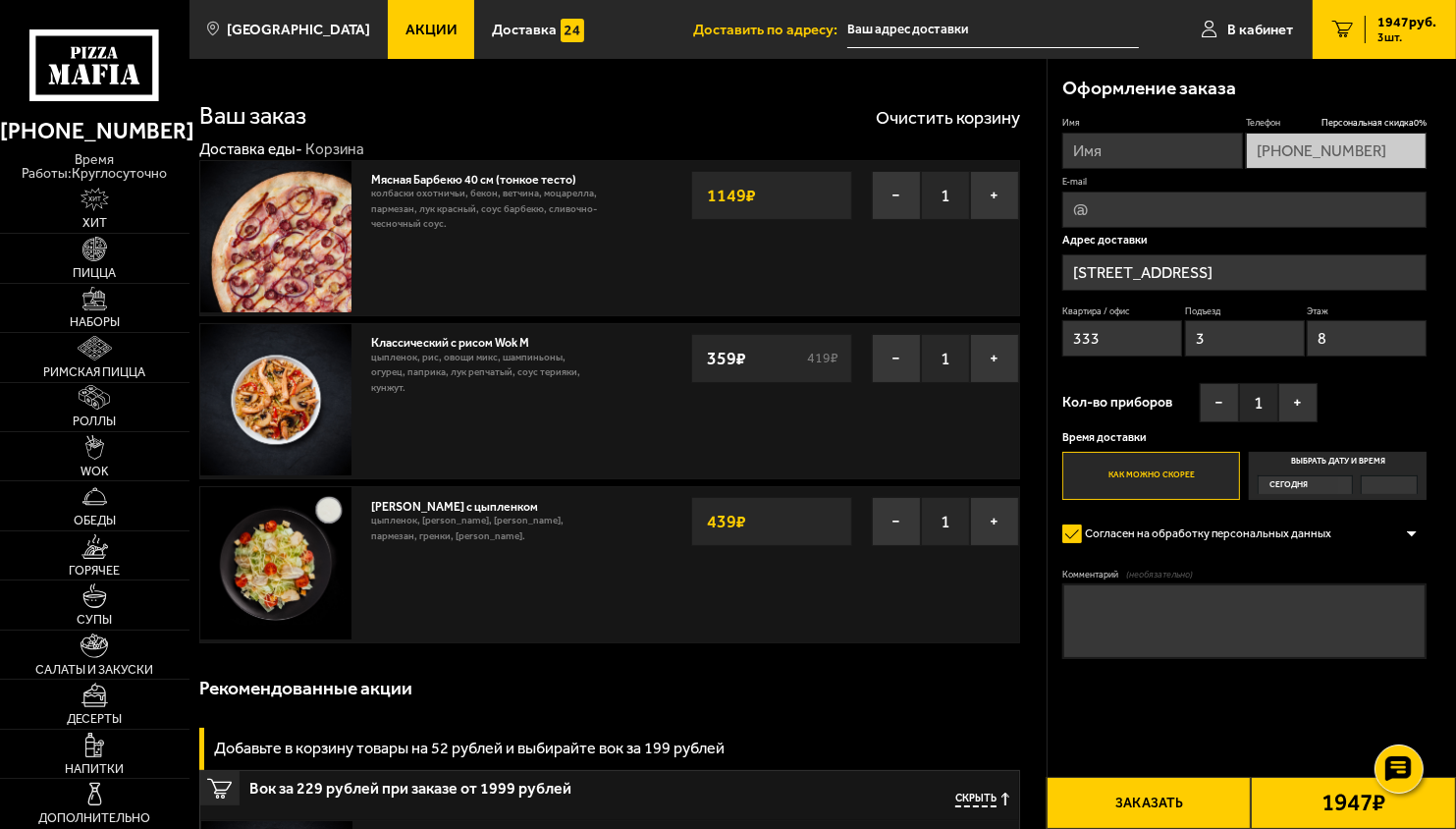 click on "Выбрать дату и время [DATE]" at bounding box center (1337, 475) 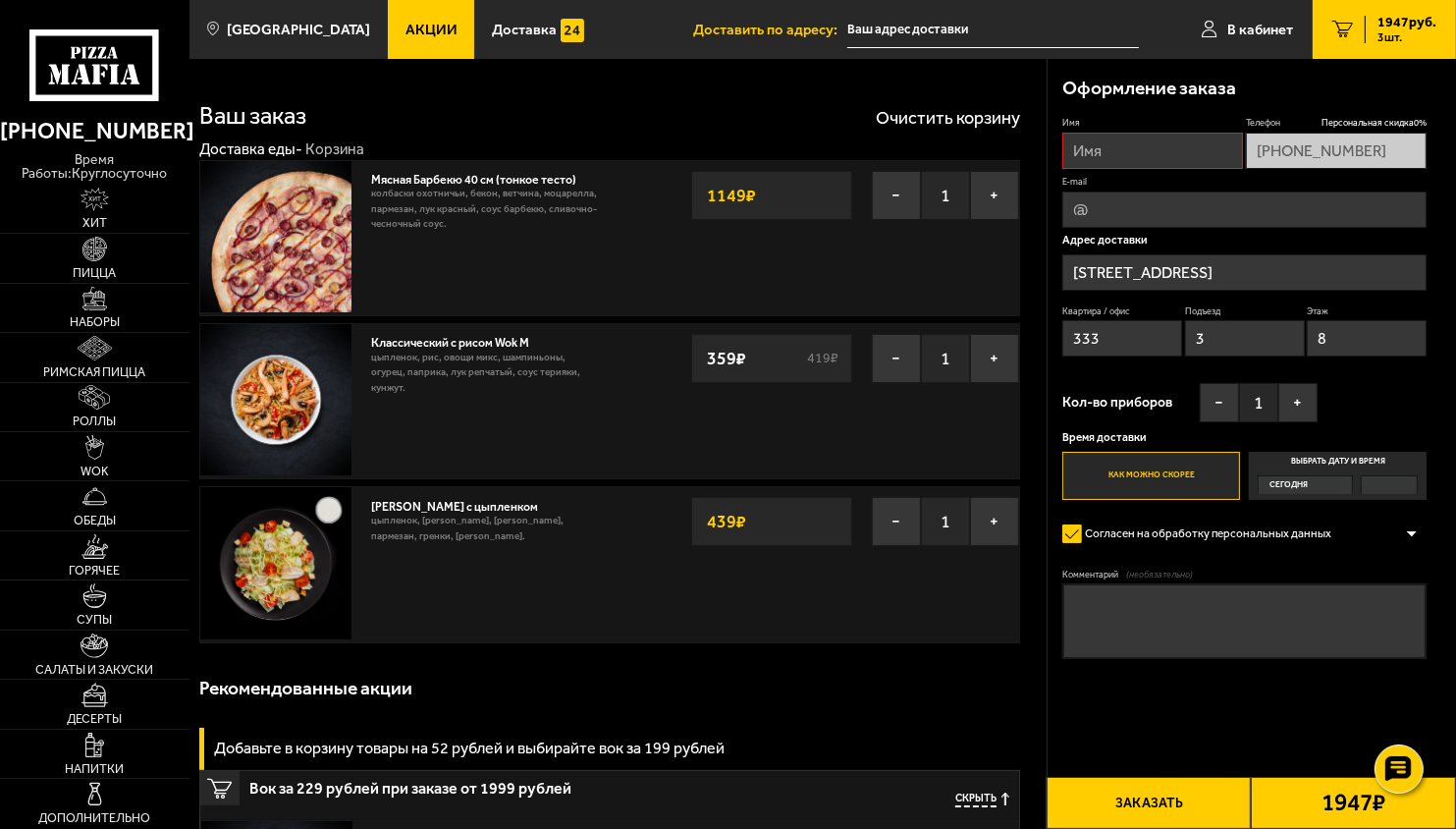 click on "Имя" at bounding box center (1153, 150) 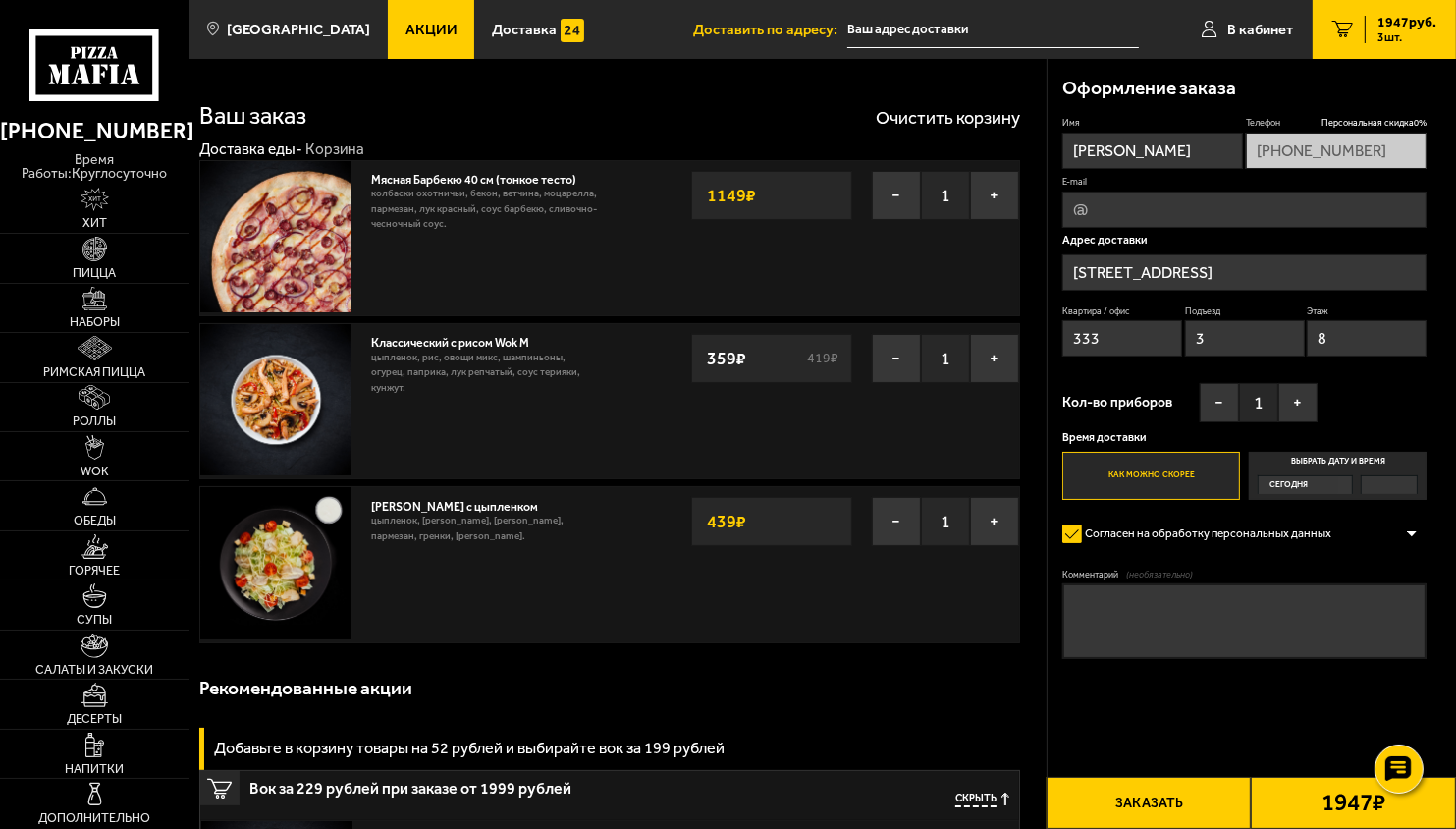 click on "Выбрать дату и время [DATE]" at bounding box center [1337, 475] 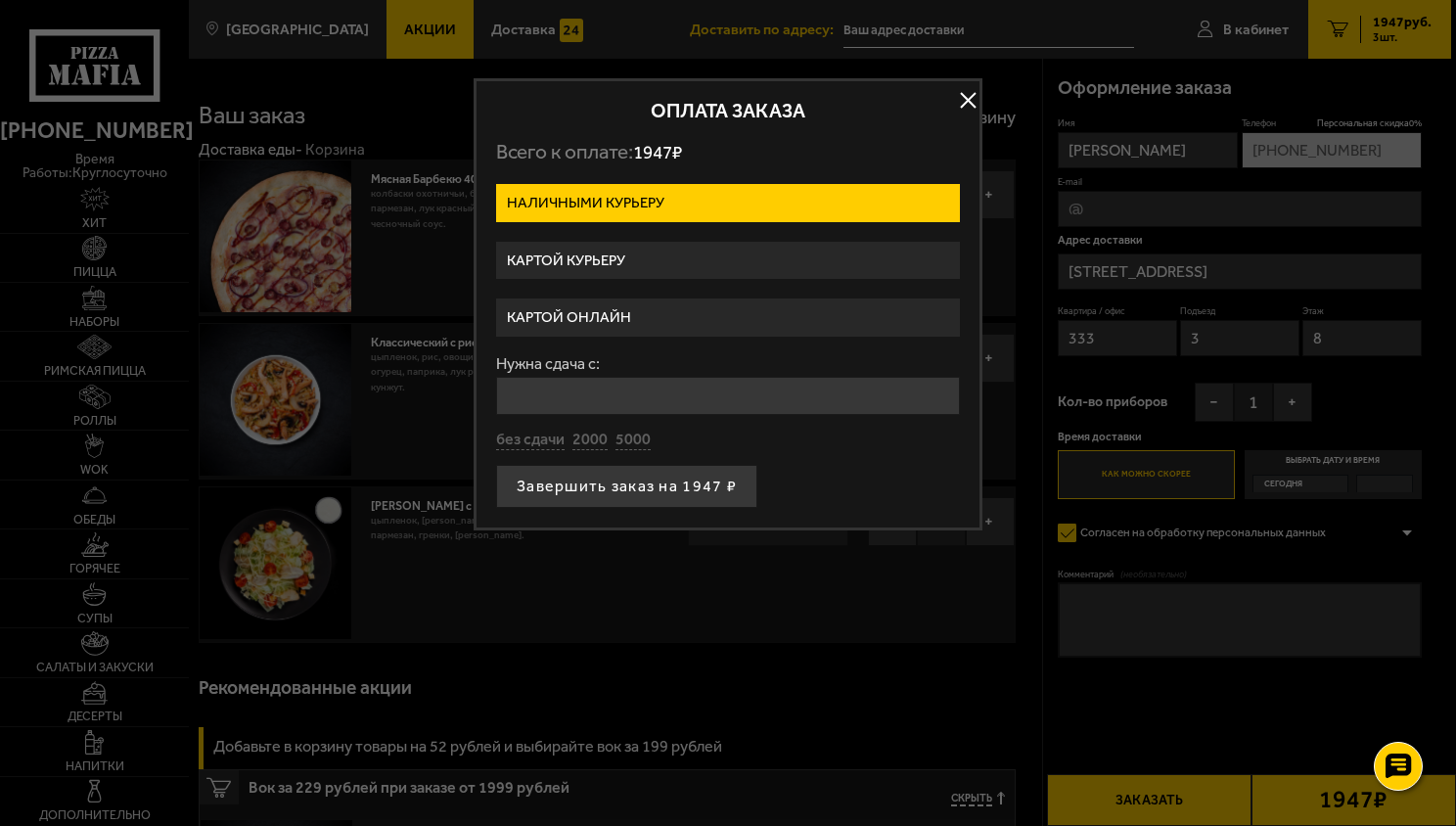 click on "Картой курьеру" at bounding box center (728, 260) 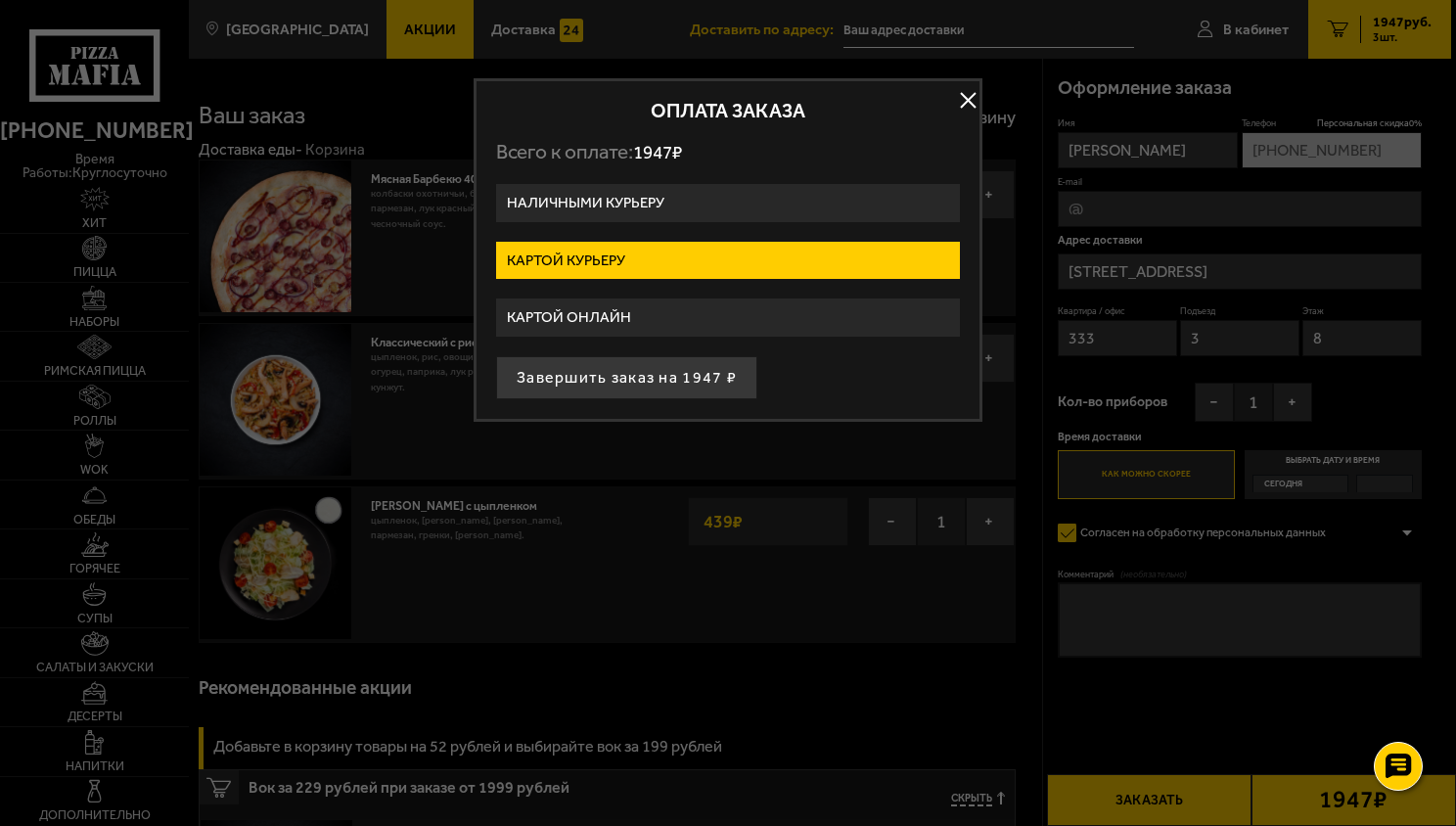 click on "Наличными курьеру" at bounding box center (728, 203) 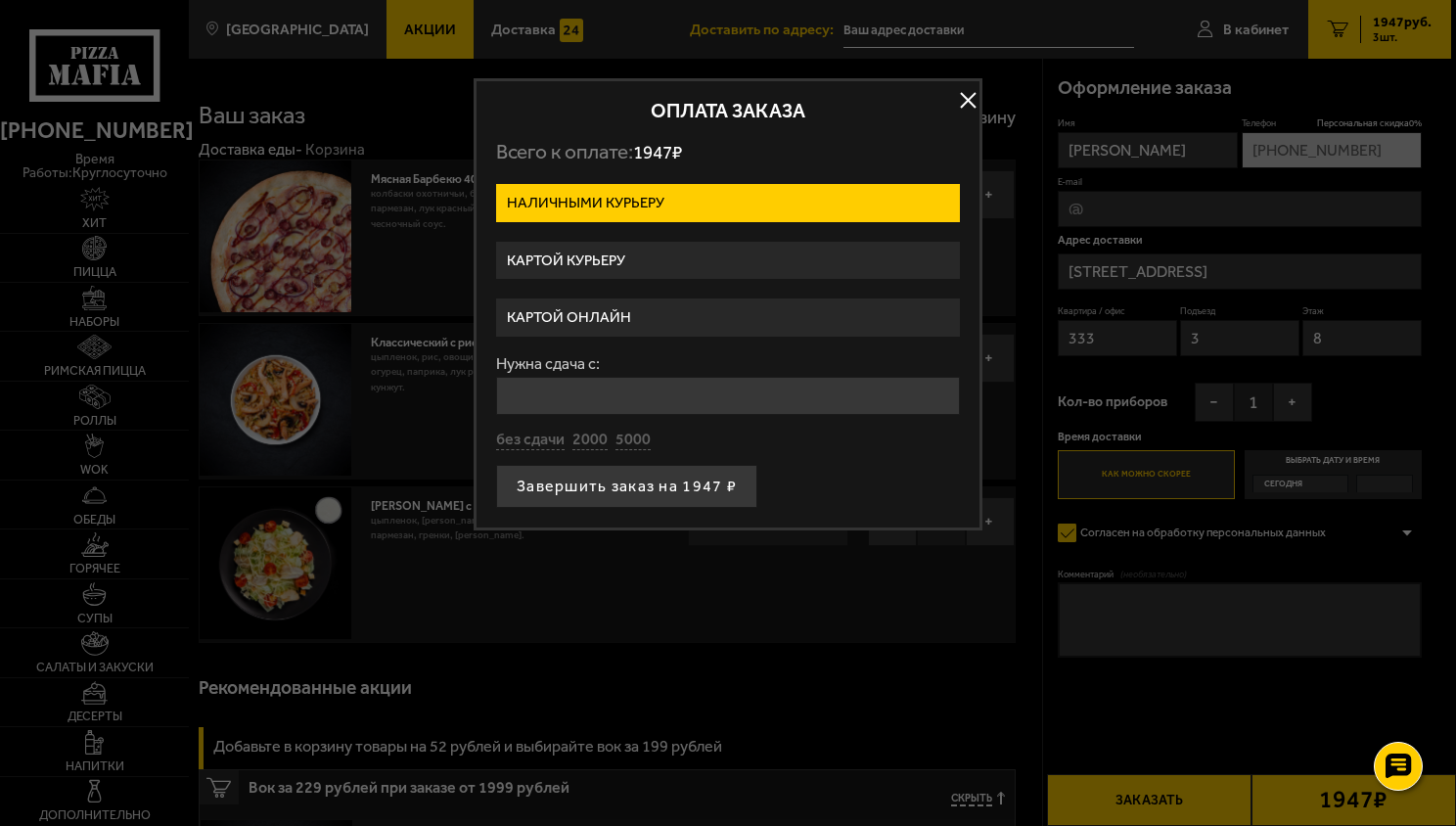 click on "Картой курьеру" at bounding box center (728, 260) 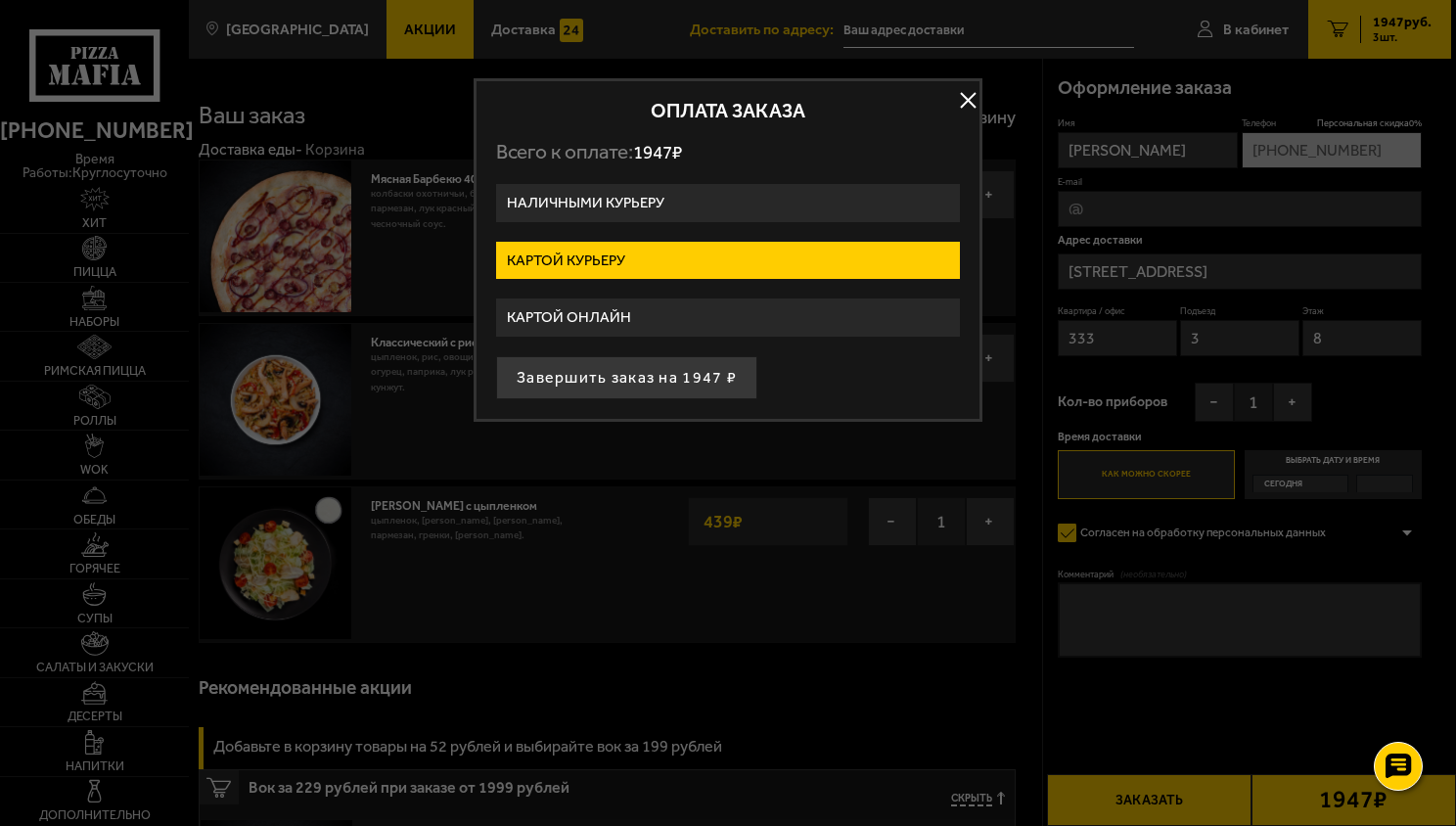 click at bounding box center (968, 100) 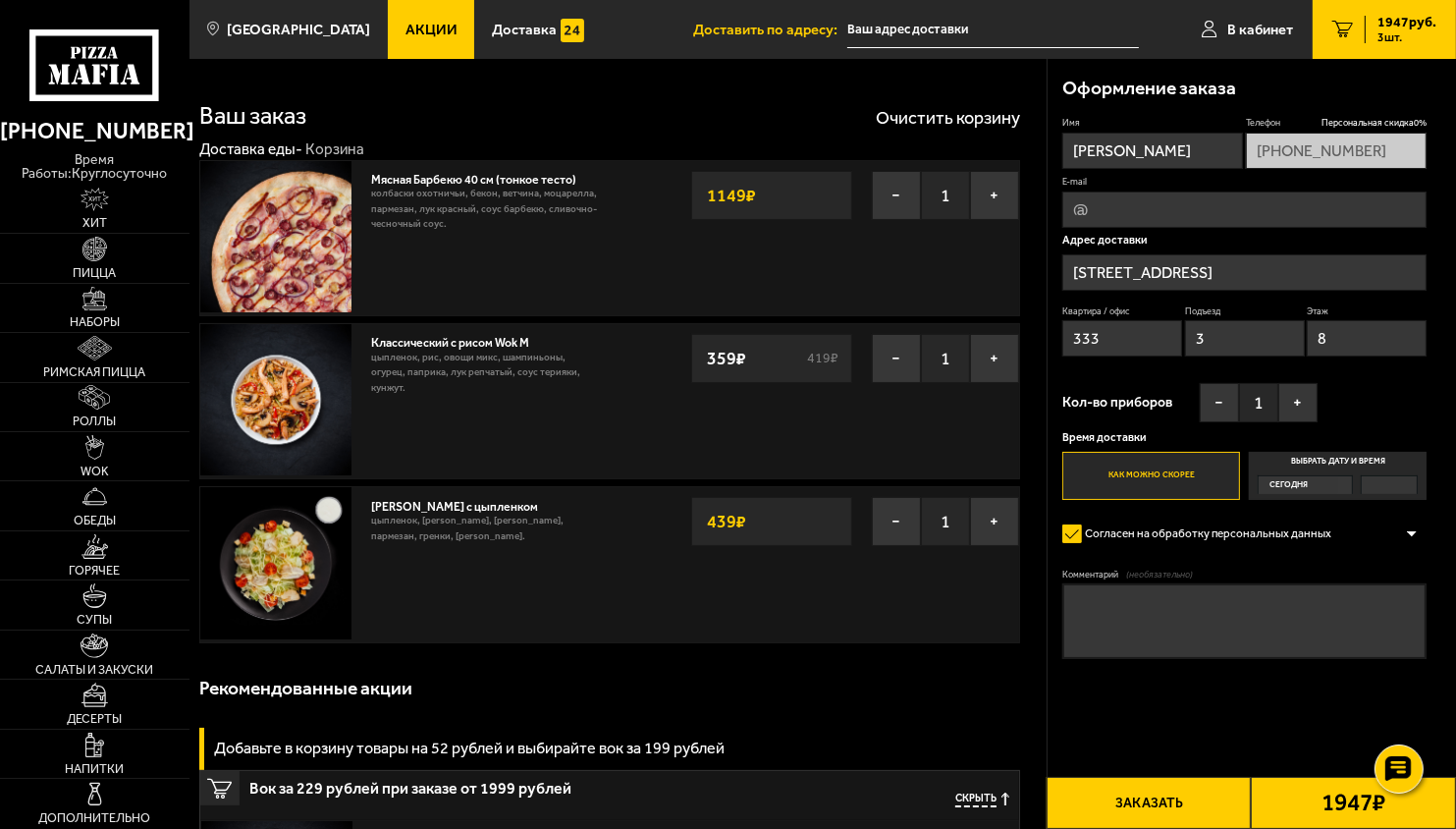 click on "Классический с рисом Wok M" at bounding box center (458, 340) 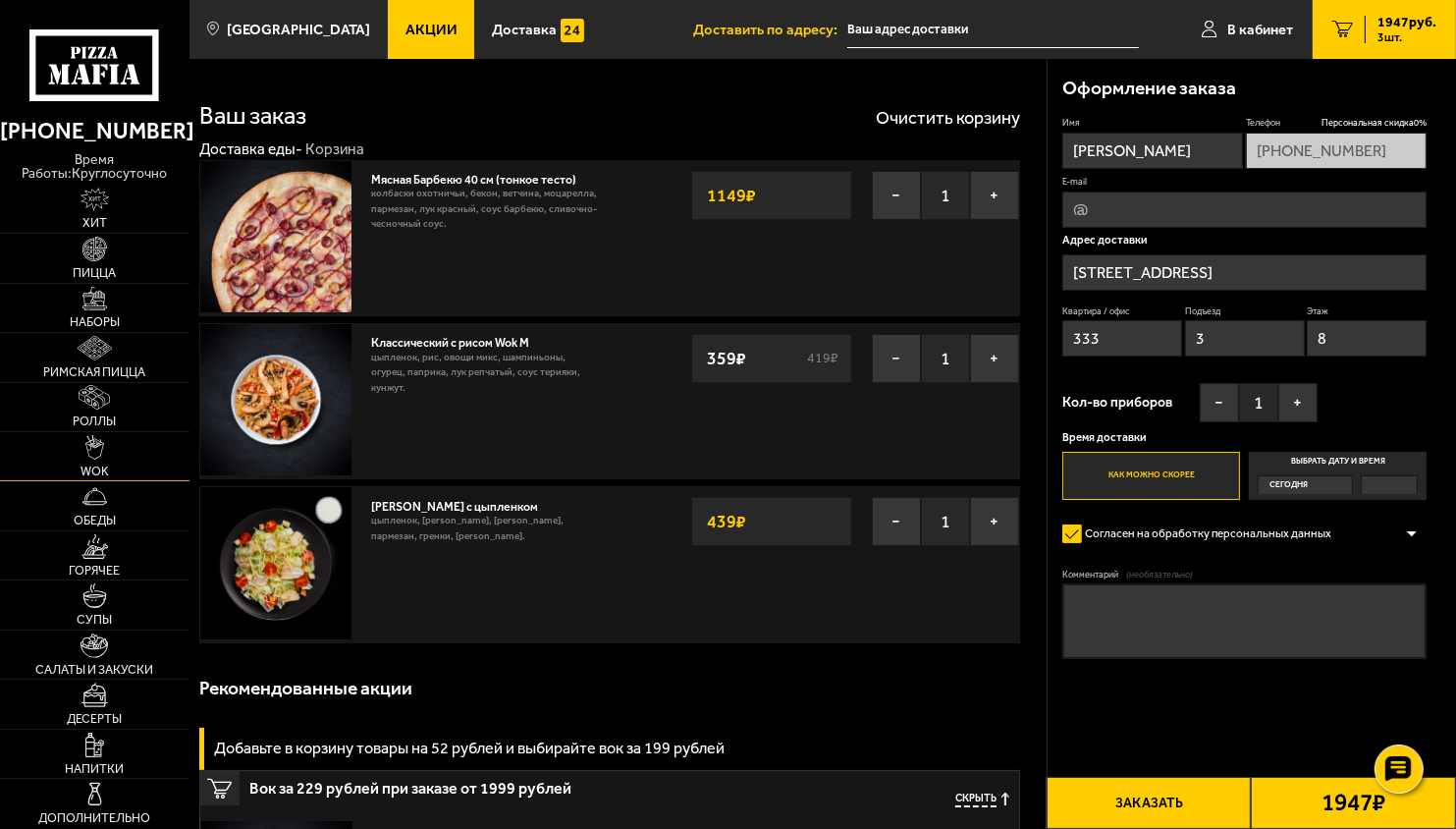 click on "WOK" at bounding box center [94, 456] 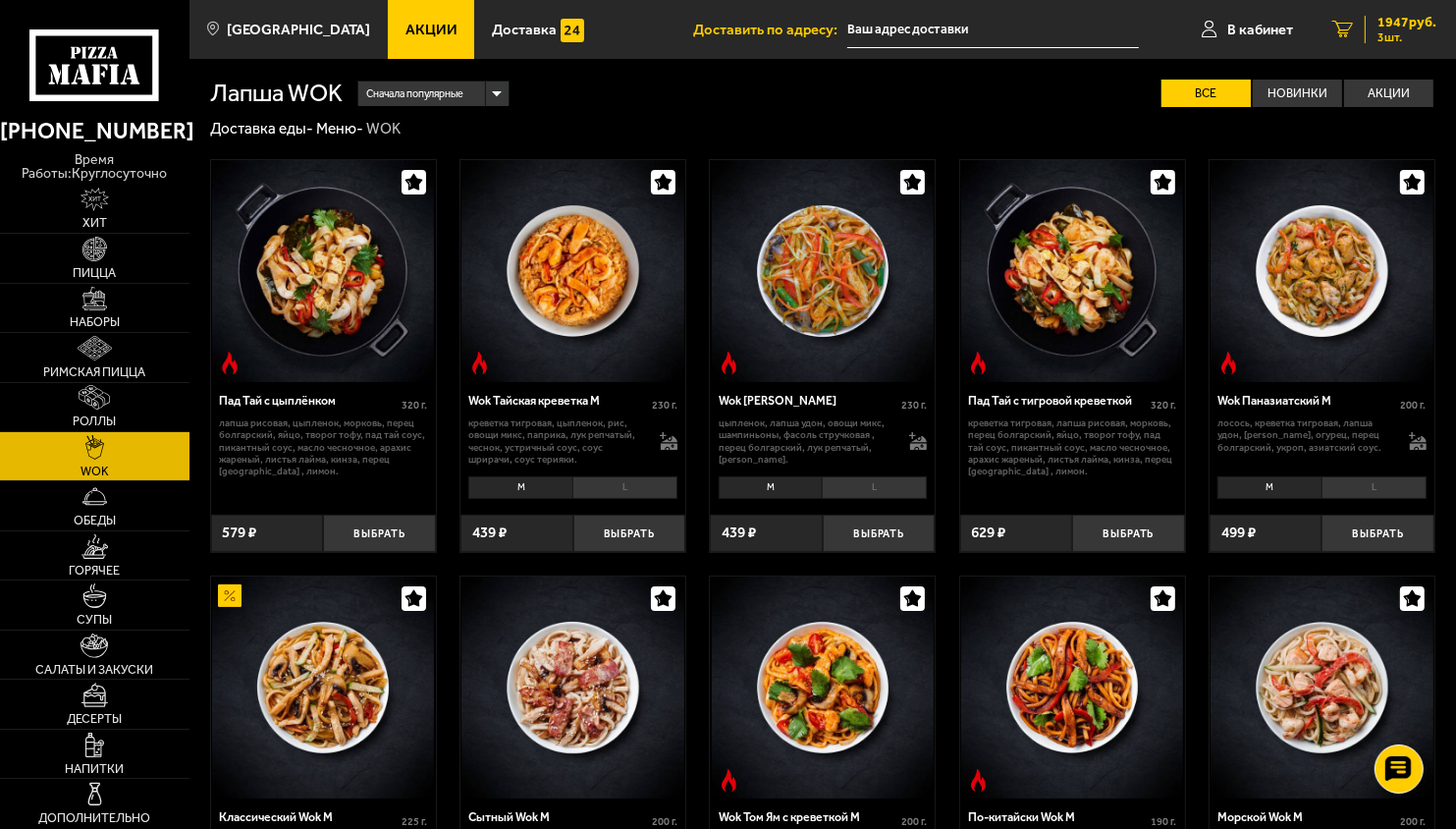 click on "3  шт." at bounding box center [1407, 37] 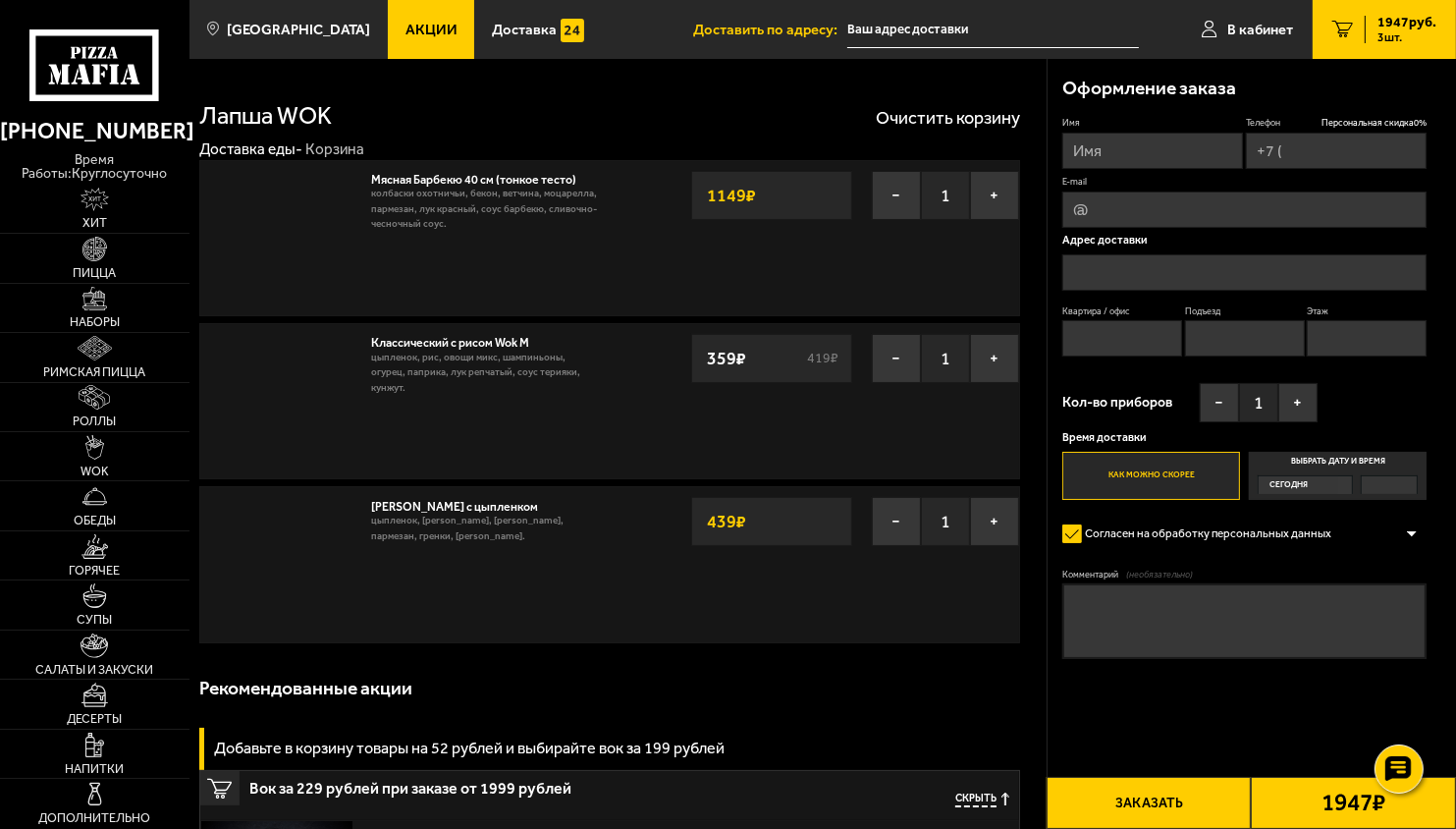 type on "[PHONE_NUMBER]" 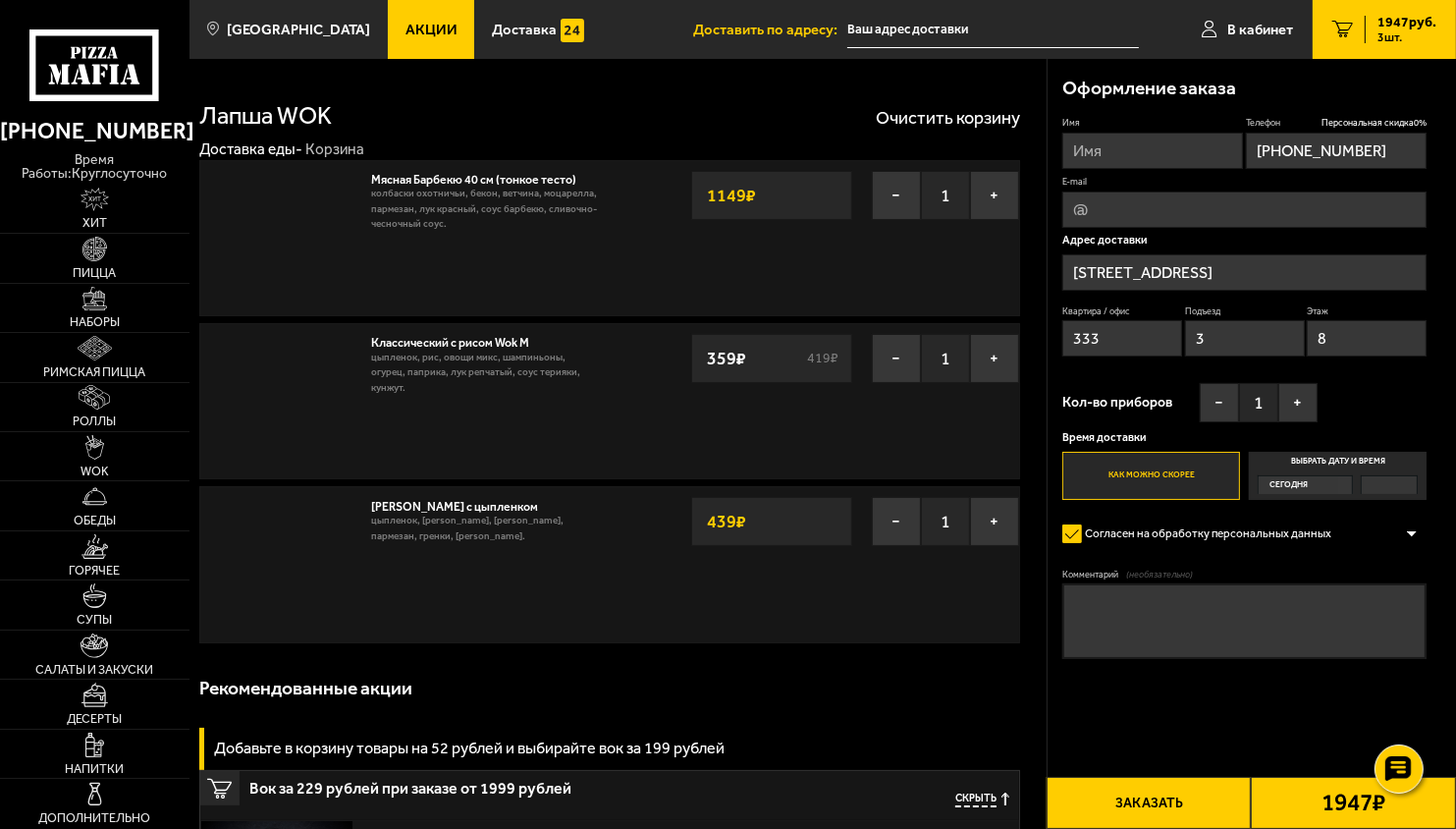 type on "[STREET_ADDRESS]" 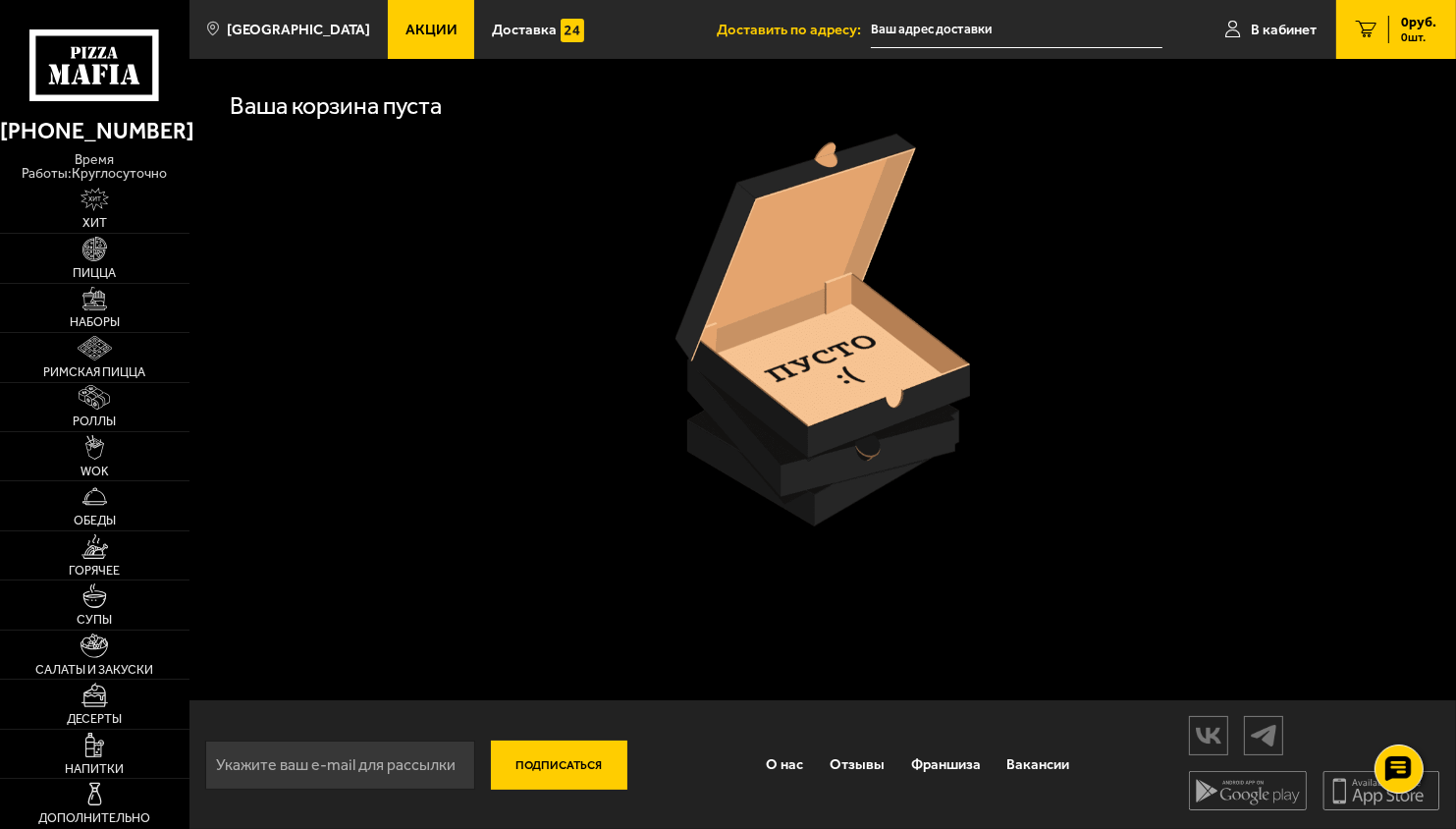 click on "0  шт." at bounding box center (1419, 37) 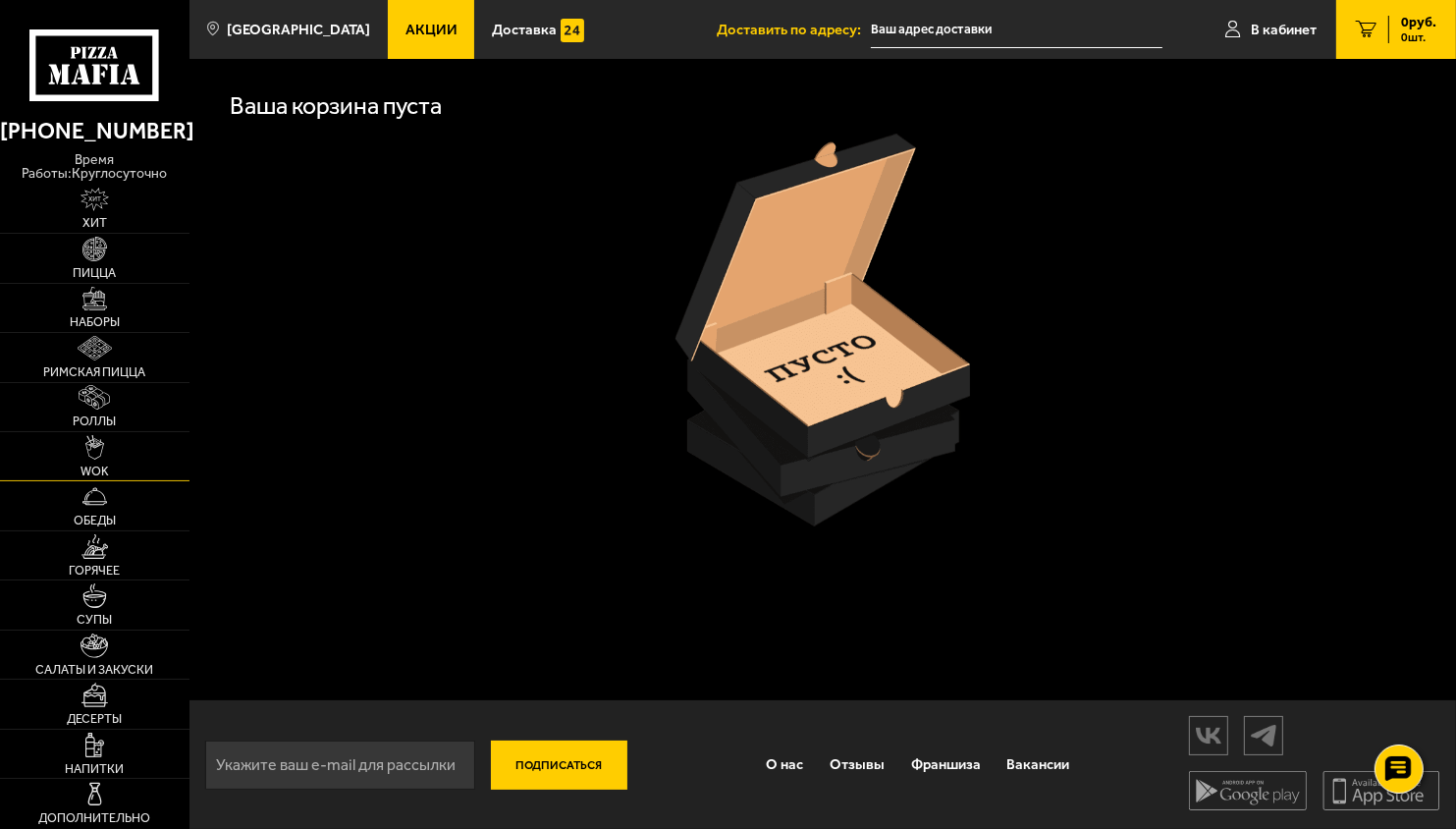 click on "WOK" at bounding box center (94, 471) 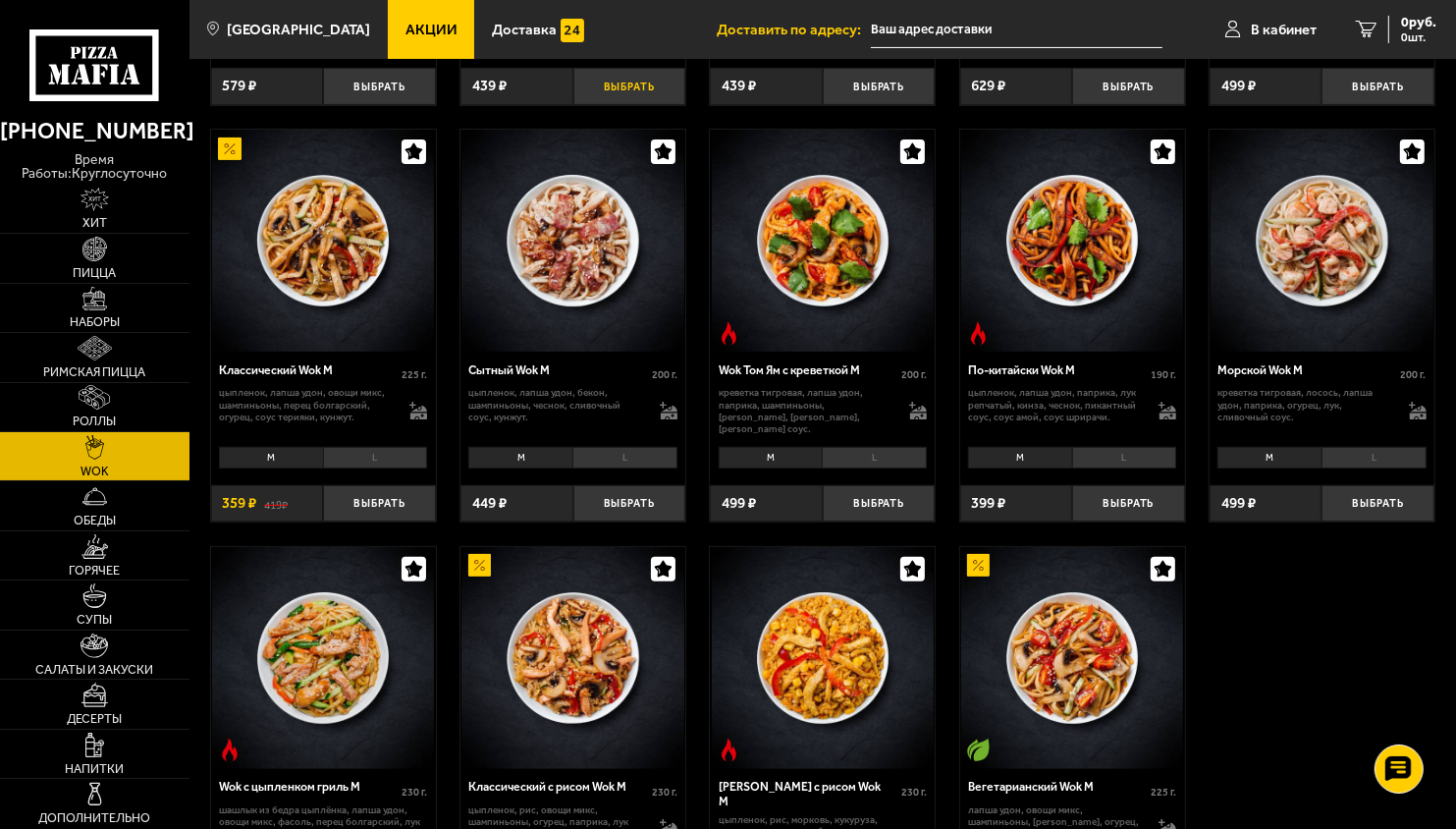 scroll, scrollTop: 789, scrollLeft: 0, axis: vertical 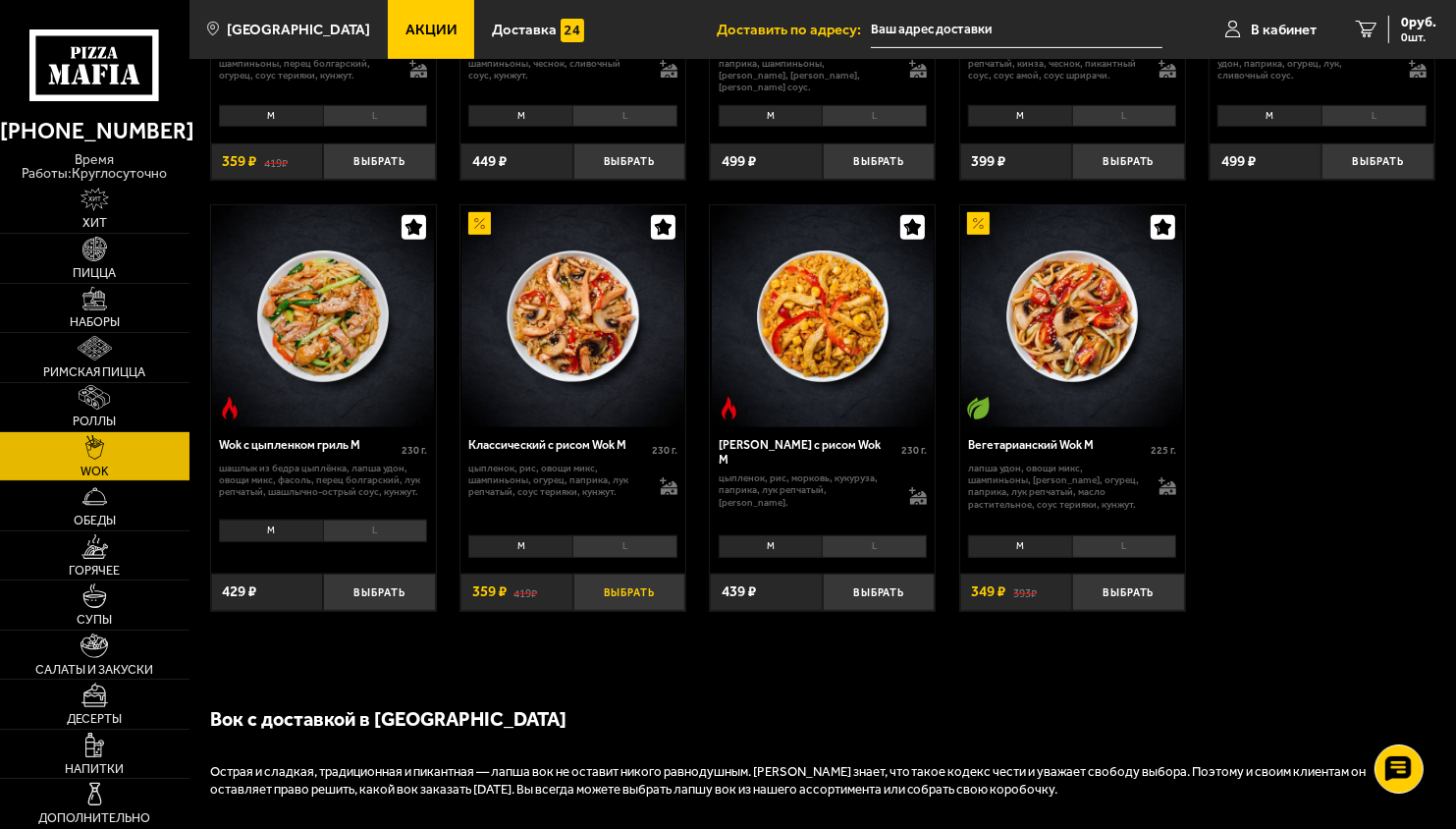 click on "Выбрать" at bounding box center (629, 592) 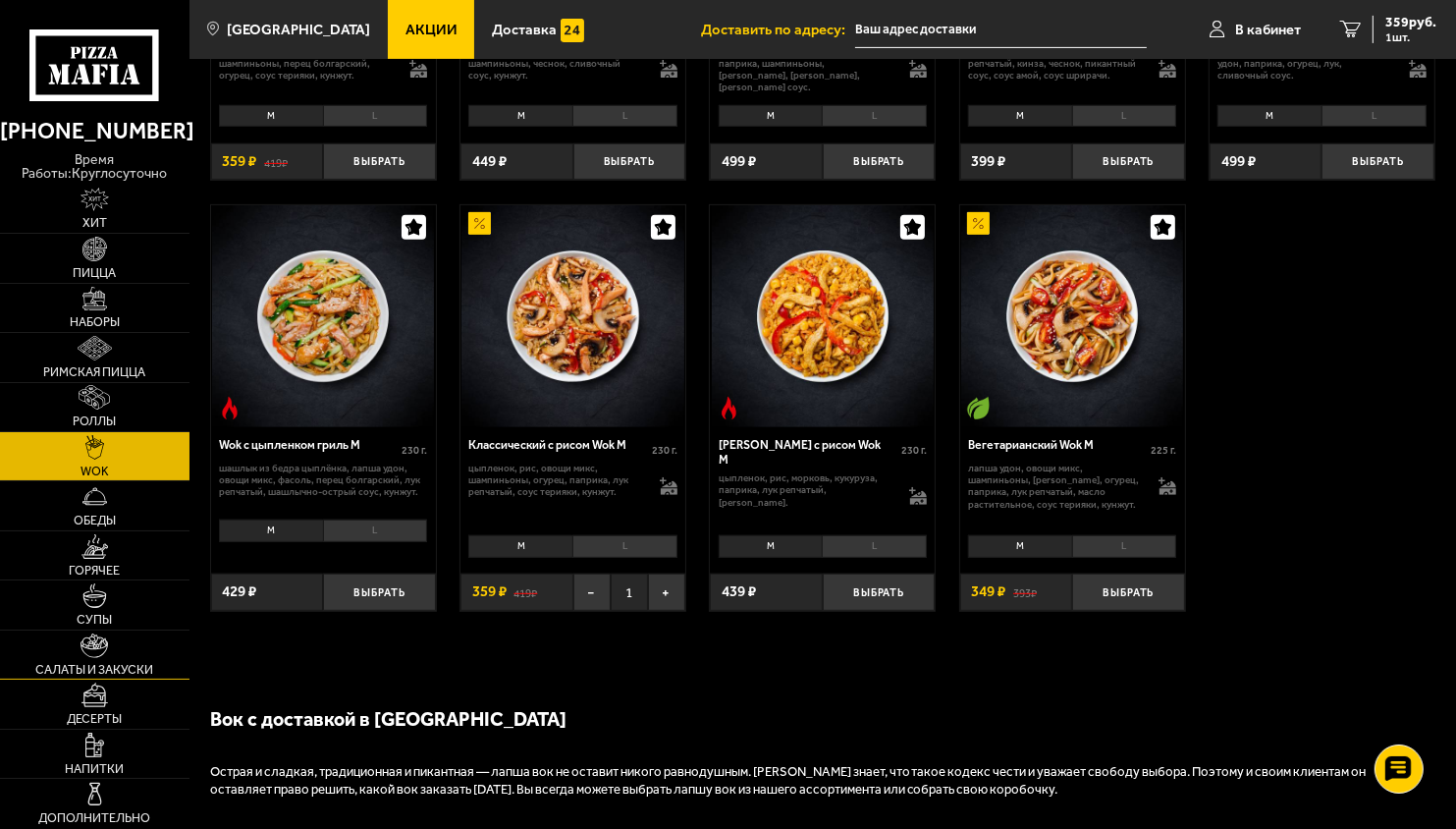 click on "Салаты и закуски" at bounding box center (94, 670) 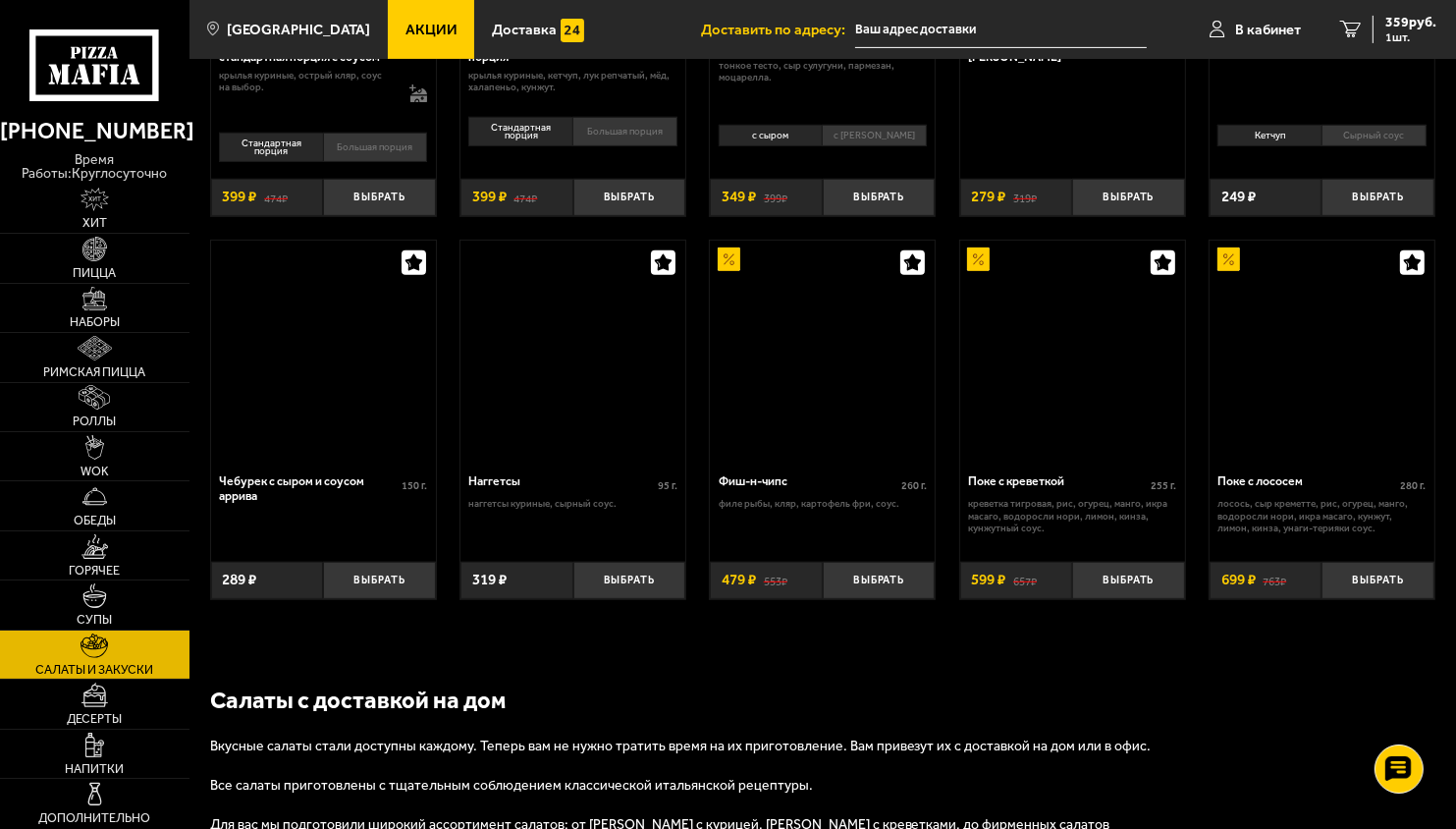 scroll, scrollTop: 0, scrollLeft: 0, axis: both 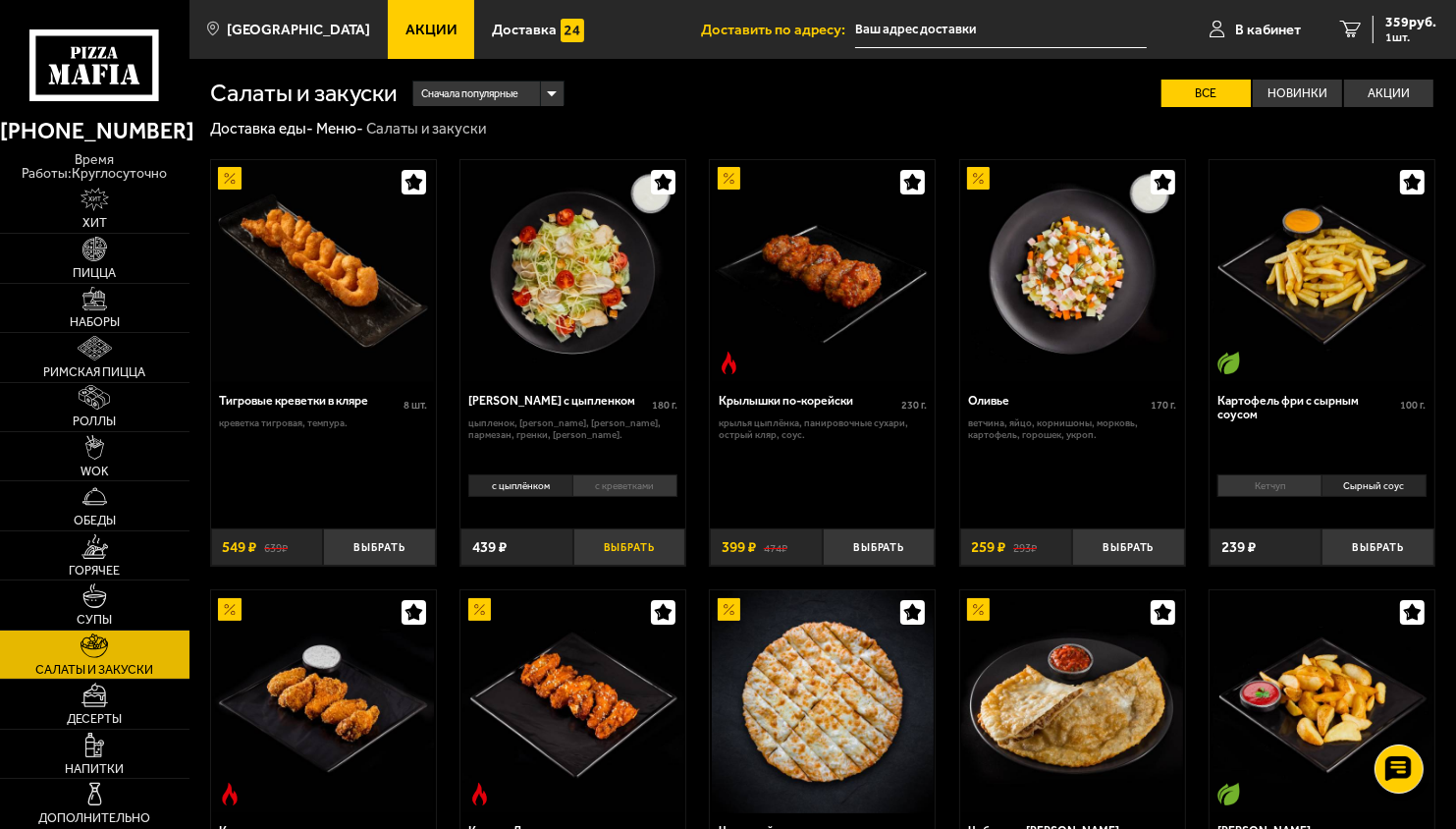 click on "Выбрать" at bounding box center [629, 547] 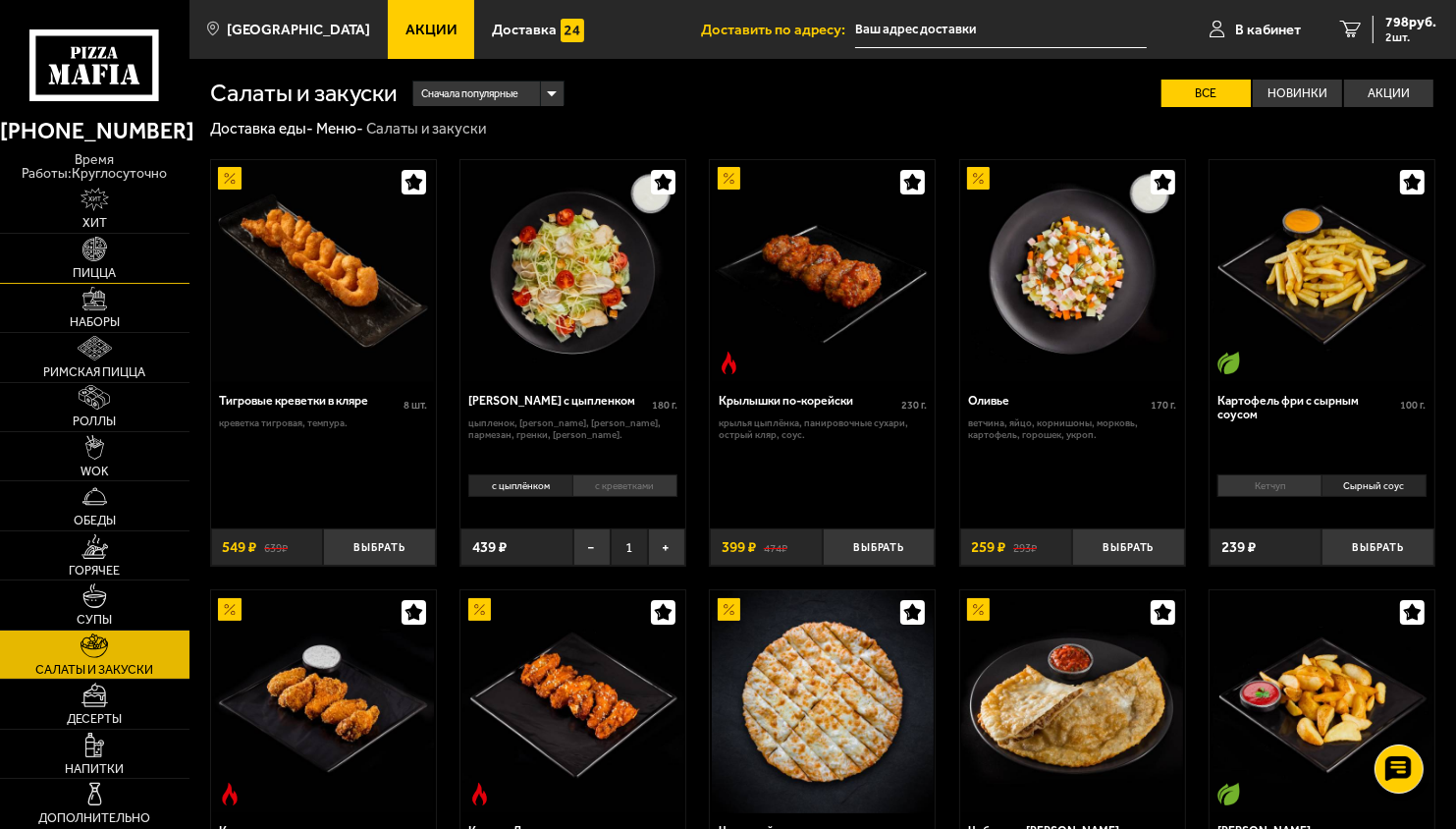 click on "Пицца" at bounding box center [94, 257] 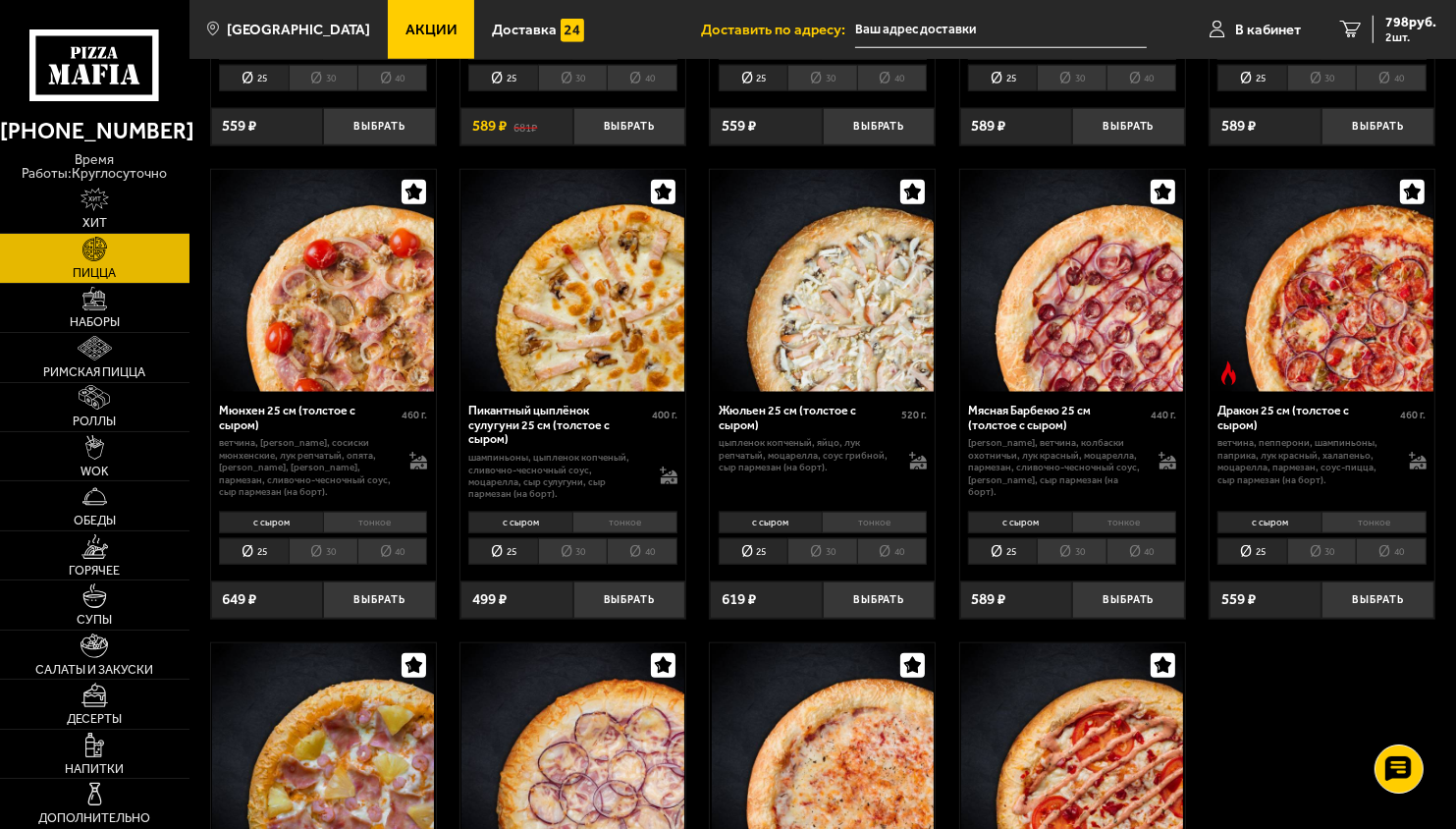 scroll, scrollTop: 1880, scrollLeft: 0, axis: vertical 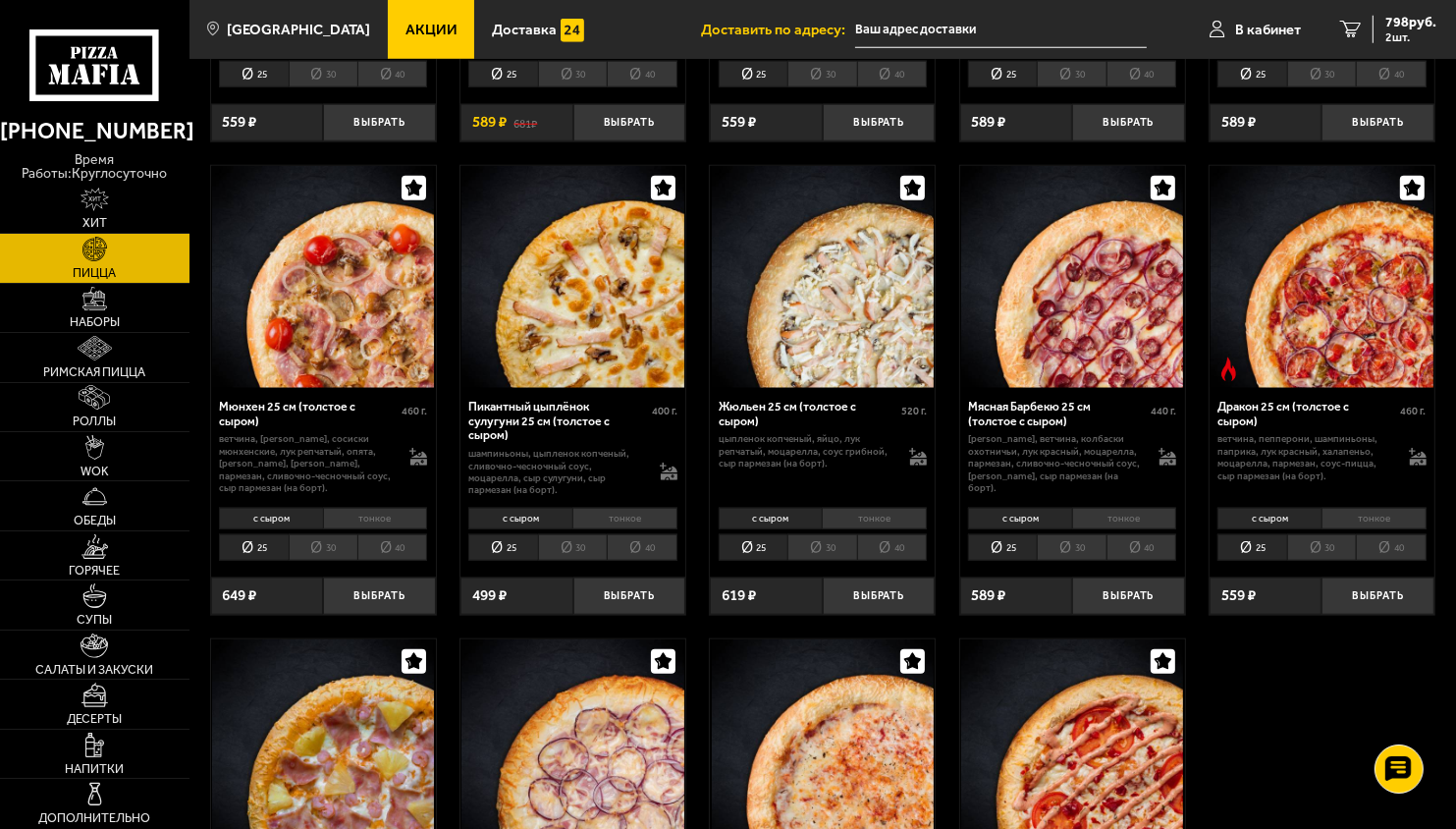 click on "тонкое" at bounding box center [1124, 519] 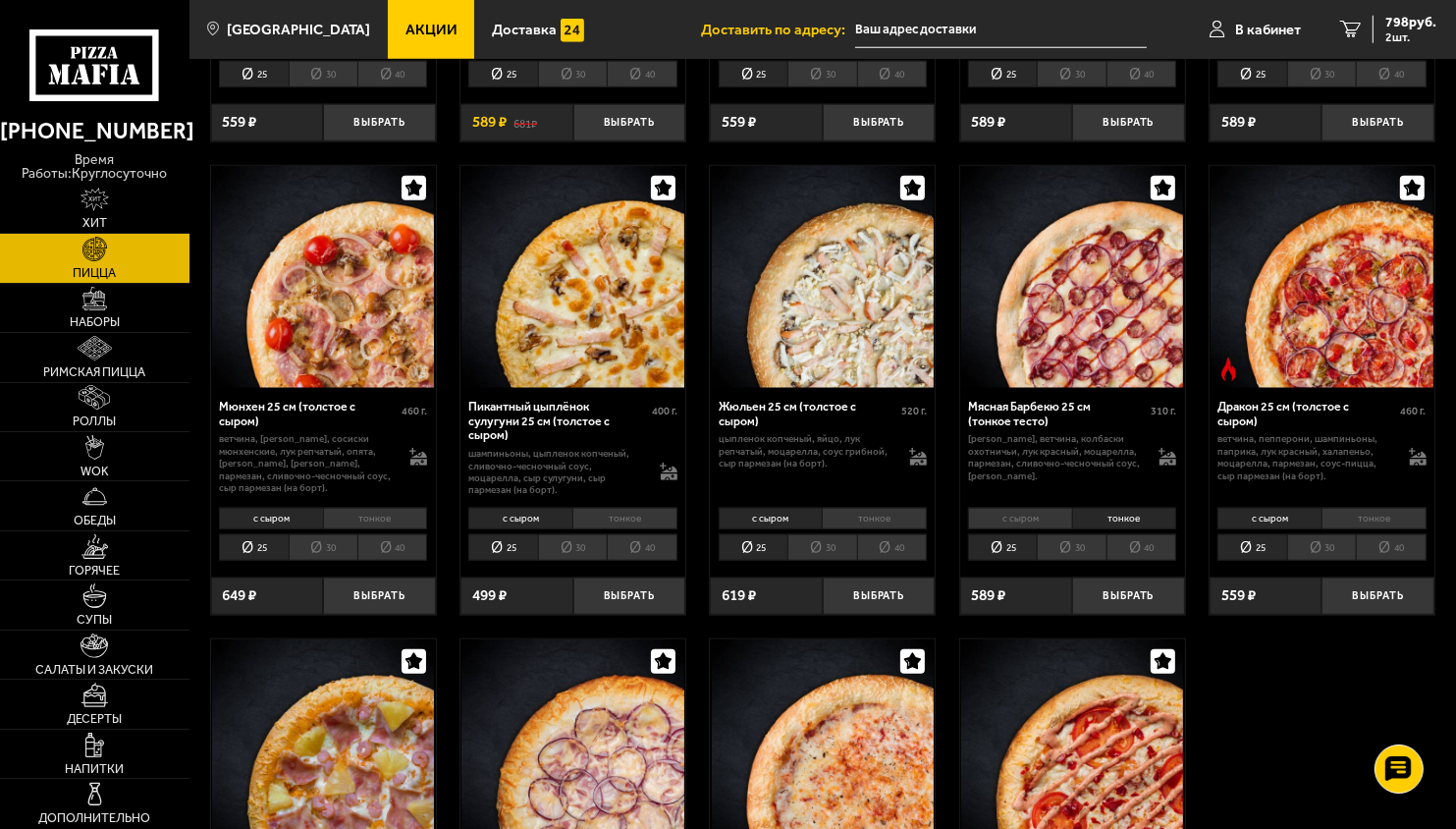 click on "40" at bounding box center (1141, 547) 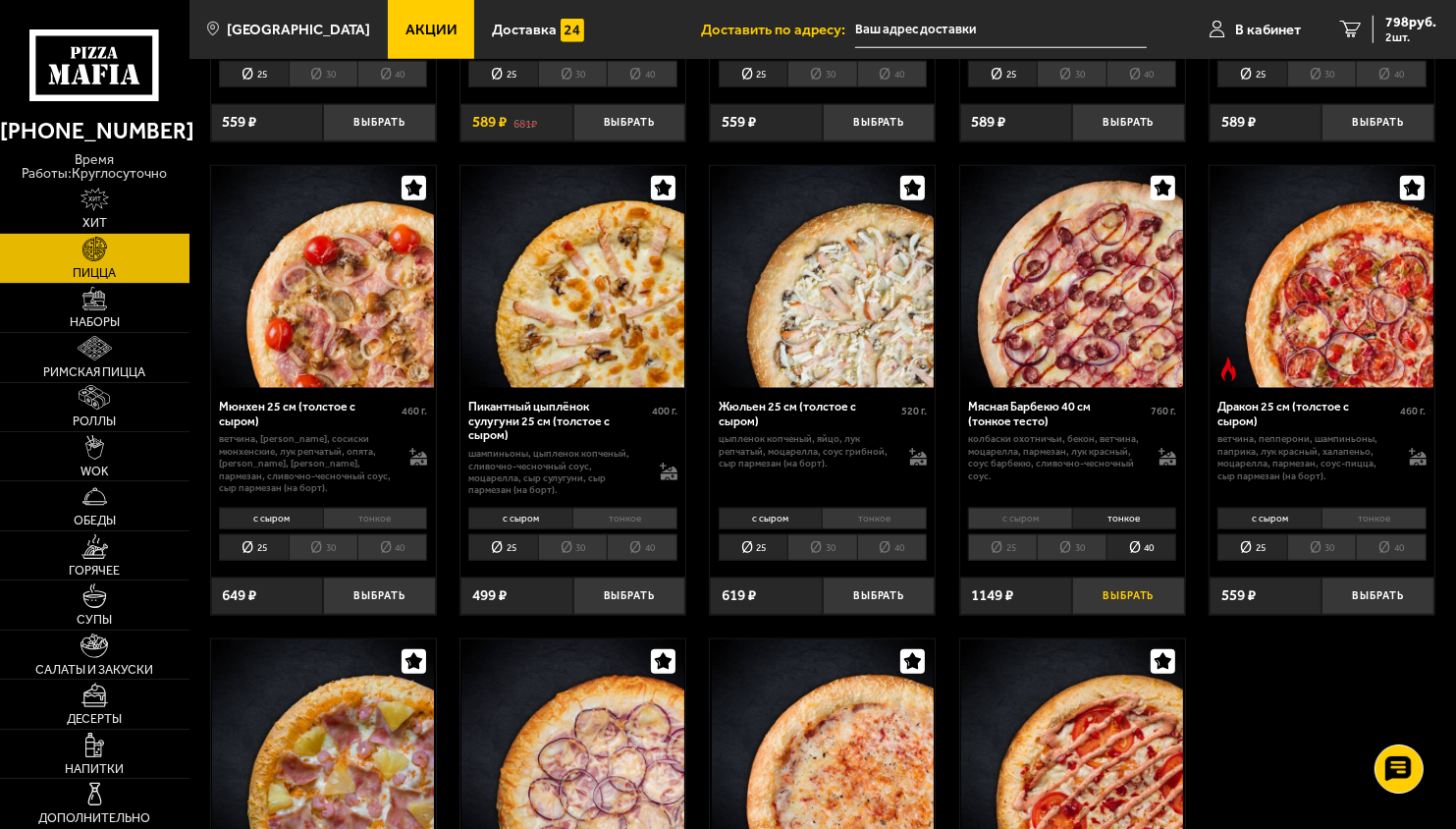click on "Выбрать" at bounding box center [1128, 596] 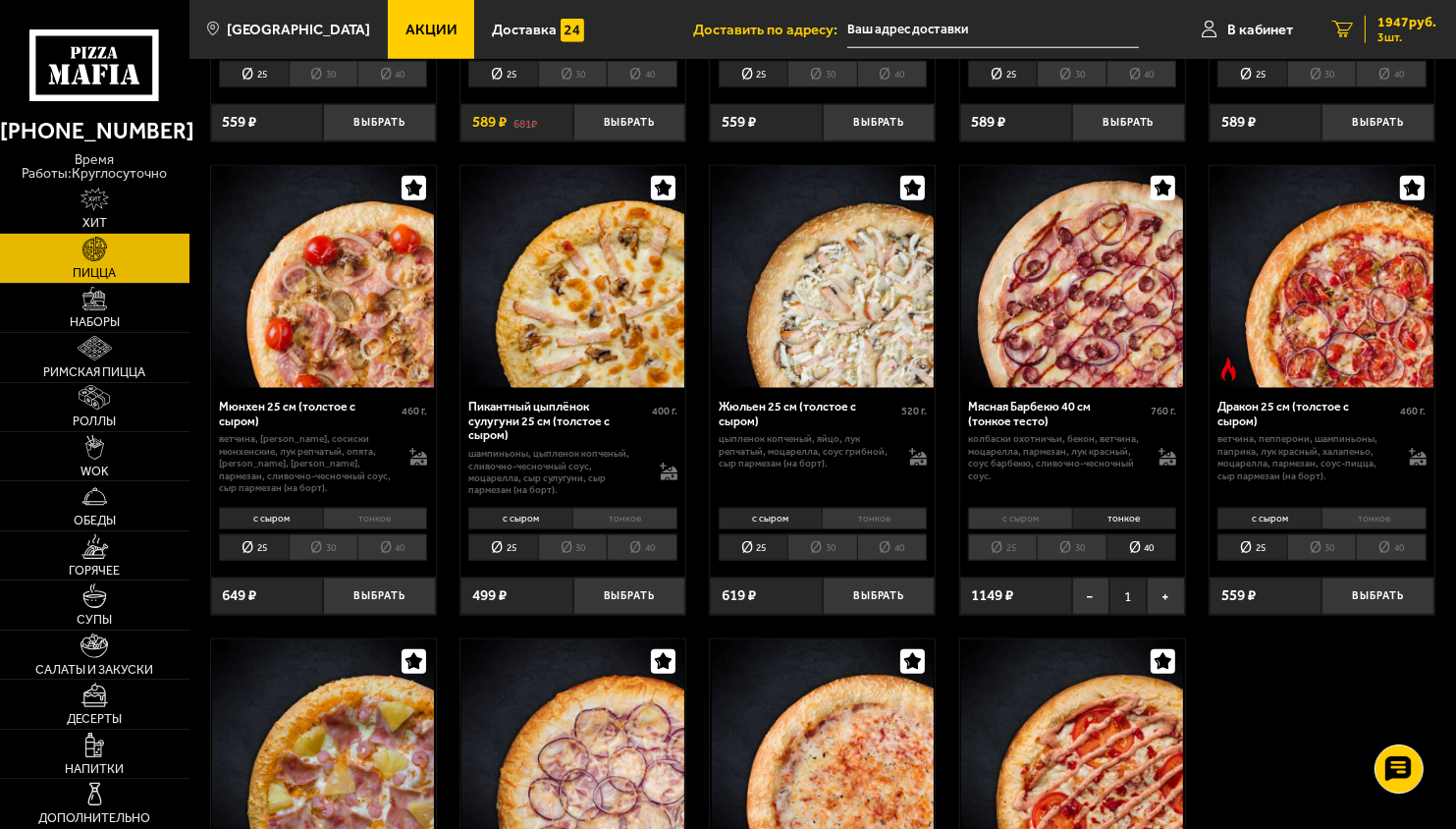 click on "3 1947  руб. 3  шт." at bounding box center (1384, 29) 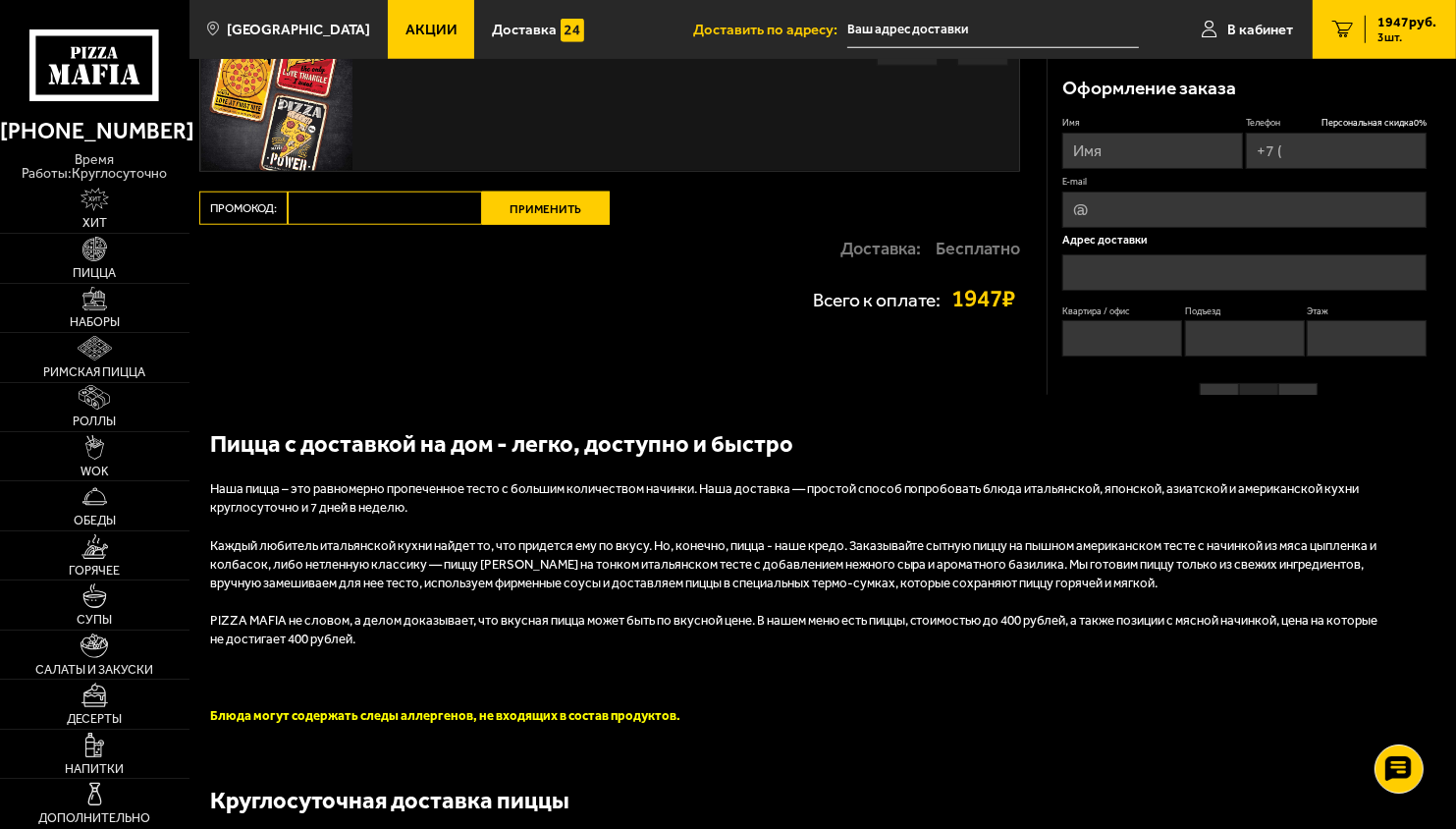 scroll, scrollTop: 0, scrollLeft: 0, axis: both 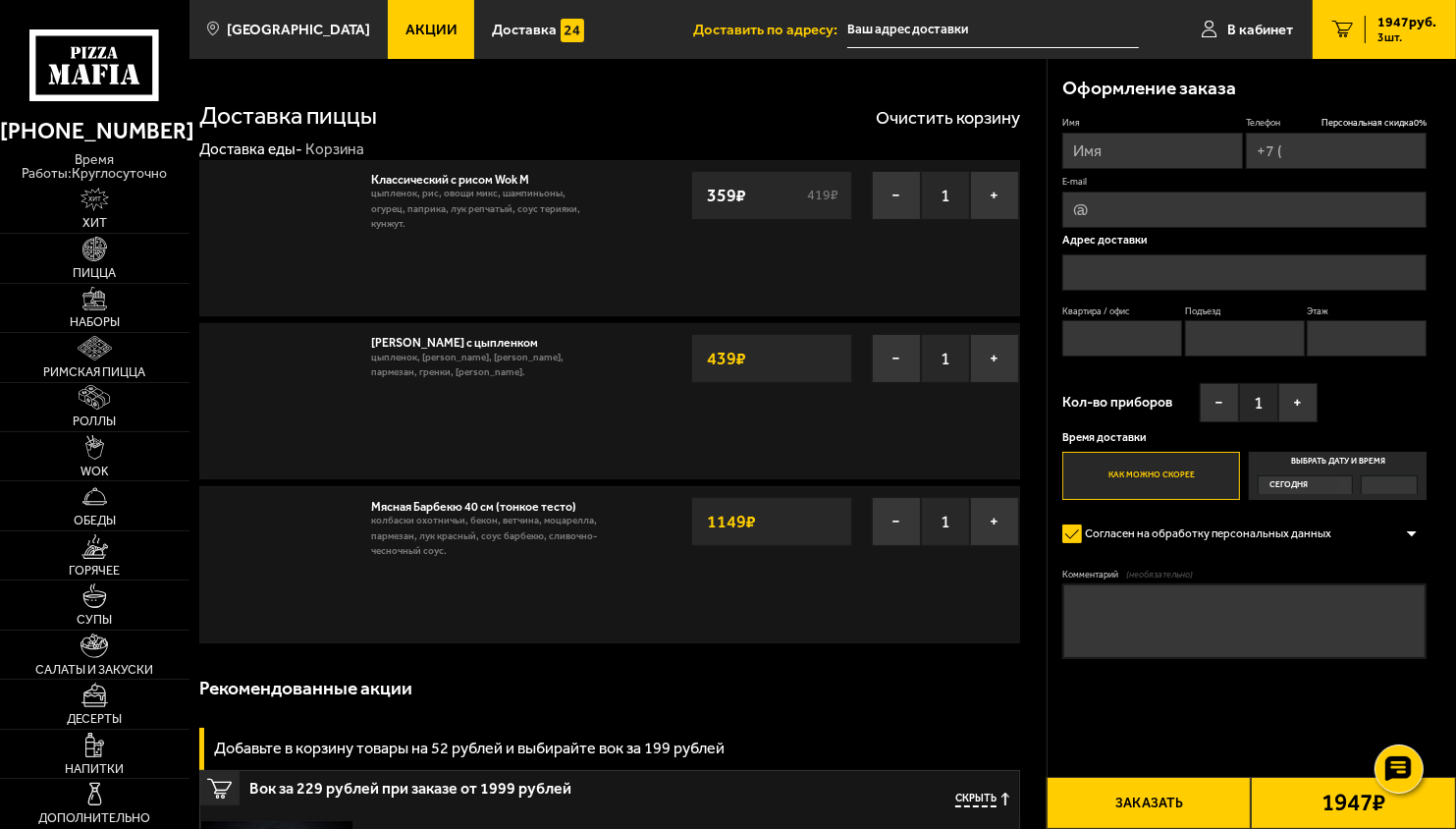 type on "[PHONE_NUMBER]" 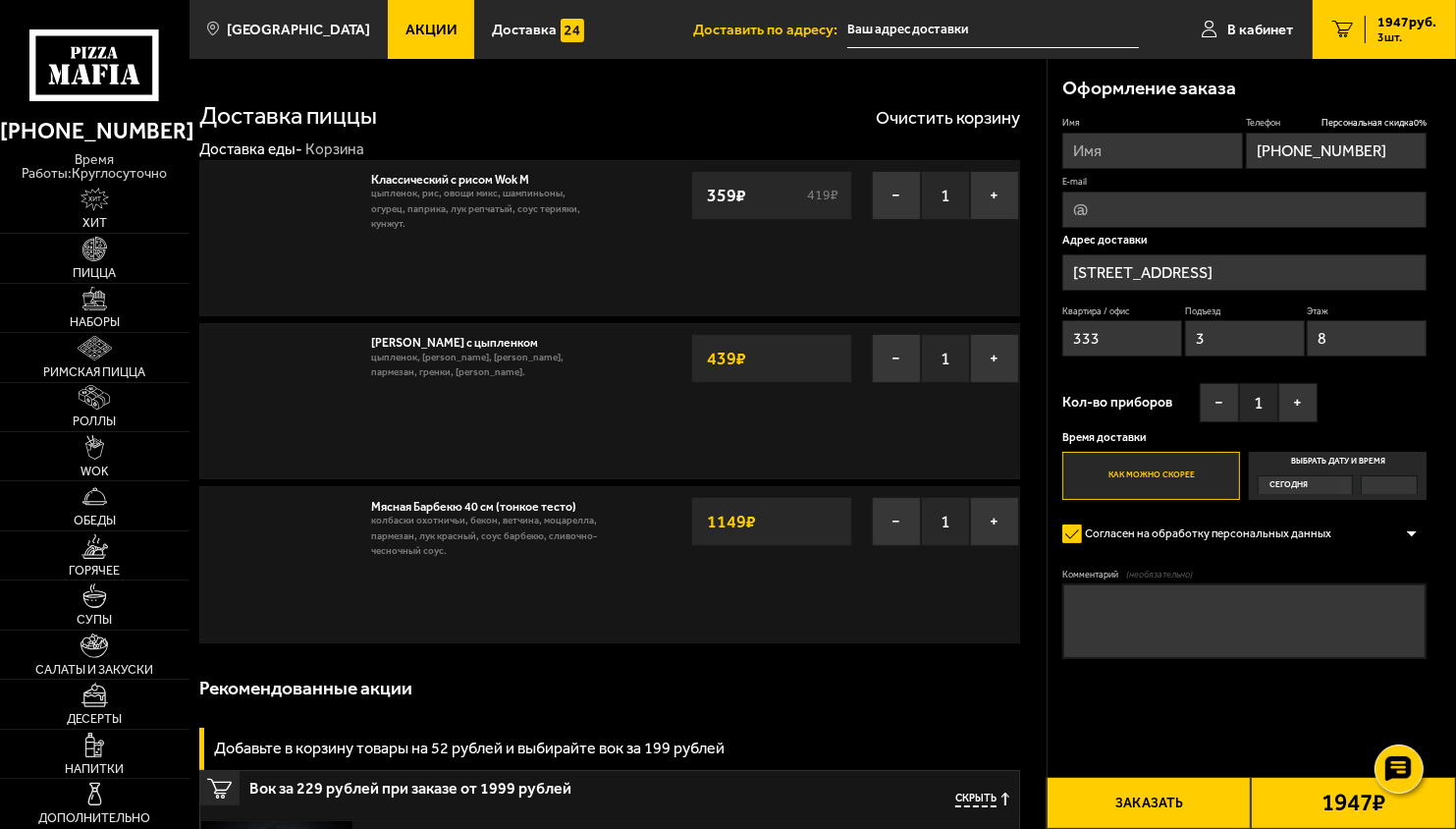 type on "[STREET_ADDRESS]" 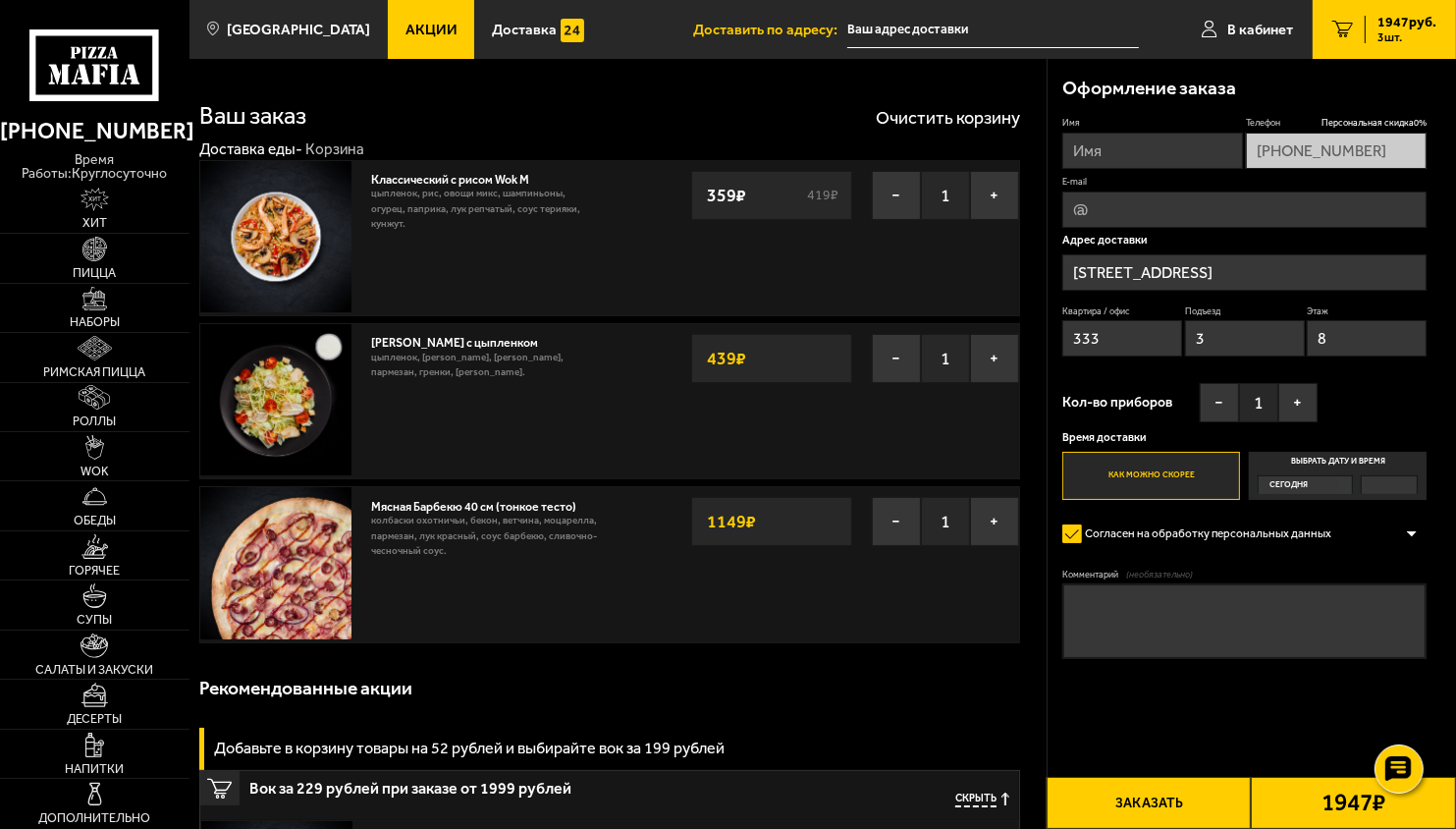 click on "Имя" at bounding box center [1153, 150] 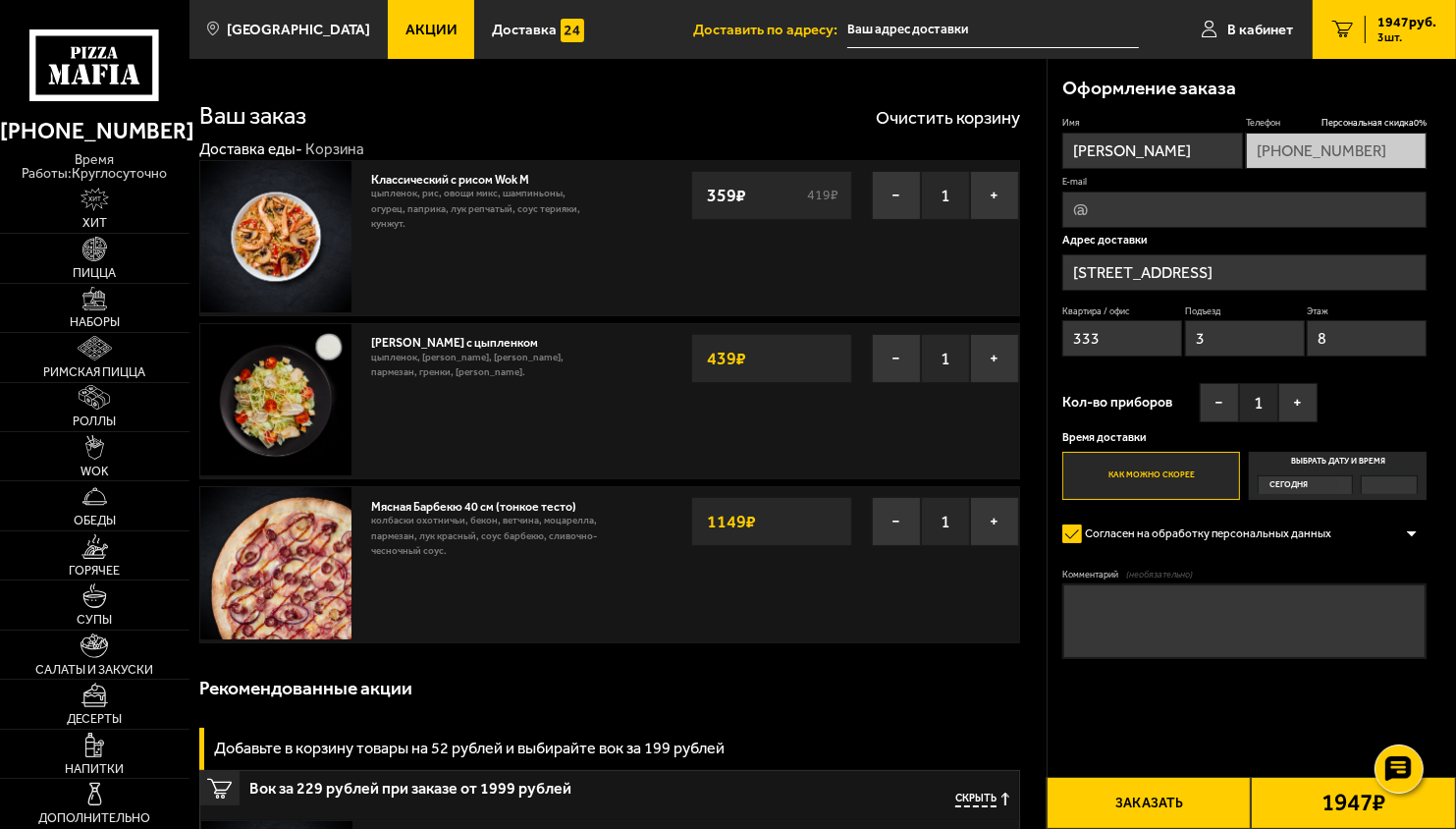 click on "Заказать" at bounding box center (1149, 802) 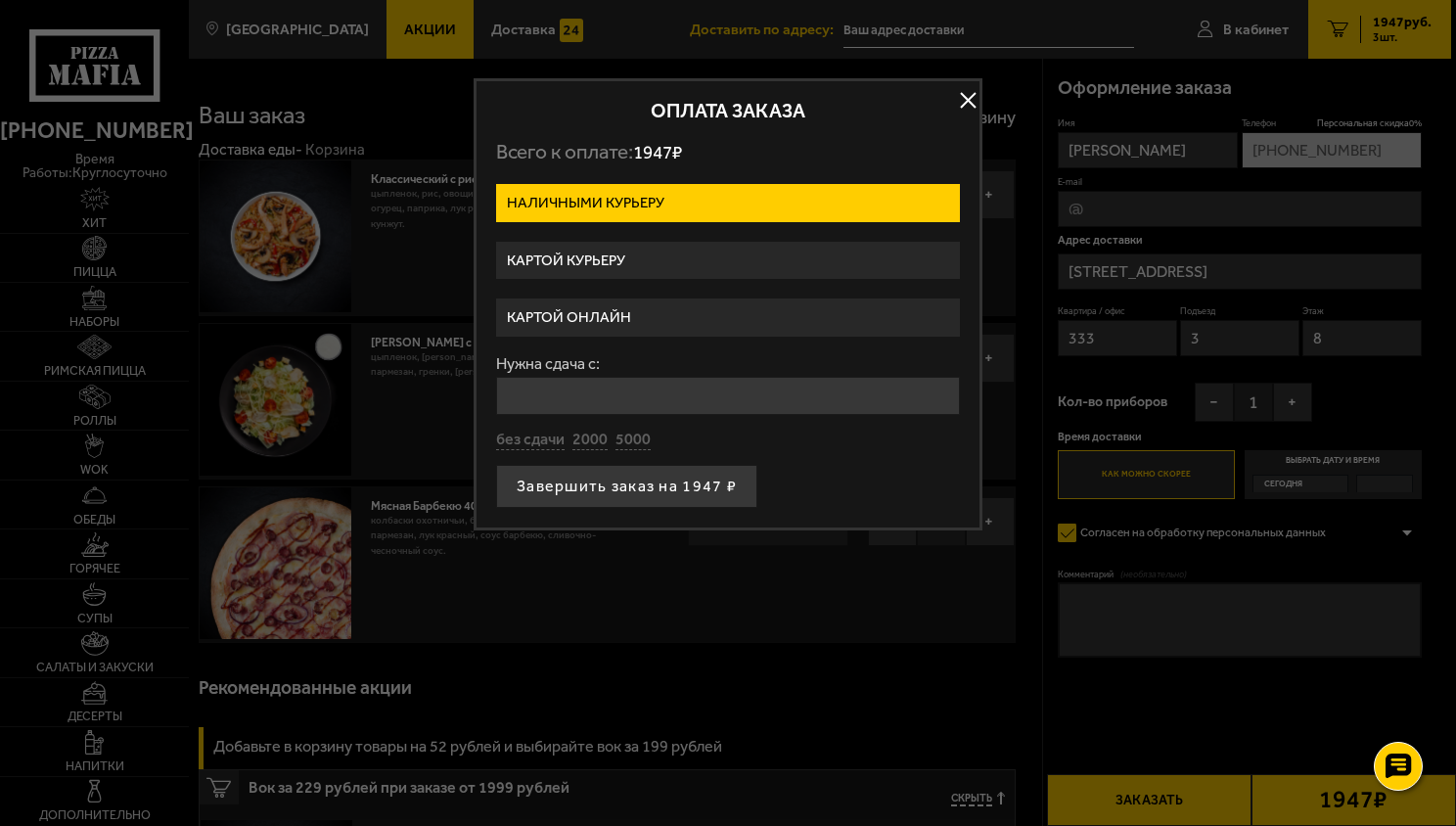 click on "Картой курьеру" at bounding box center (728, 260) 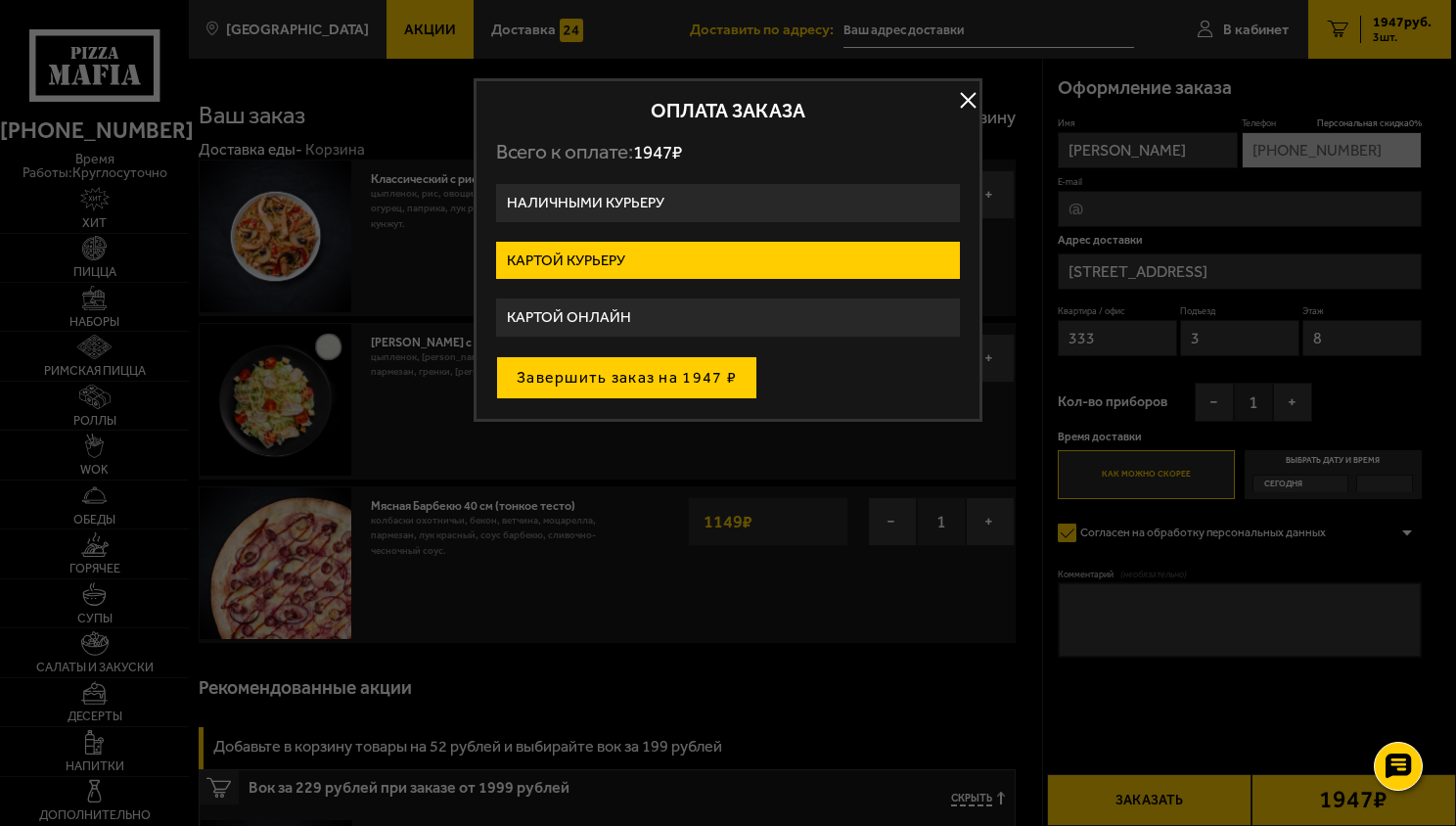 click on "Завершить заказ на 1947 ₽" at bounding box center (626, 378) 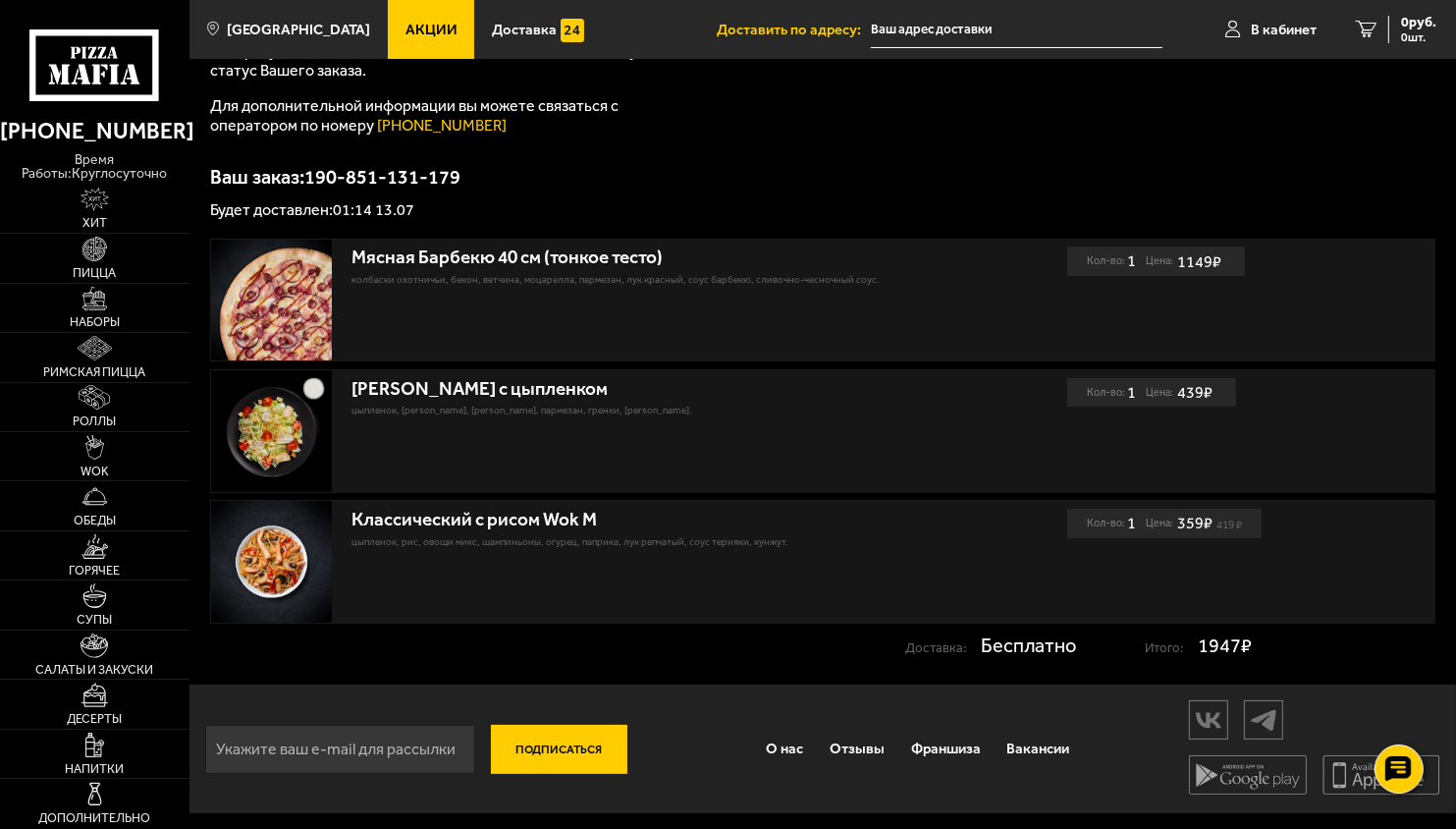 scroll, scrollTop: 0, scrollLeft: 0, axis: both 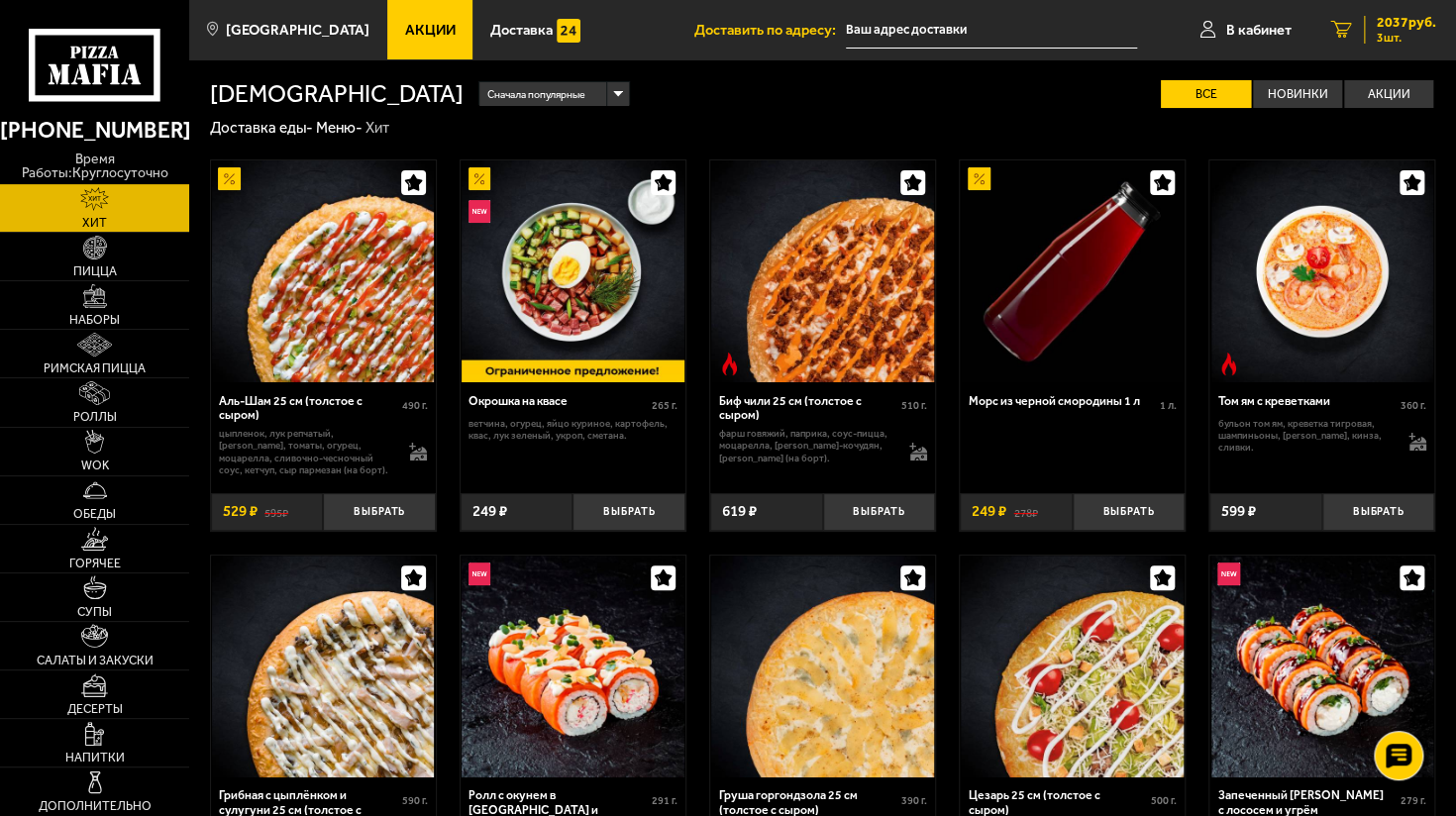 click on "2037  руб." at bounding box center (1406, 23) 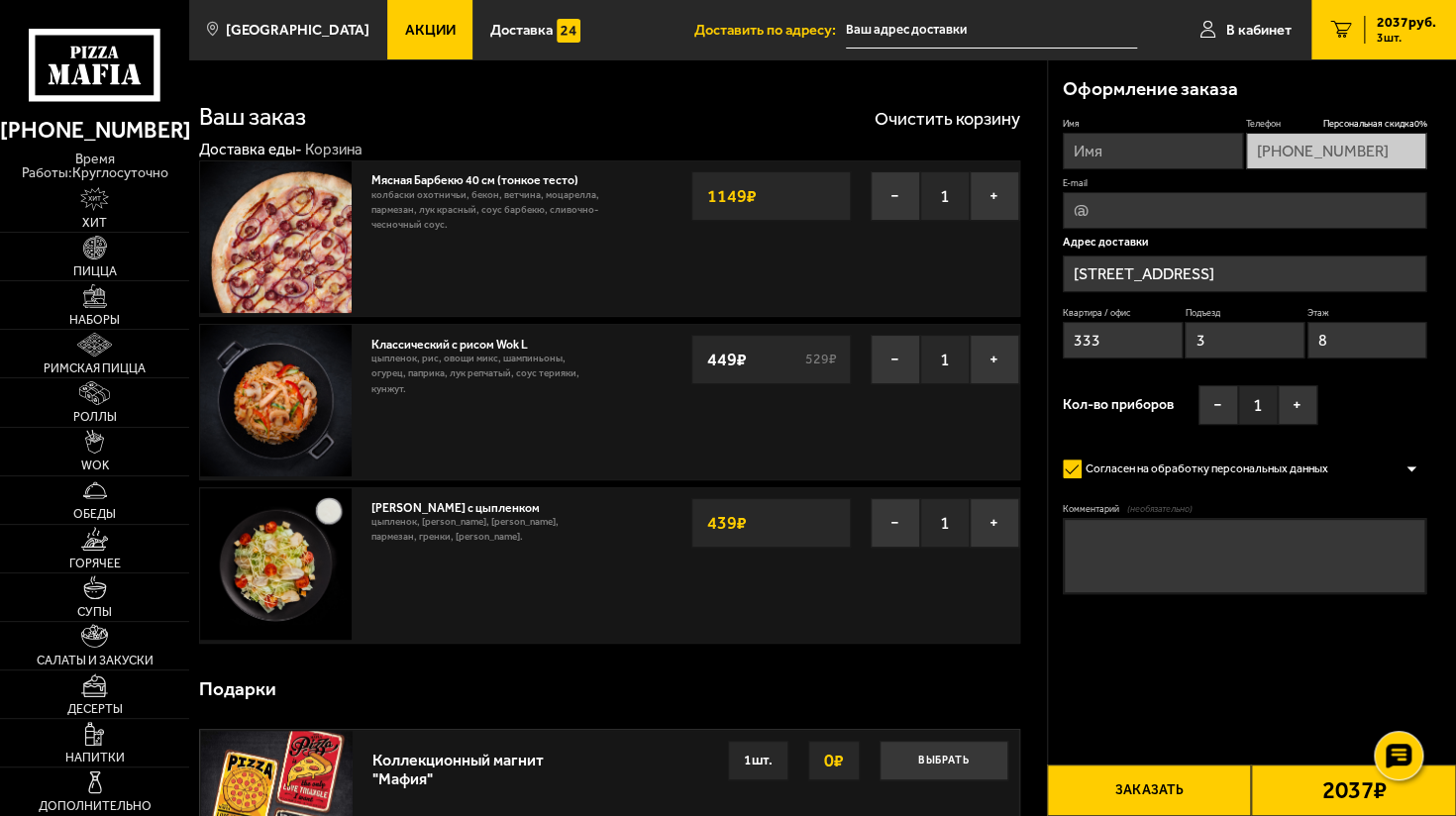 type on "[STREET_ADDRESS]" 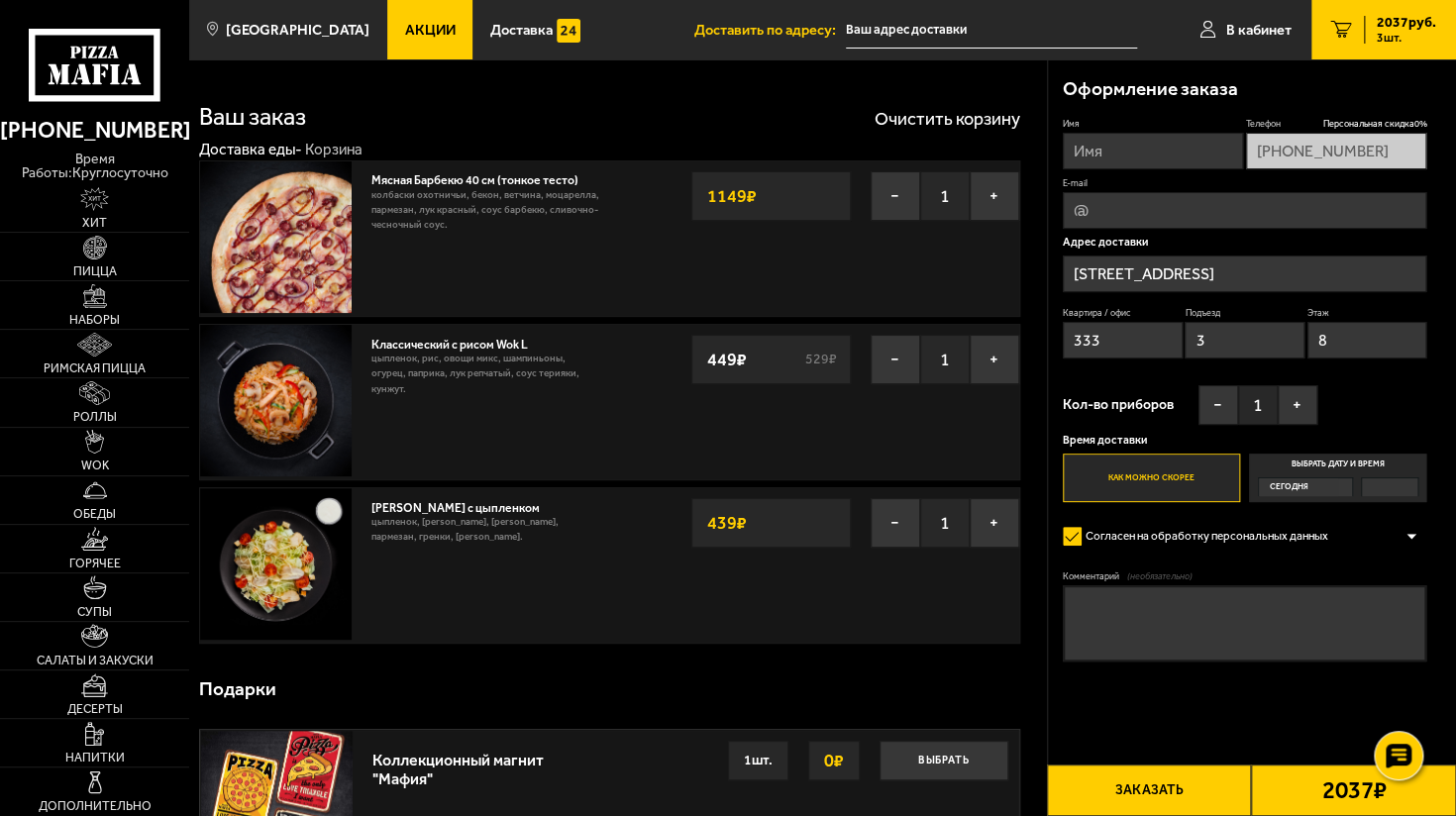 click on "Оформление заказа" at bounding box center [1245, 88] 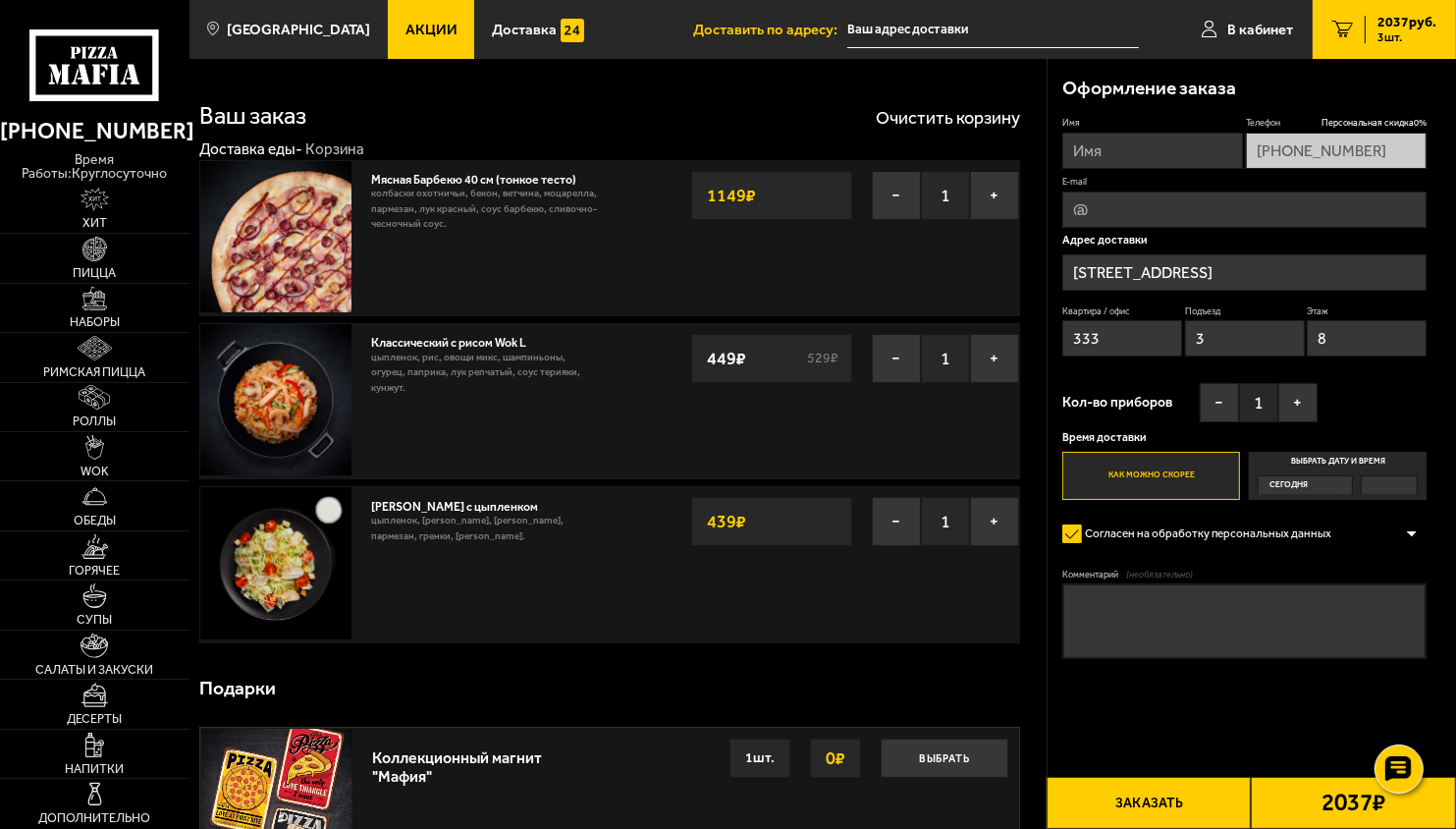 click on "Сегодня" at bounding box center [1305, 484] 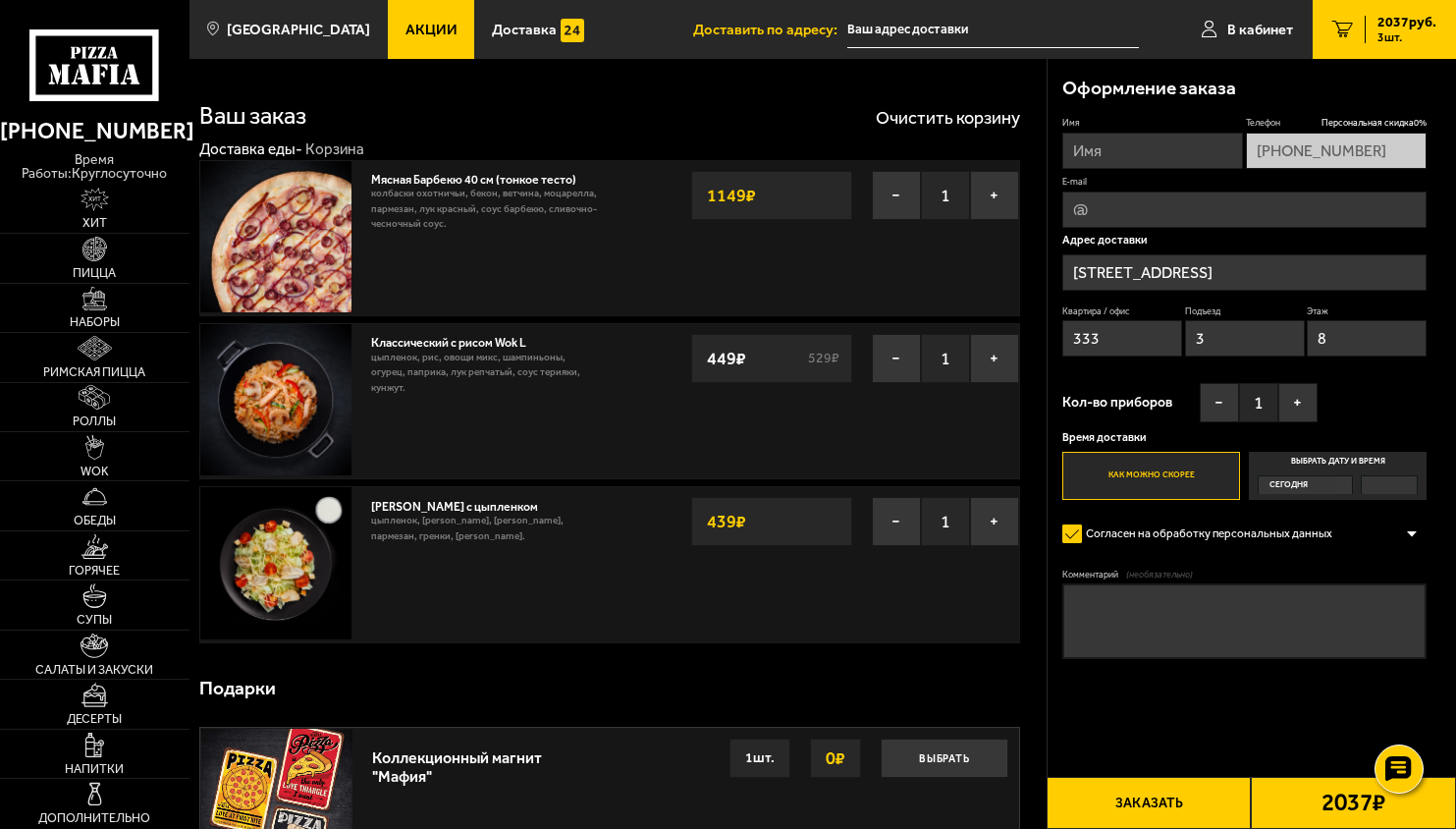 scroll, scrollTop: 0, scrollLeft: 0, axis: both 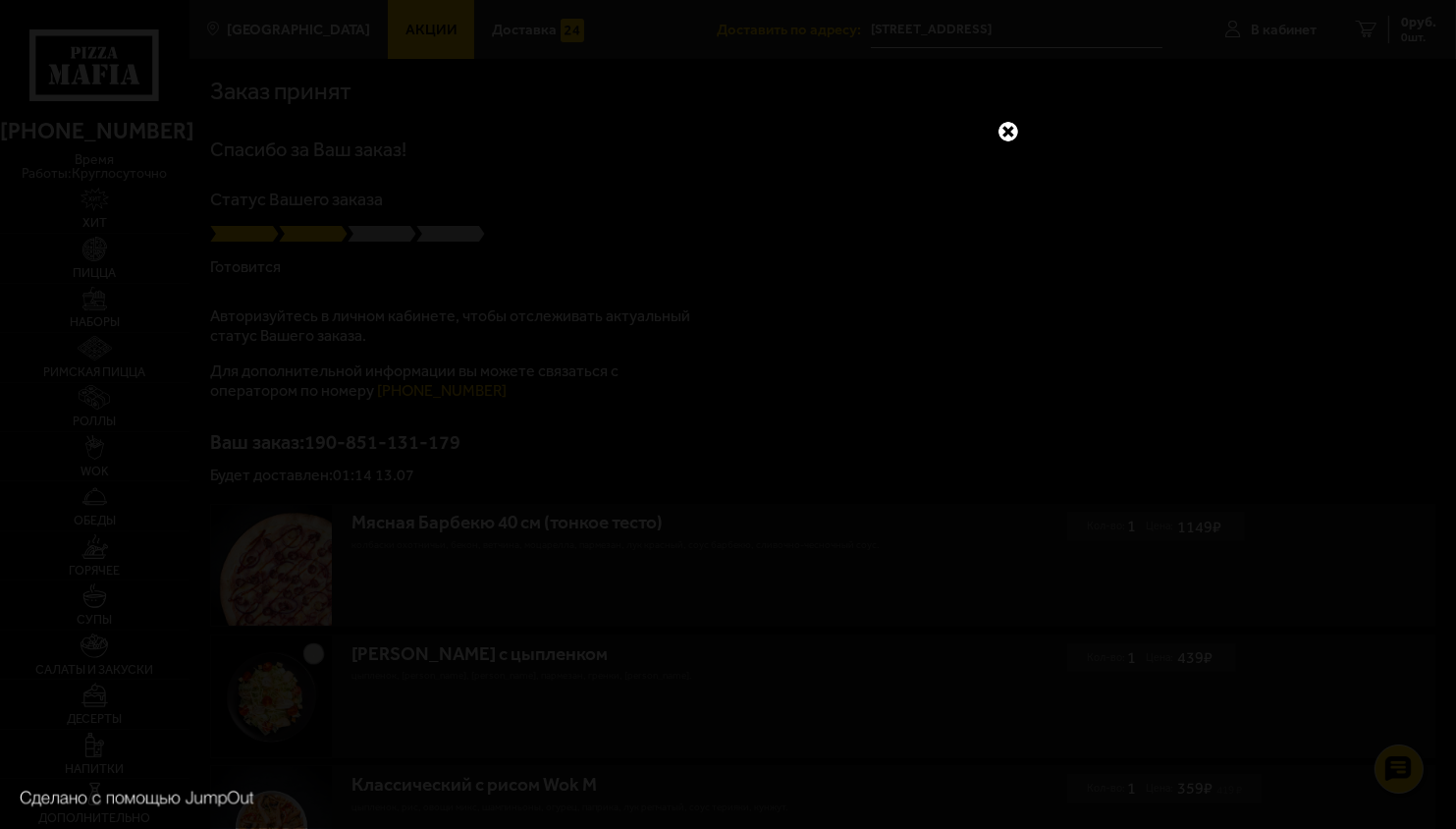 click at bounding box center [1008, 132] 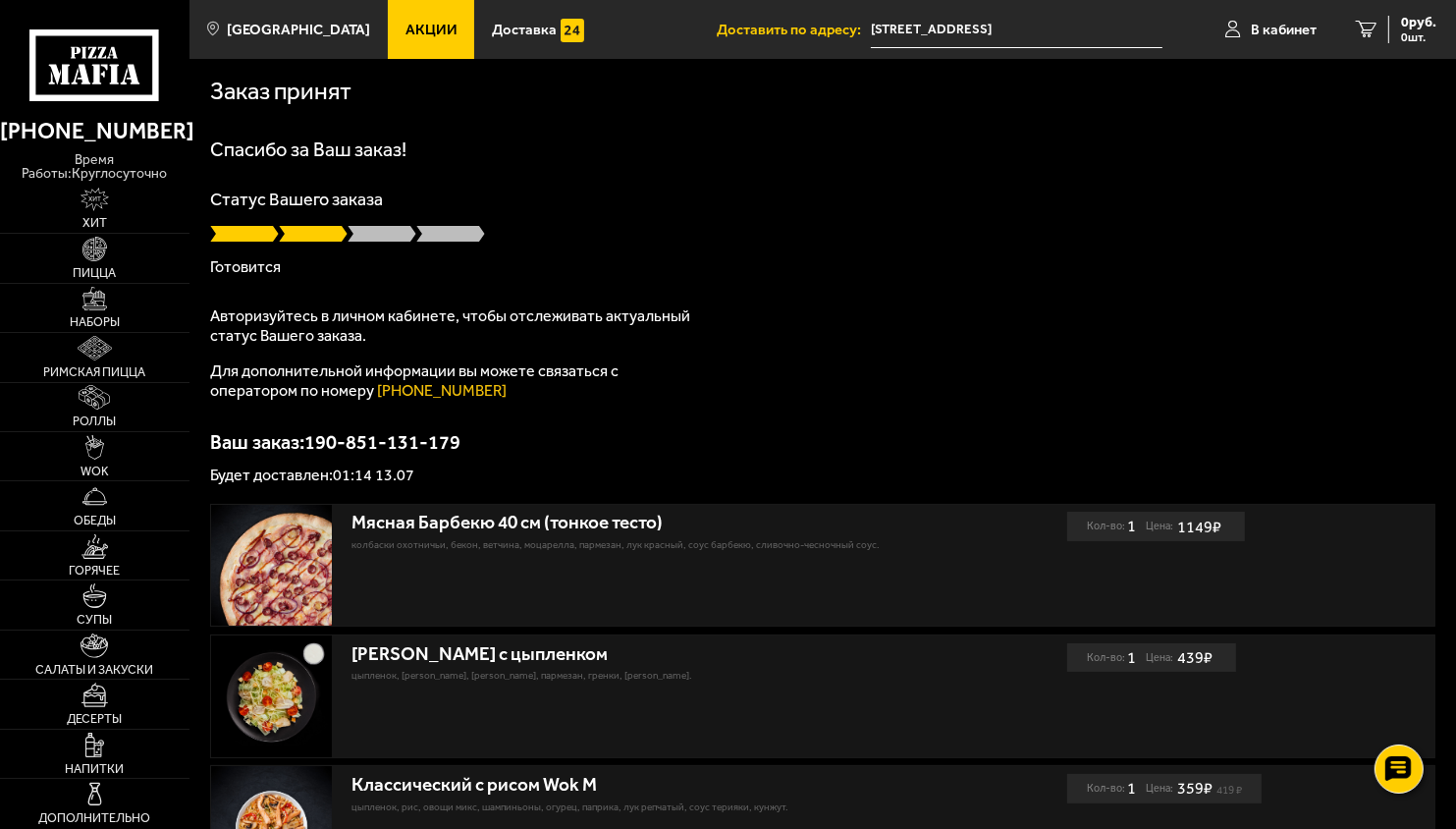 scroll, scrollTop: 20, scrollLeft: 0, axis: vertical 